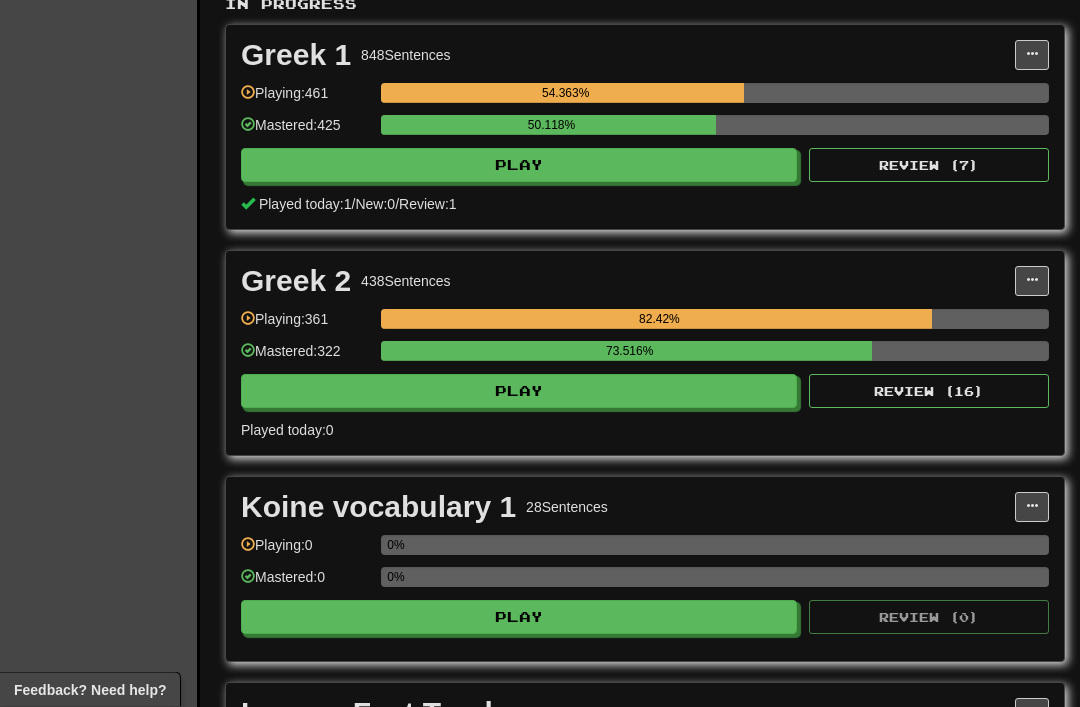 scroll, scrollTop: 473, scrollLeft: 0, axis: vertical 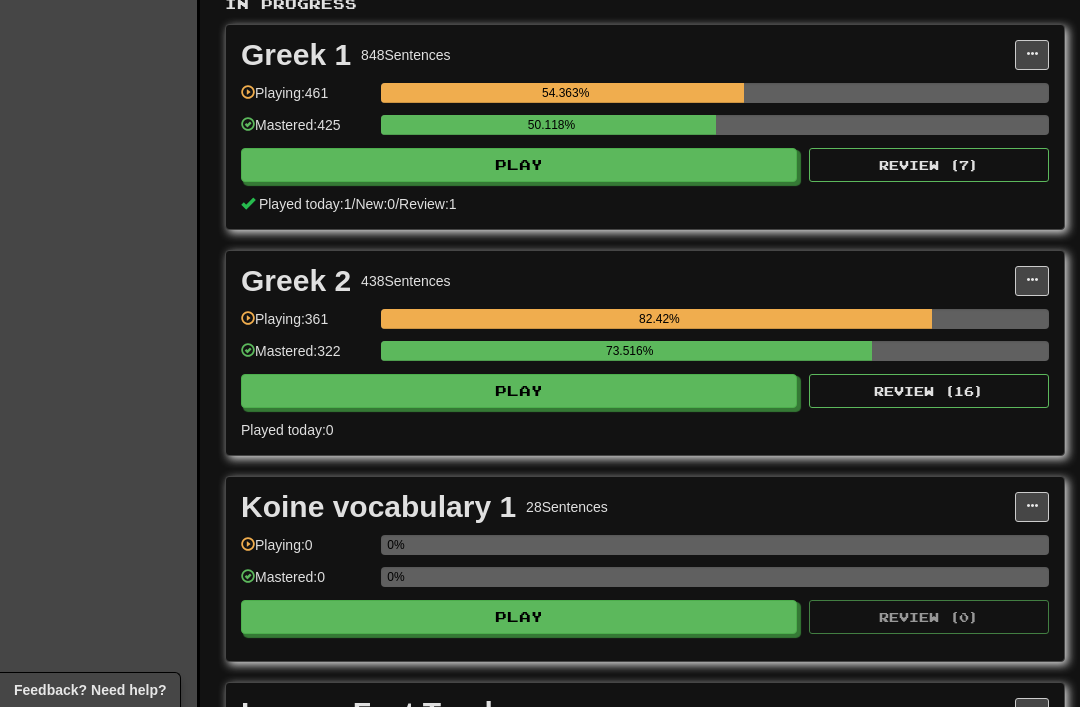 click at bounding box center [1032, 280] 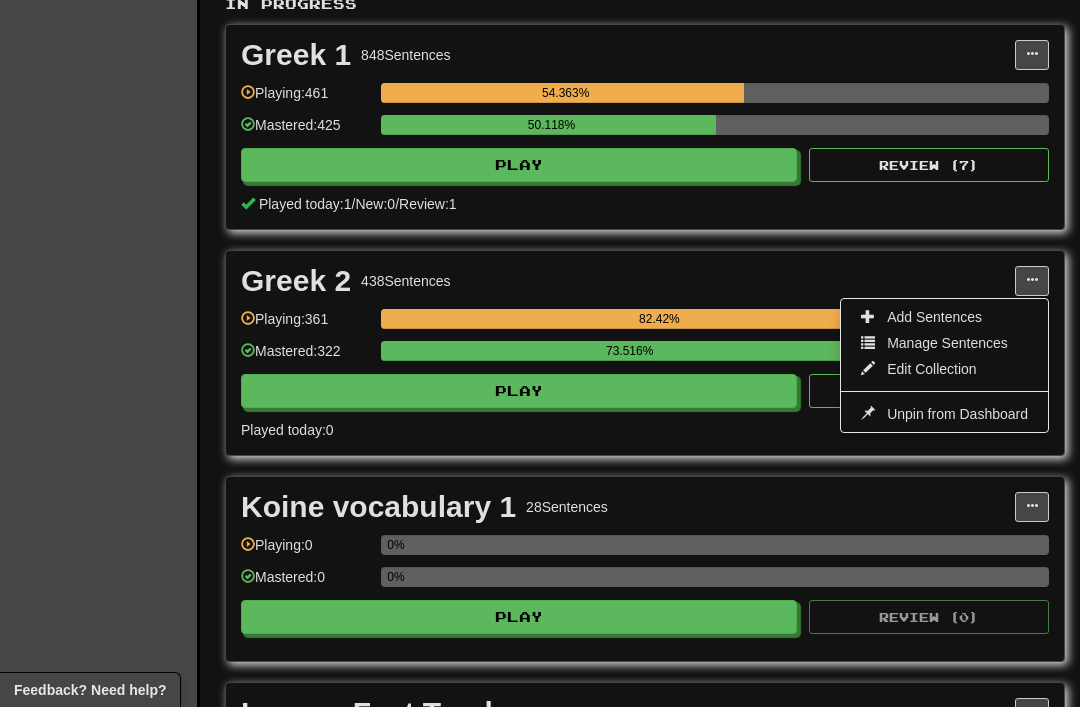 click on "Add Sentences" at bounding box center (934, 317) 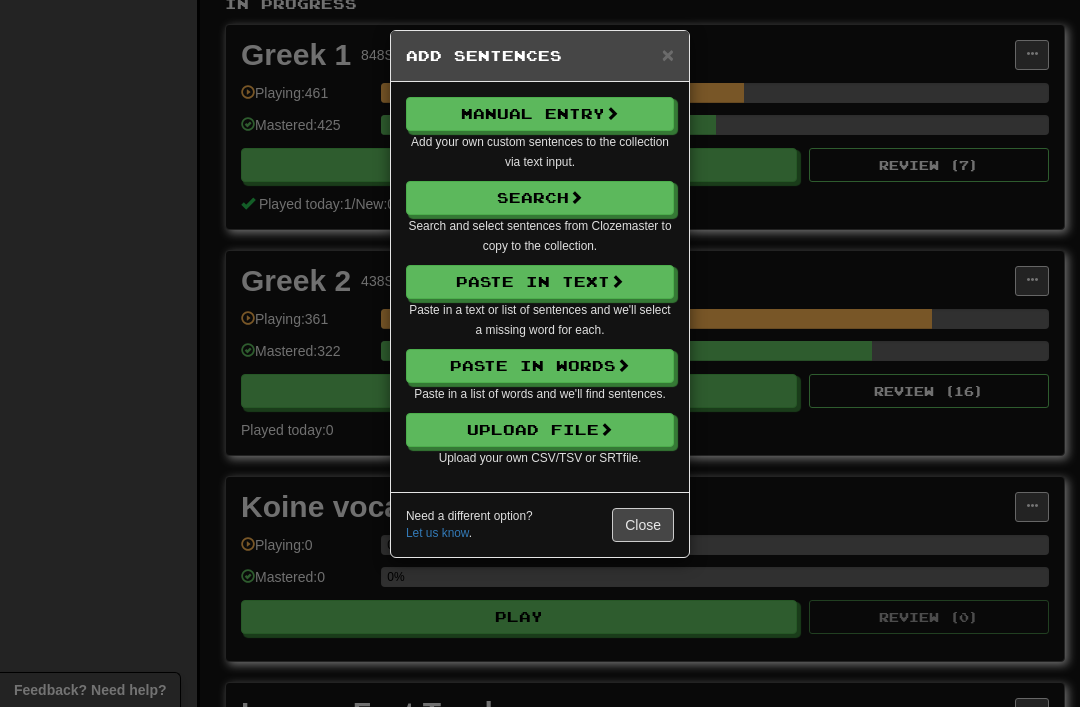 click on "Manual Entry" at bounding box center [540, 114] 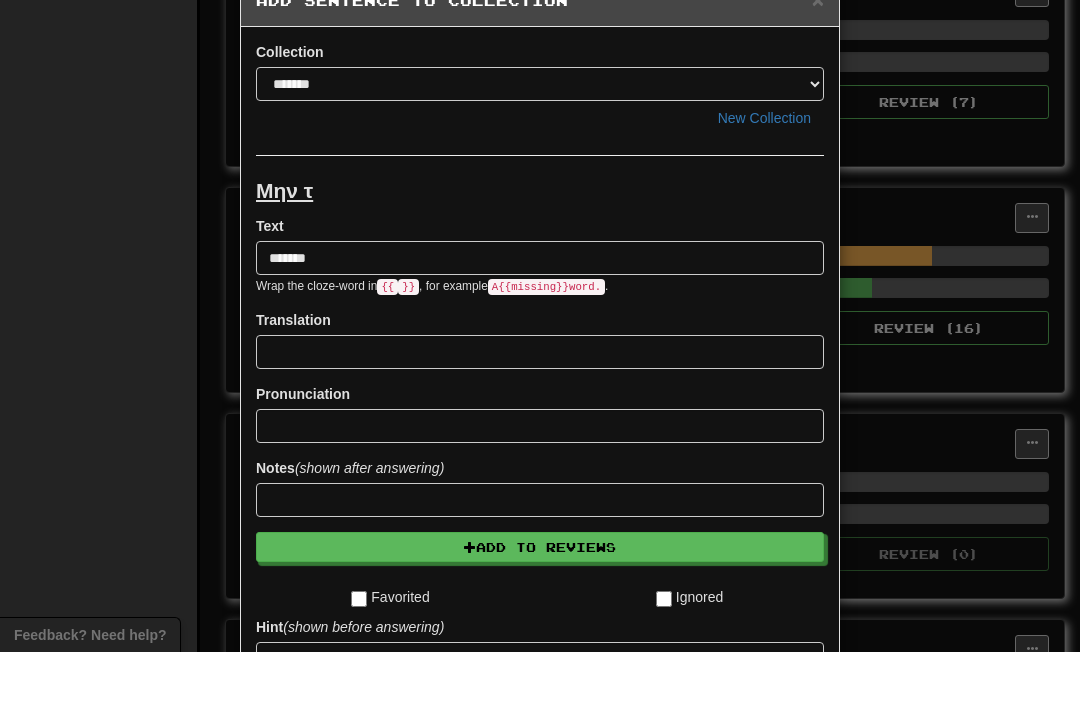 scroll, scrollTop: 481, scrollLeft: 0, axis: vertical 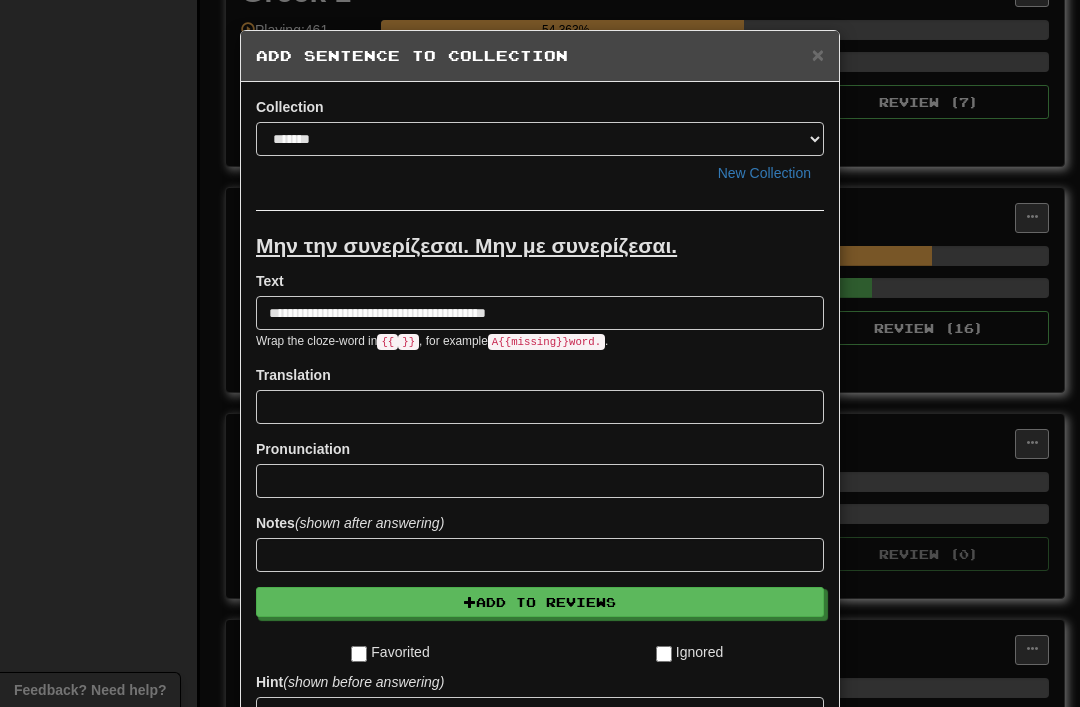 click on "Μην την συνερίζεσαι.  Μην με συνερίζεσαι." at bounding box center [540, 246] 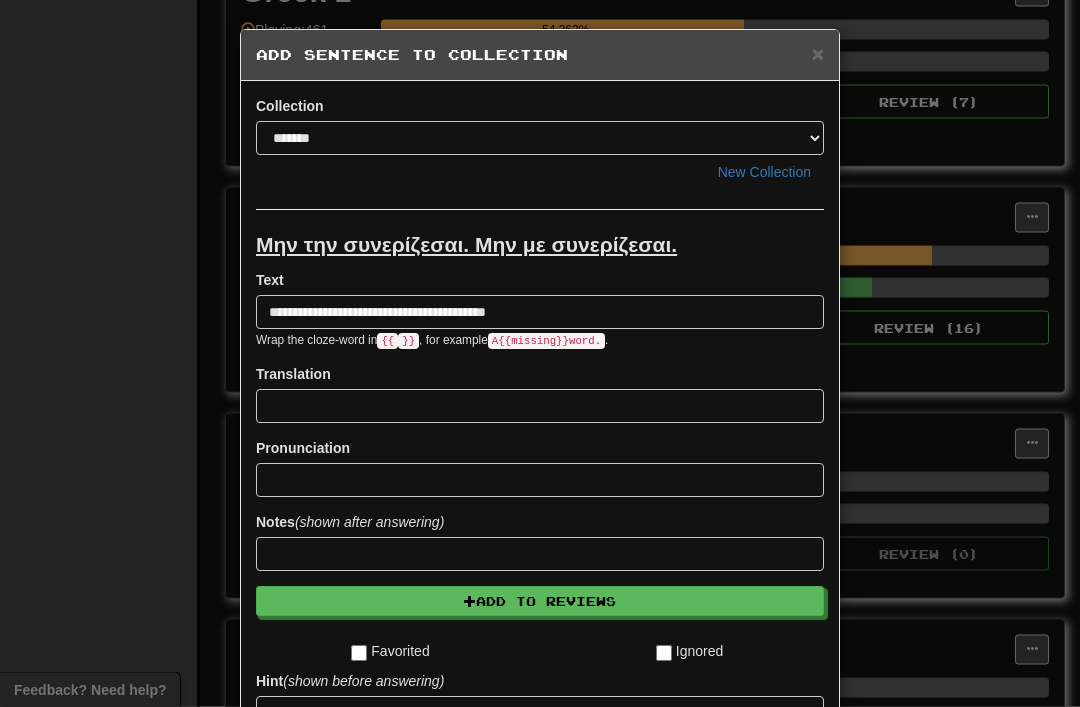 click on "Μην την συνερίζεσαι.  Μην με συνερίζεσαι." at bounding box center [466, 245] 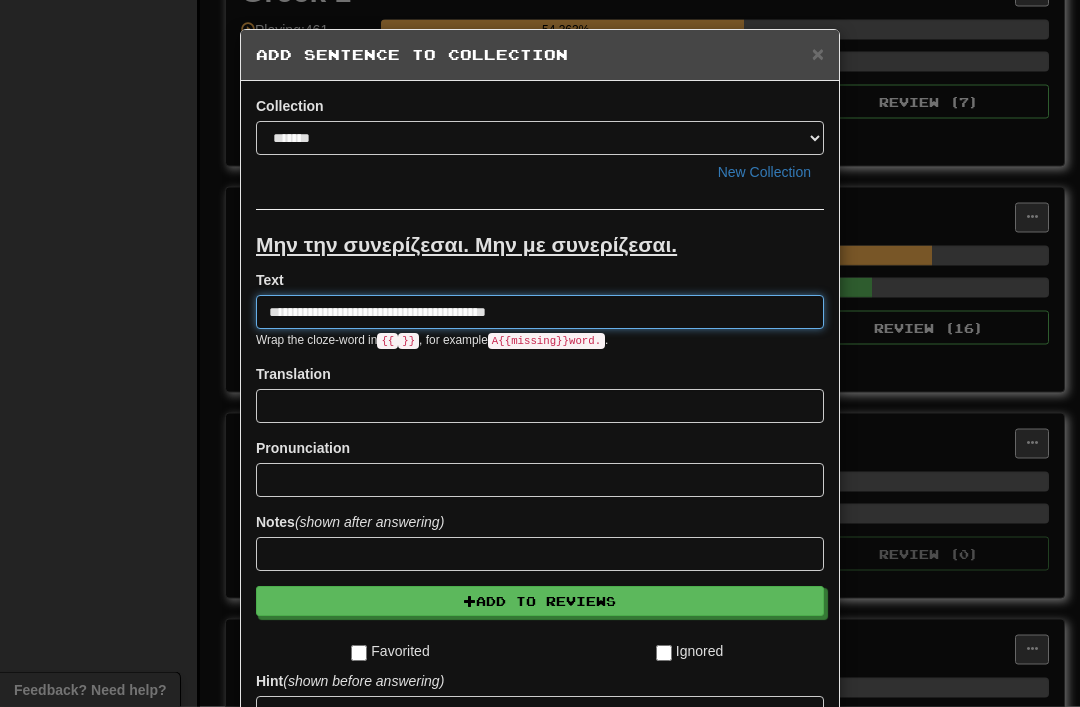 click on "**********" at bounding box center (540, 313) 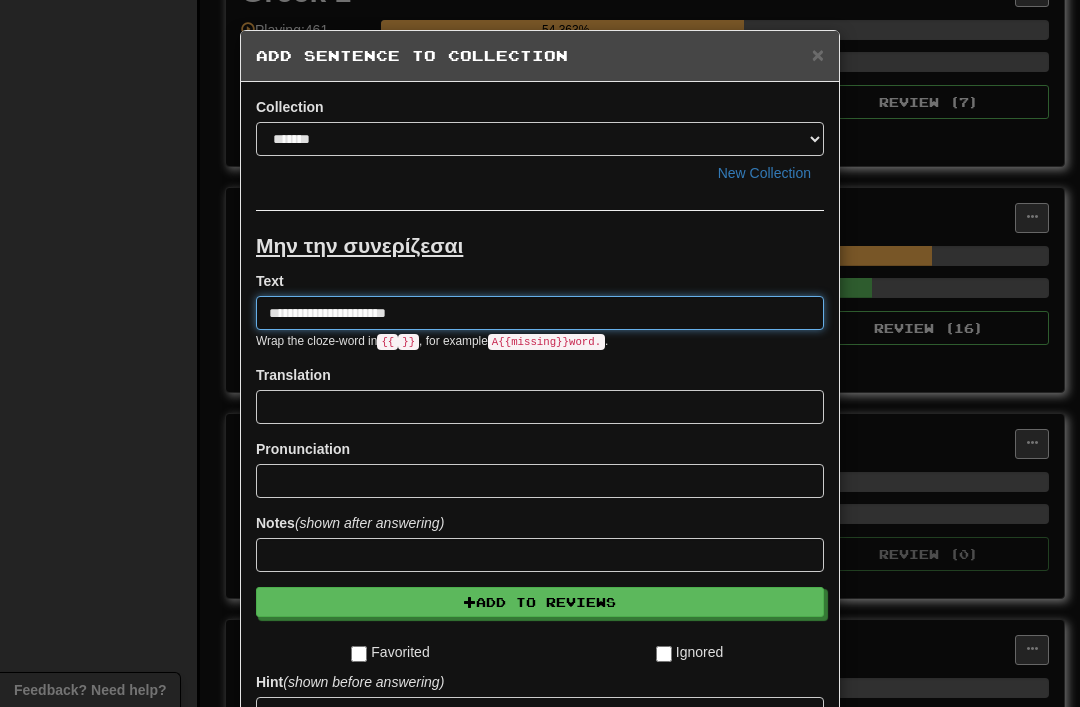 click on "**********" at bounding box center (540, 313) 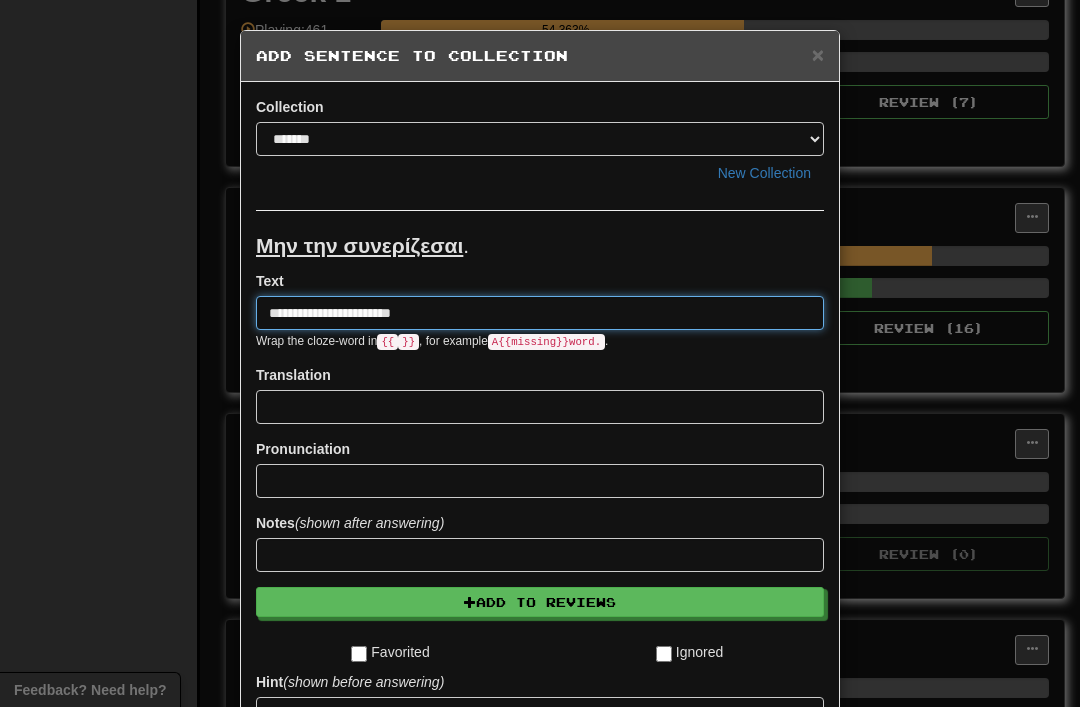 type on "**********" 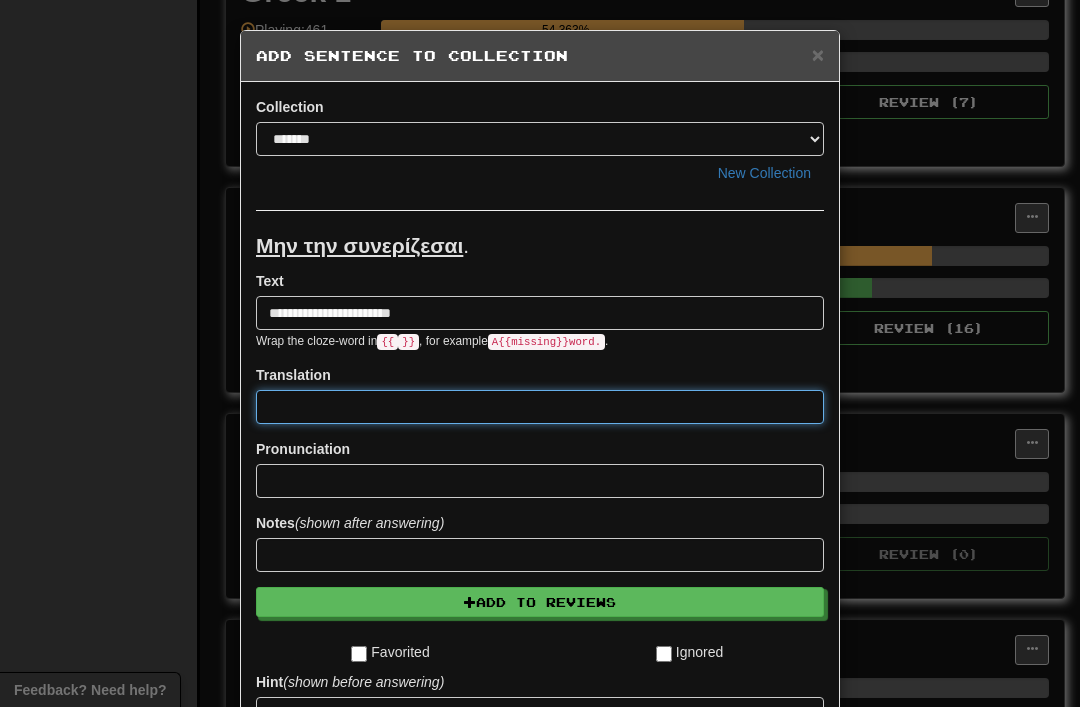 click at bounding box center (540, 407) 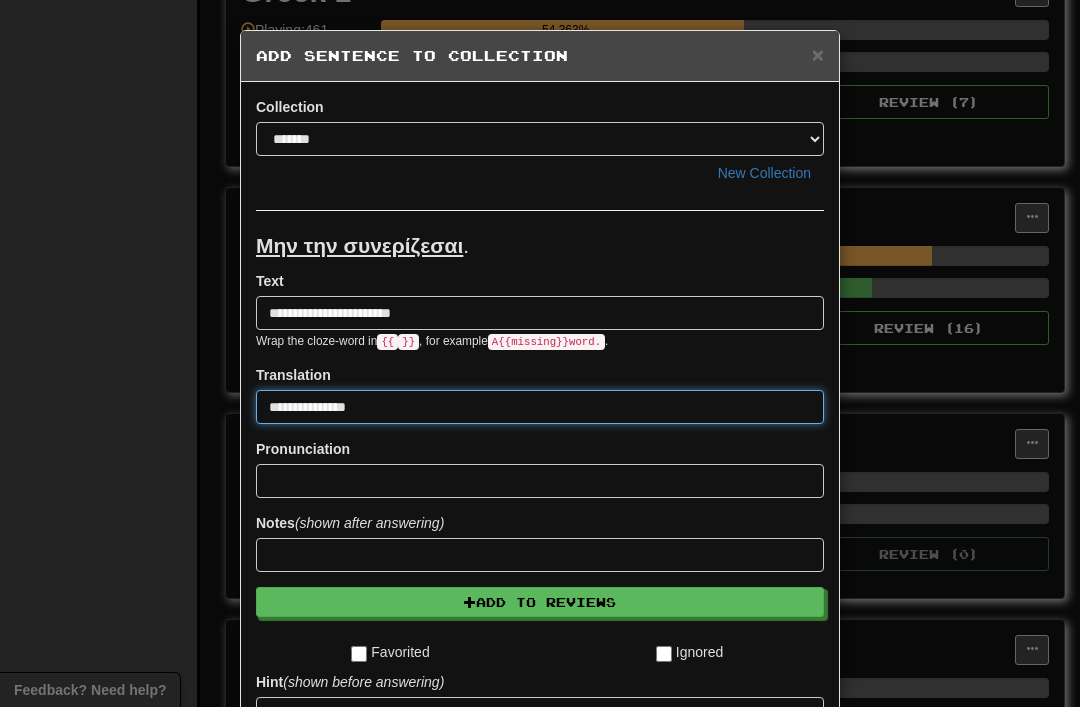 type on "**********" 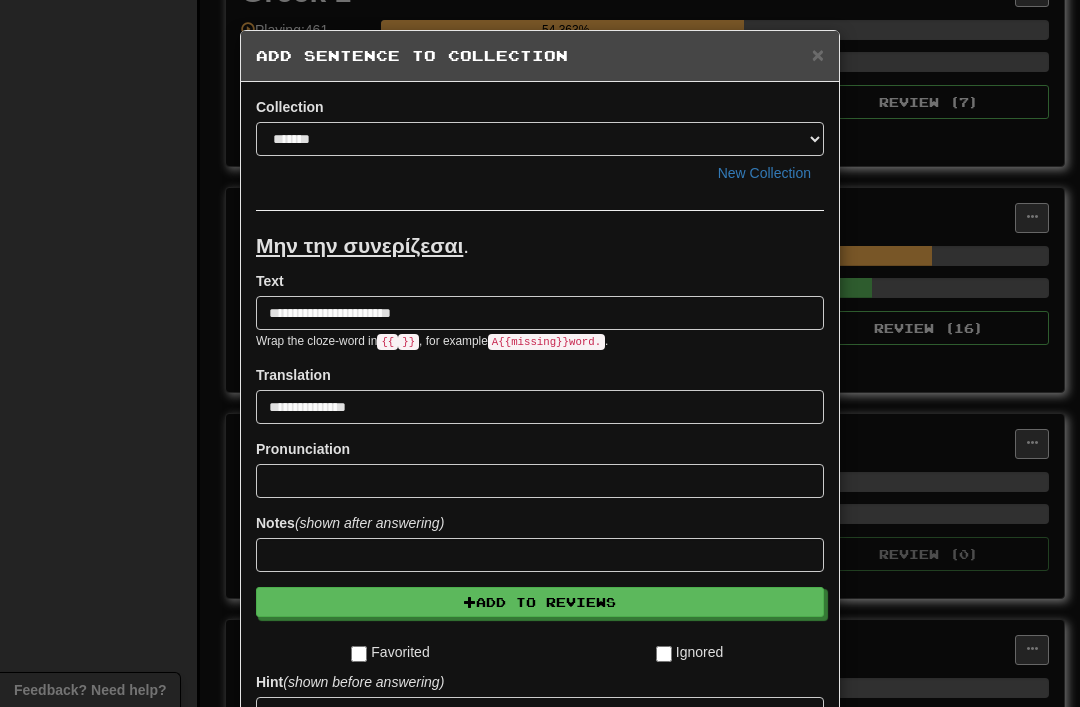 click on "Add to Reviews" at bounding box center [540, 602] 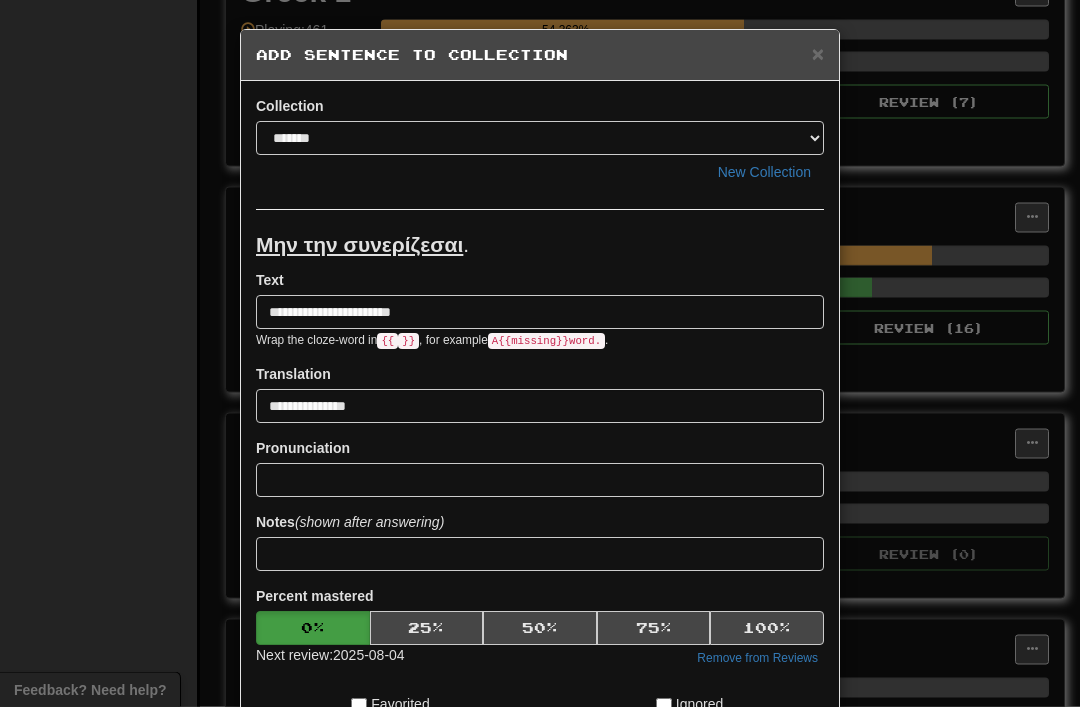scroll, scrollTop: 537, scrollLeft: 0, axis: vertical 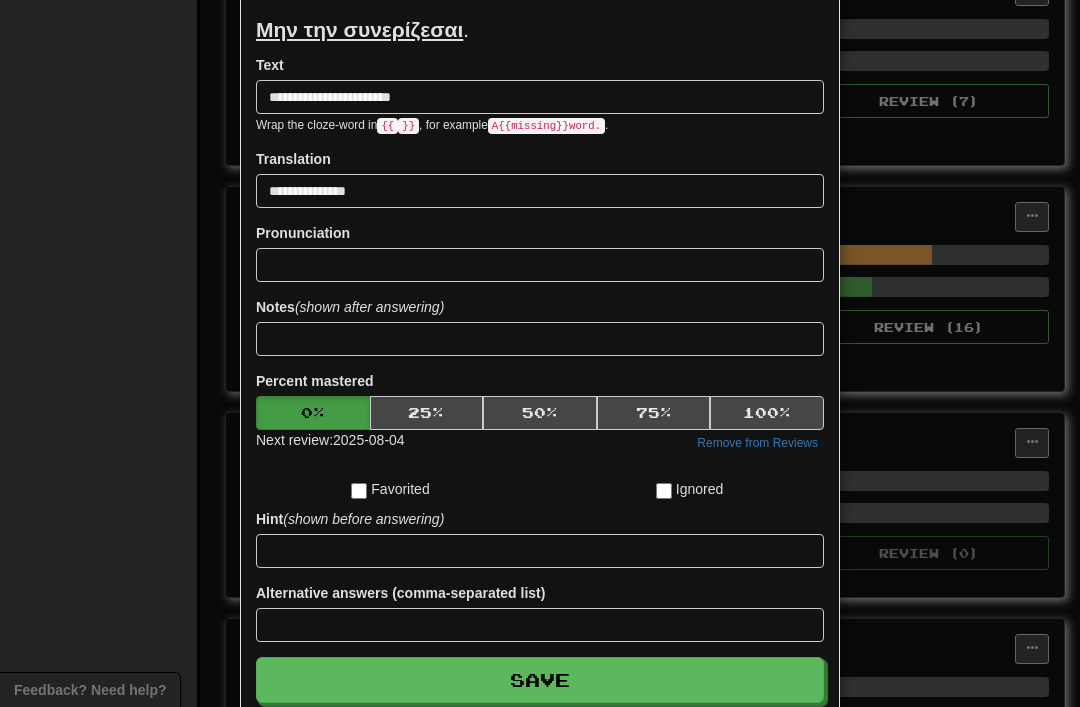 click on "Save" at bounding box center [540, 680] 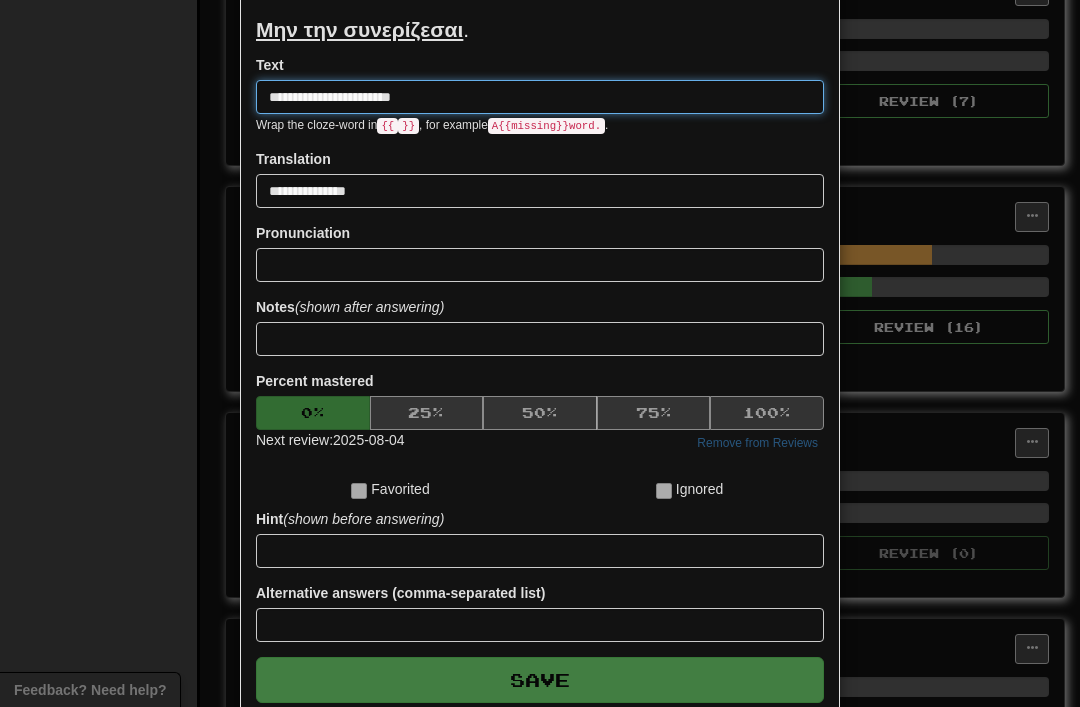 type 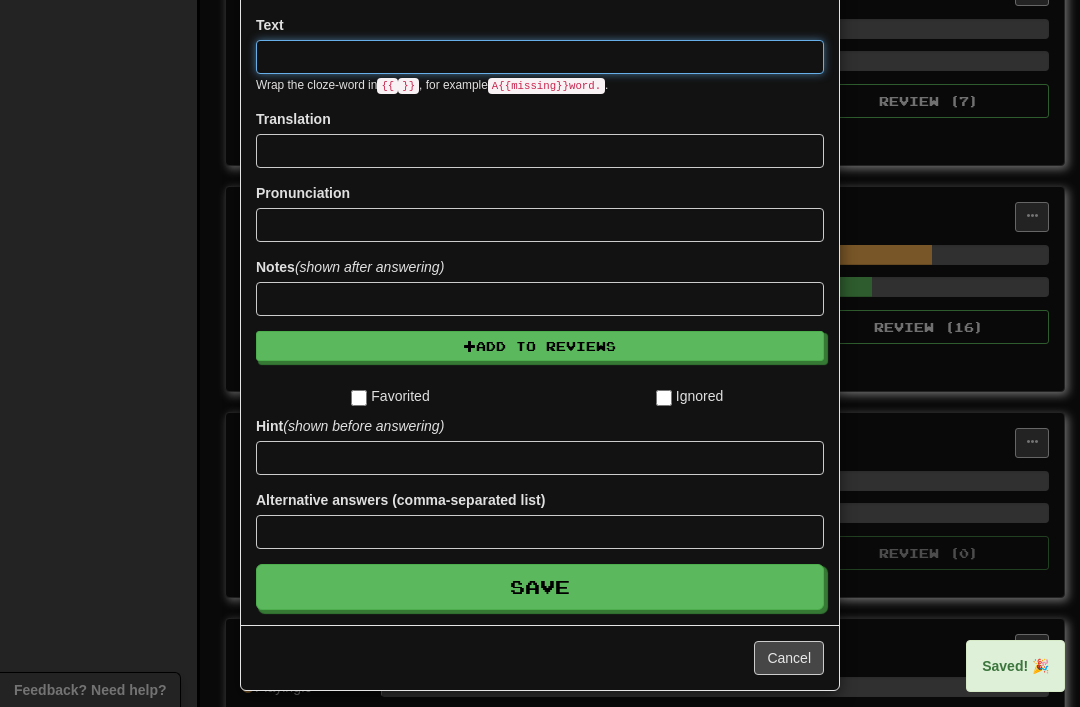 scroll, scrollTop: 536, scrollLeft: 0, axis: vertical 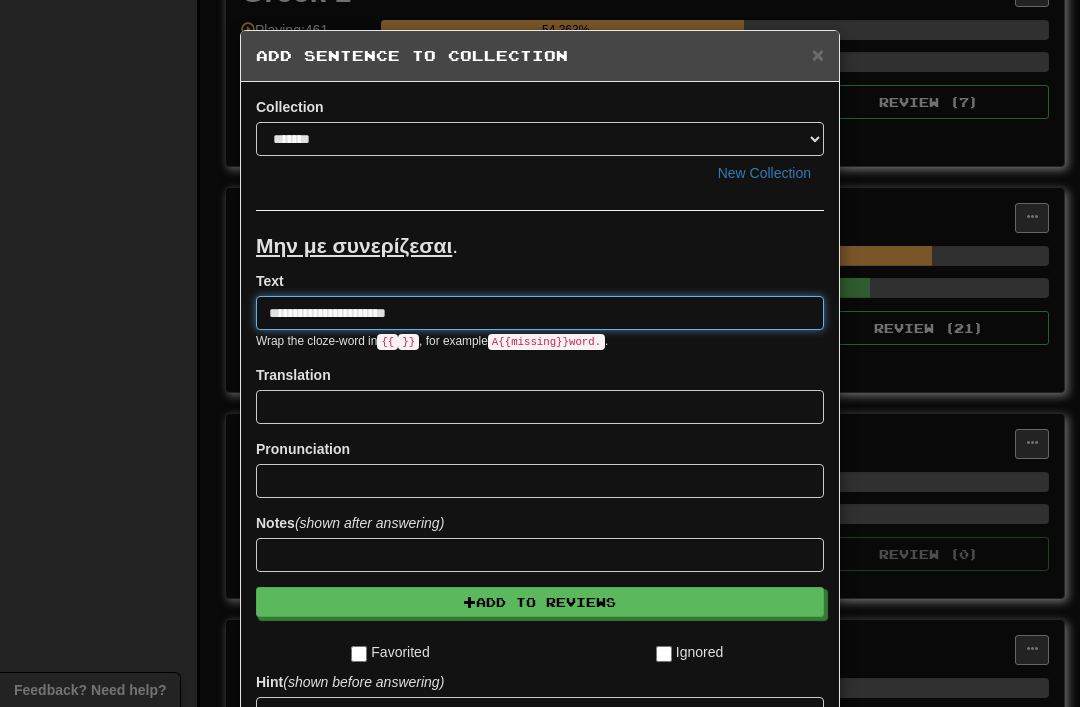 type on "**********" 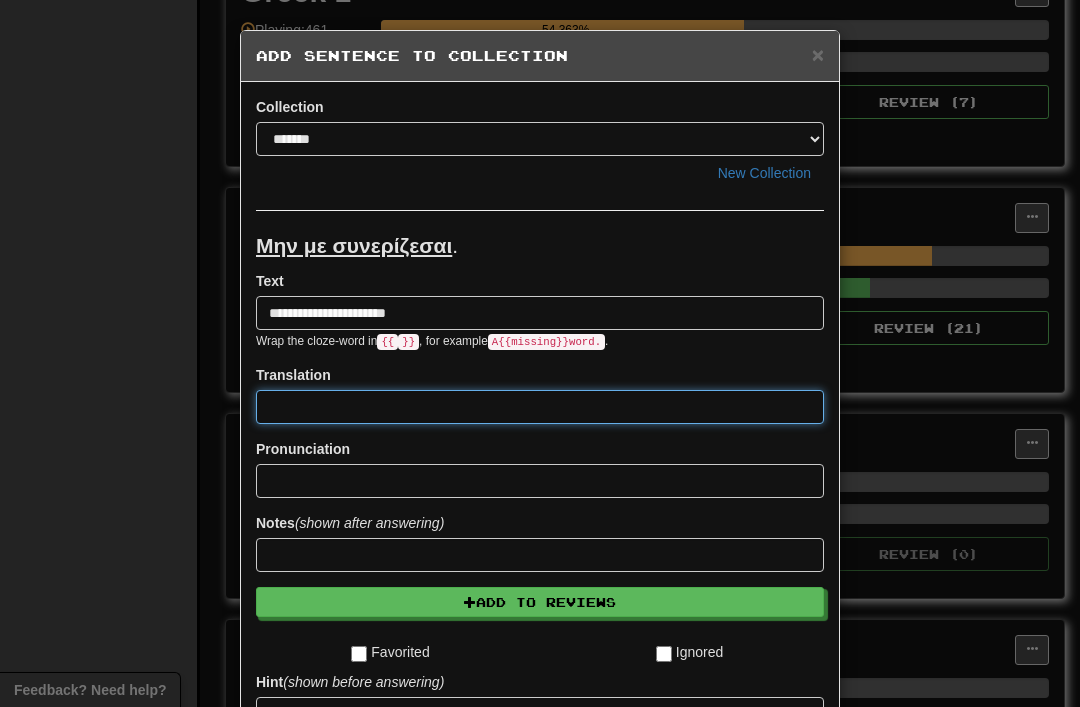click at bounding box center [540, 407] 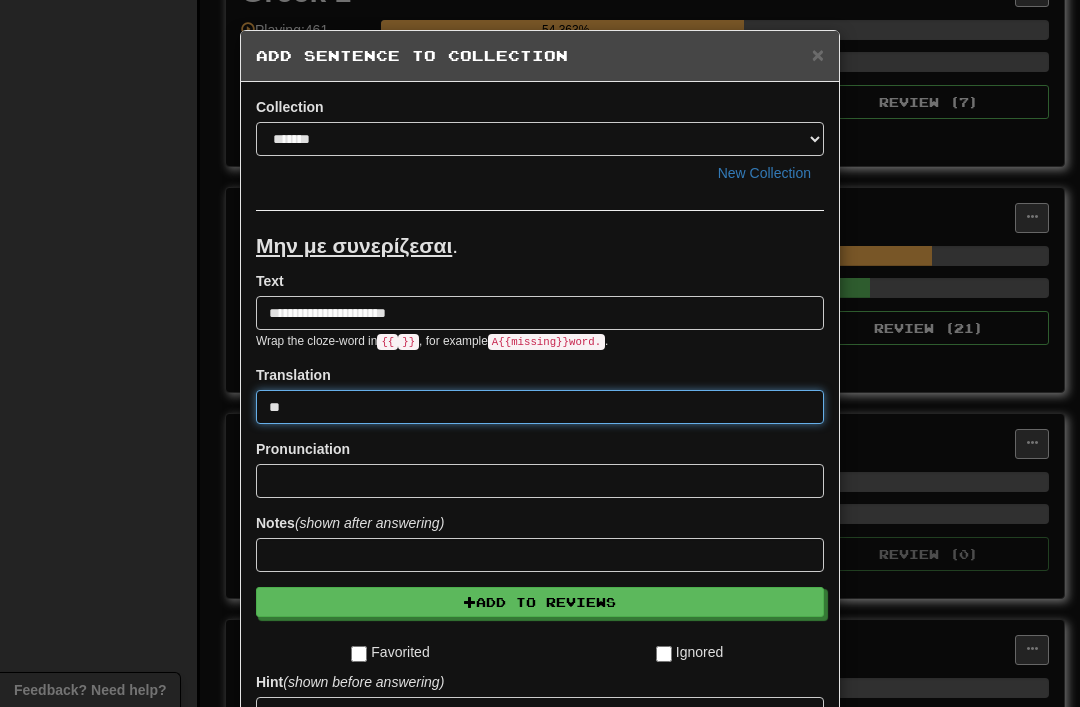 type on "*" 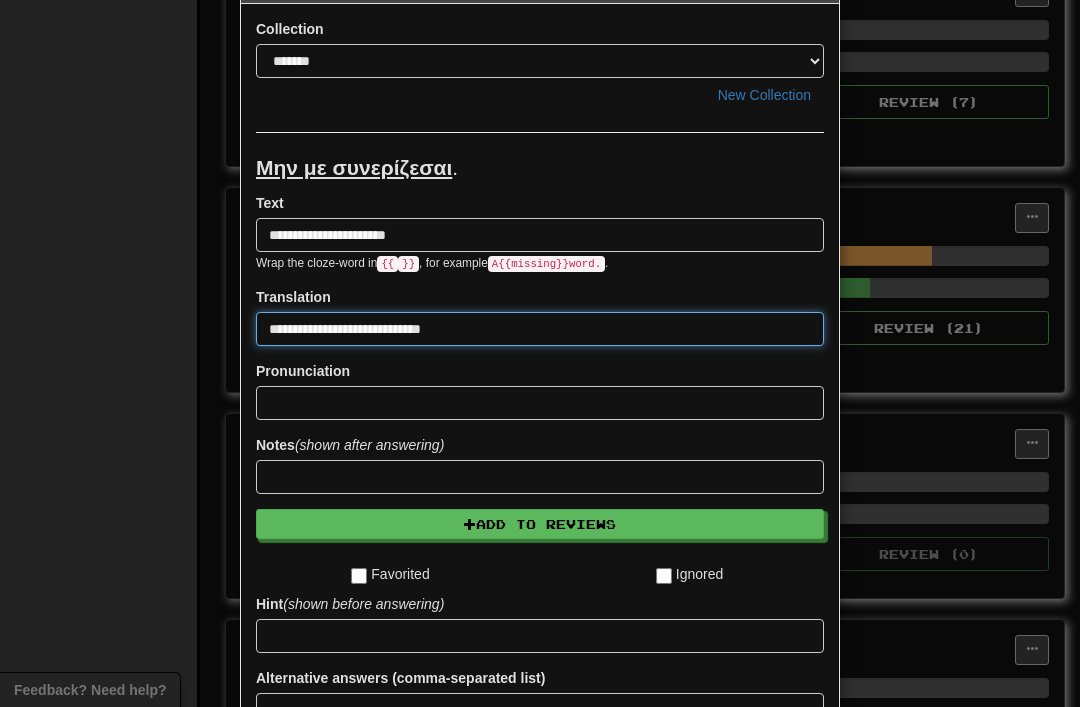 scroll, scrollTop: 87, scrollLeft: 0, axis: vertical 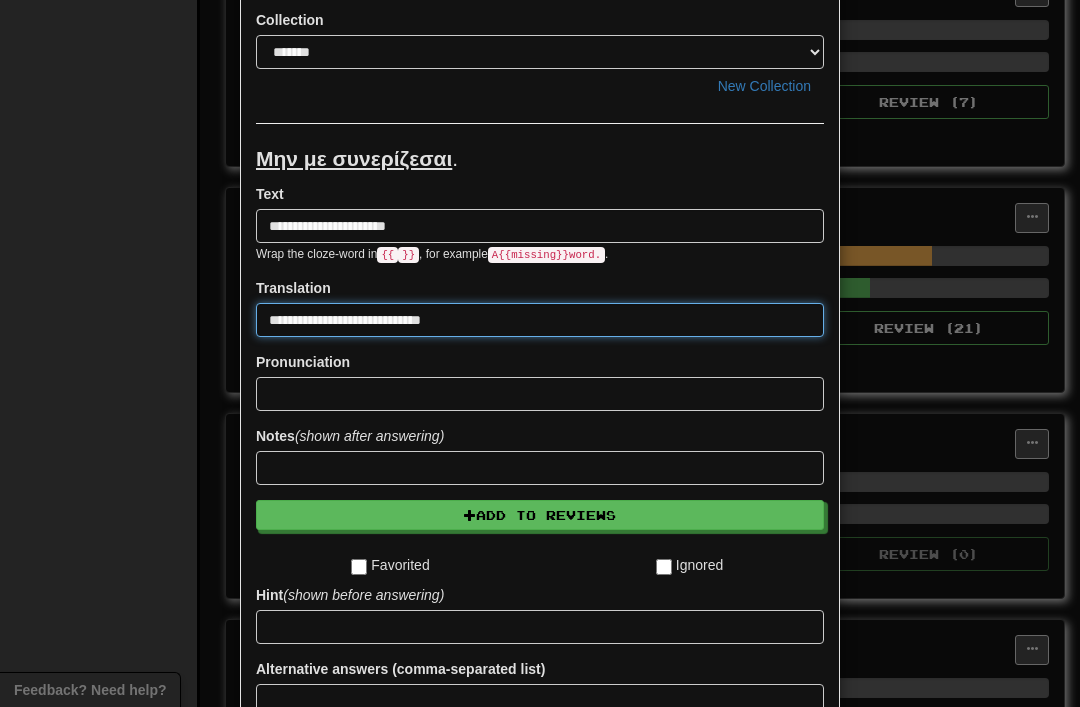 type on "**********" 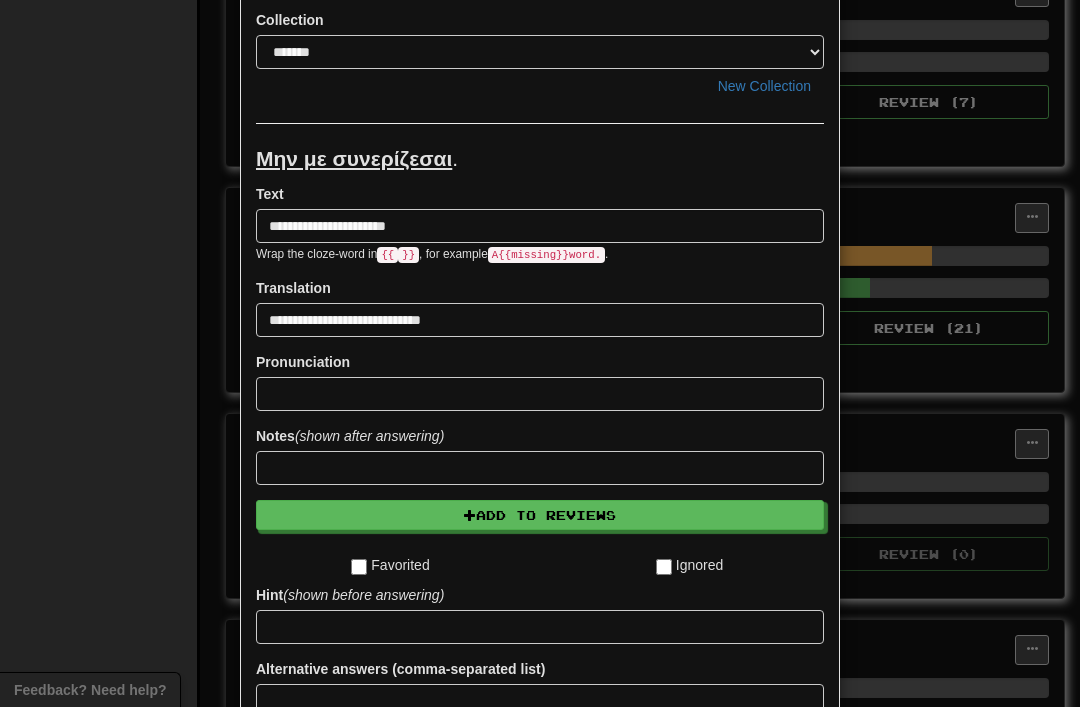 click on "Add to Reviews" at bounding box center [540, 515] 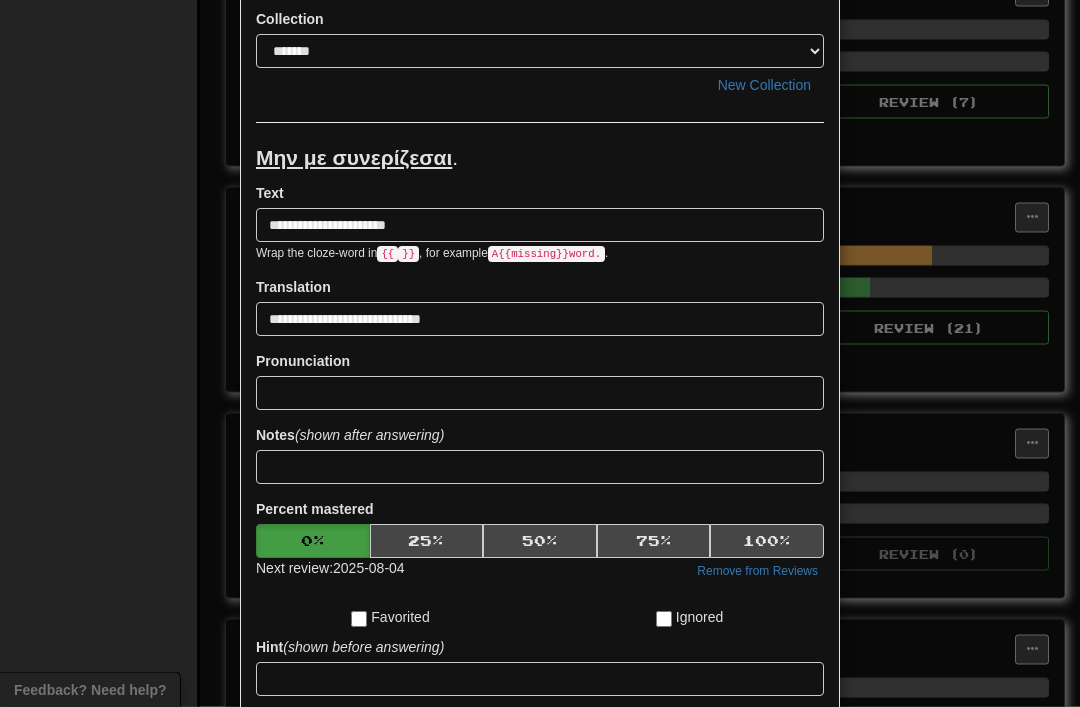 scroll, scrollTop: 235, scrollLeft: 0, axis: vertical 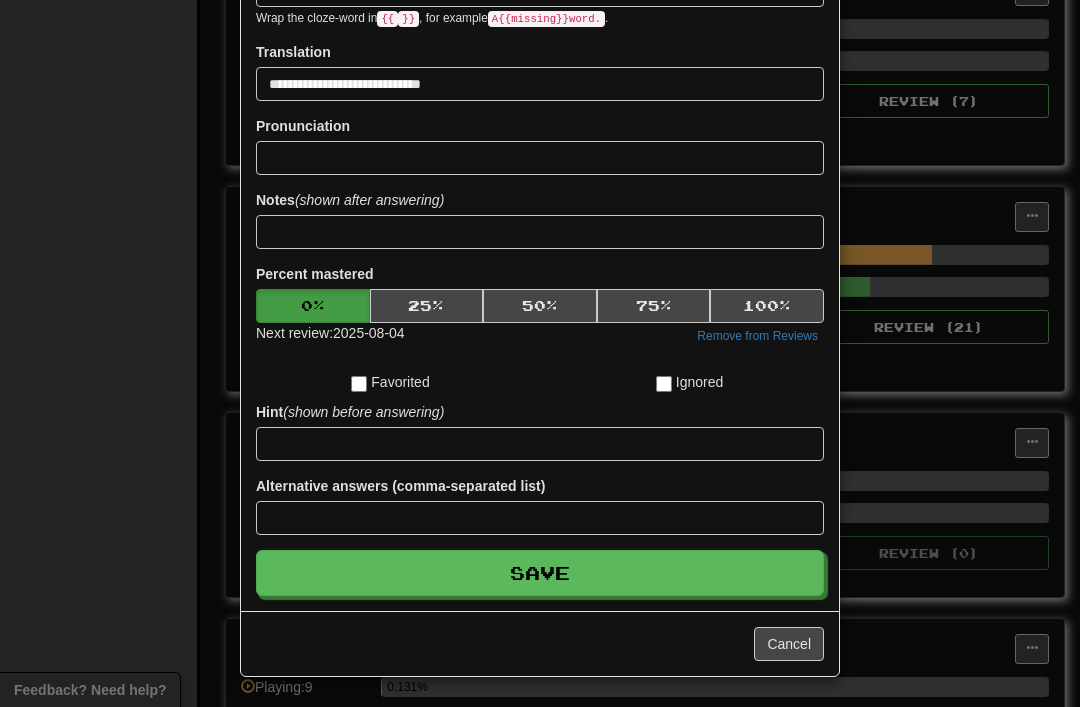 click on "Save" at bounding box center (540, 573) 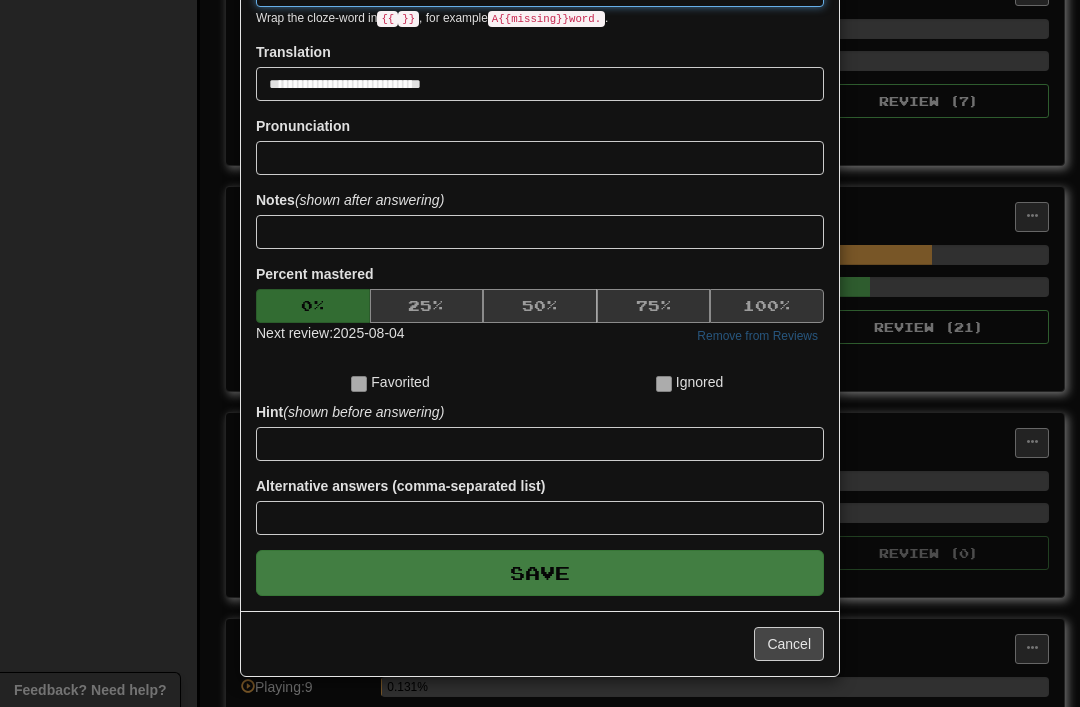 type 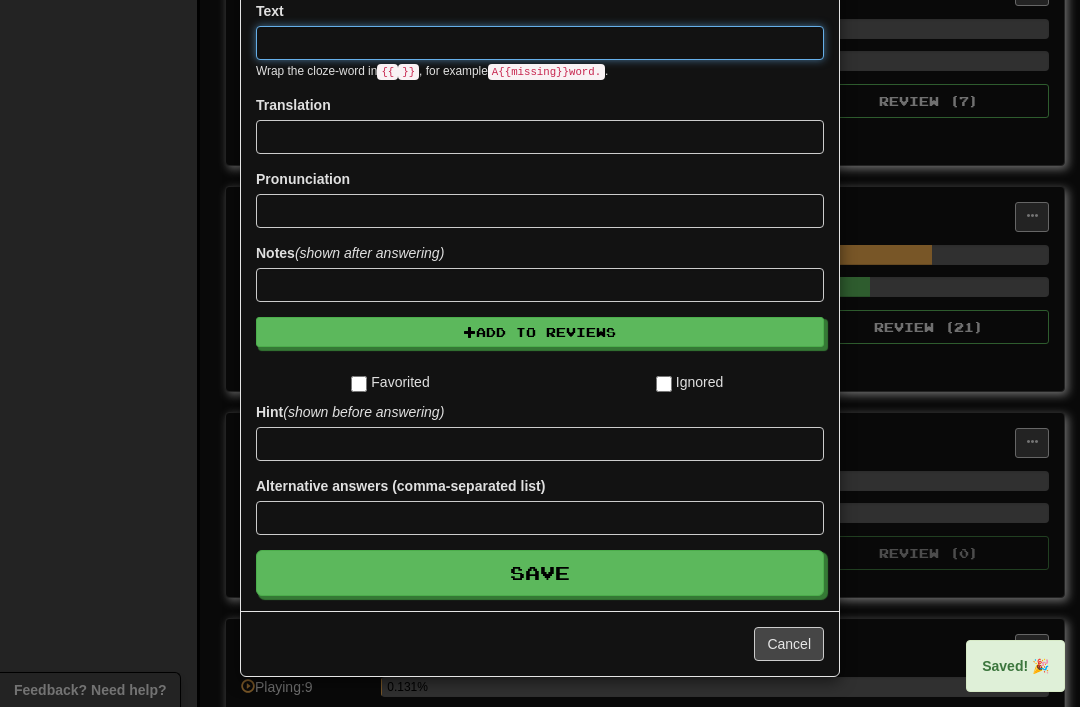 scroll, scrollTop: 536, scrollLeft: 0, axis: vertical 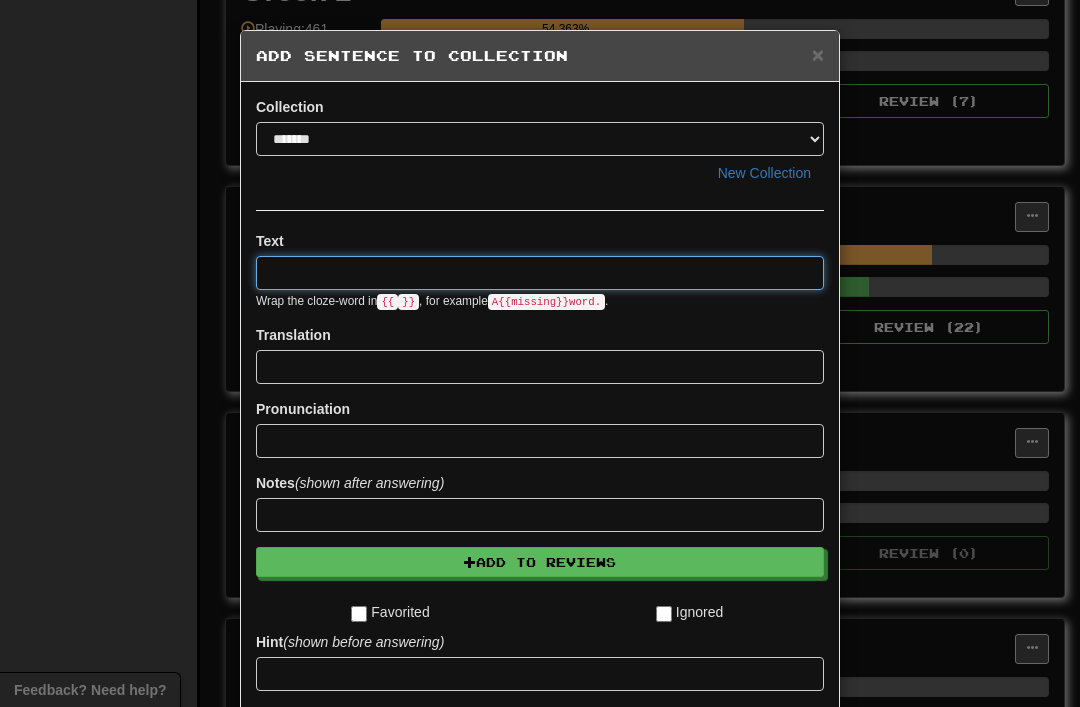 click at bounding box center (540, 273) 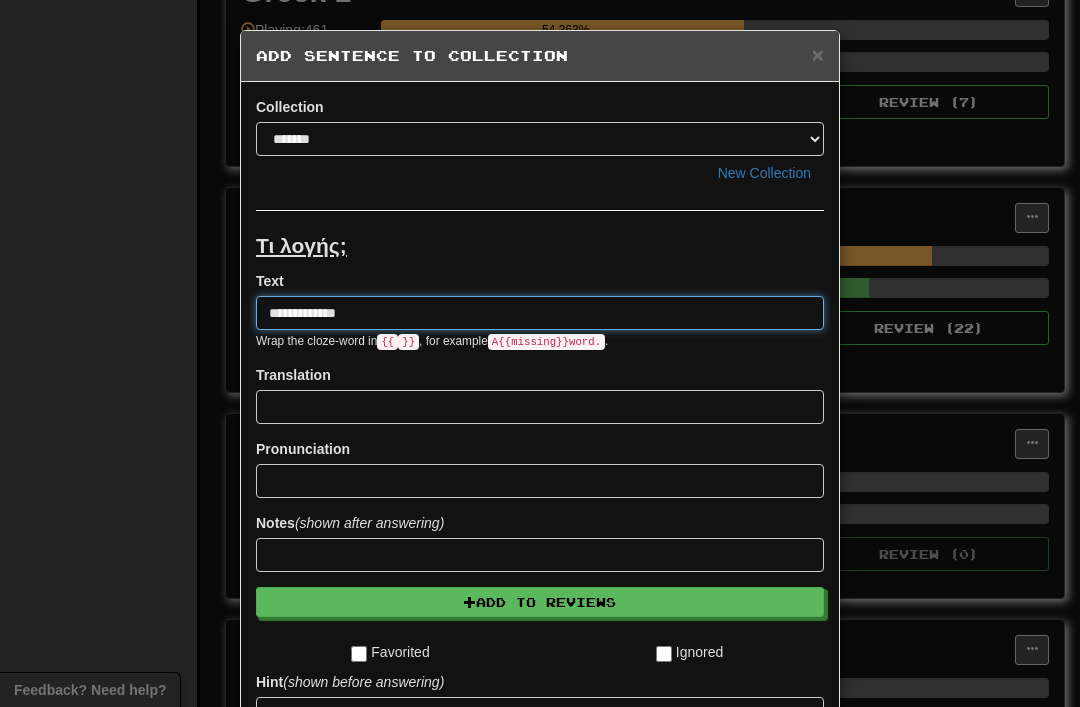 type on "**********" 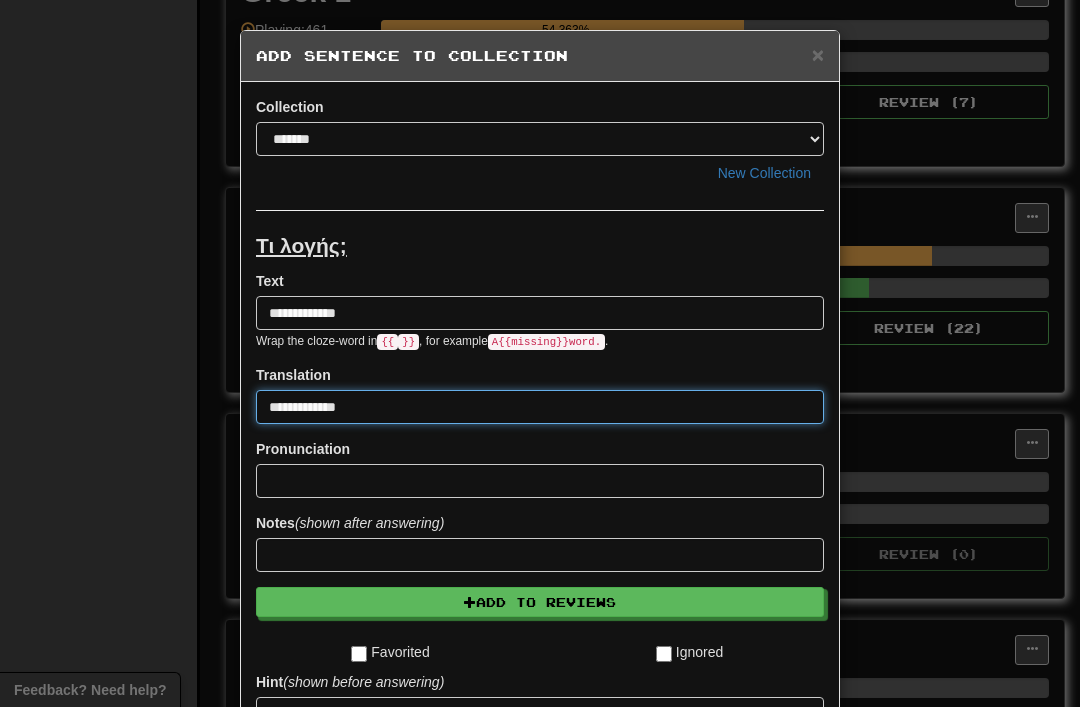 type on "**********" 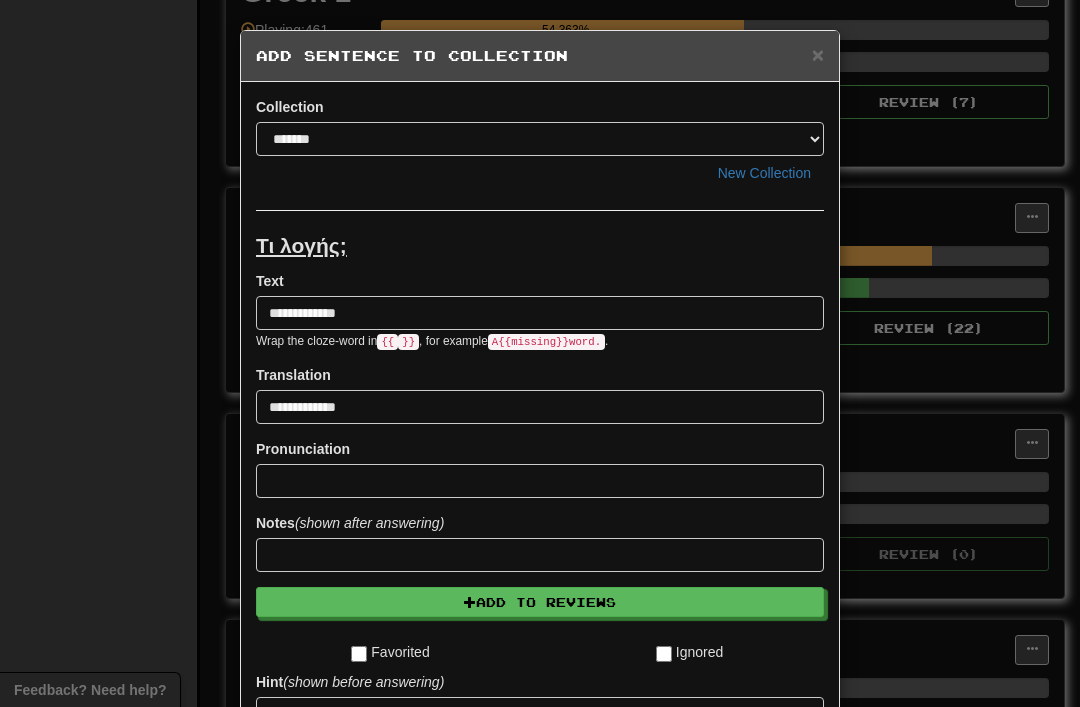 click on "Add to Reviews" at bounding box center [540, 602] 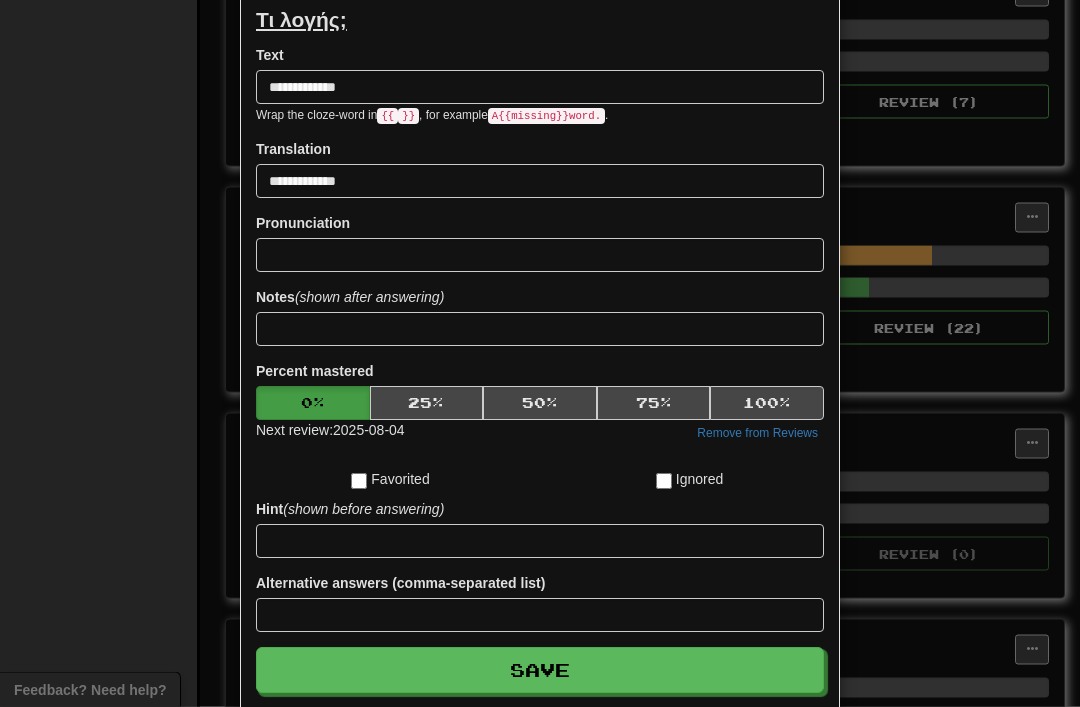 scroll, scrollTop: 234, scrollLeft: 0, axis: vertical 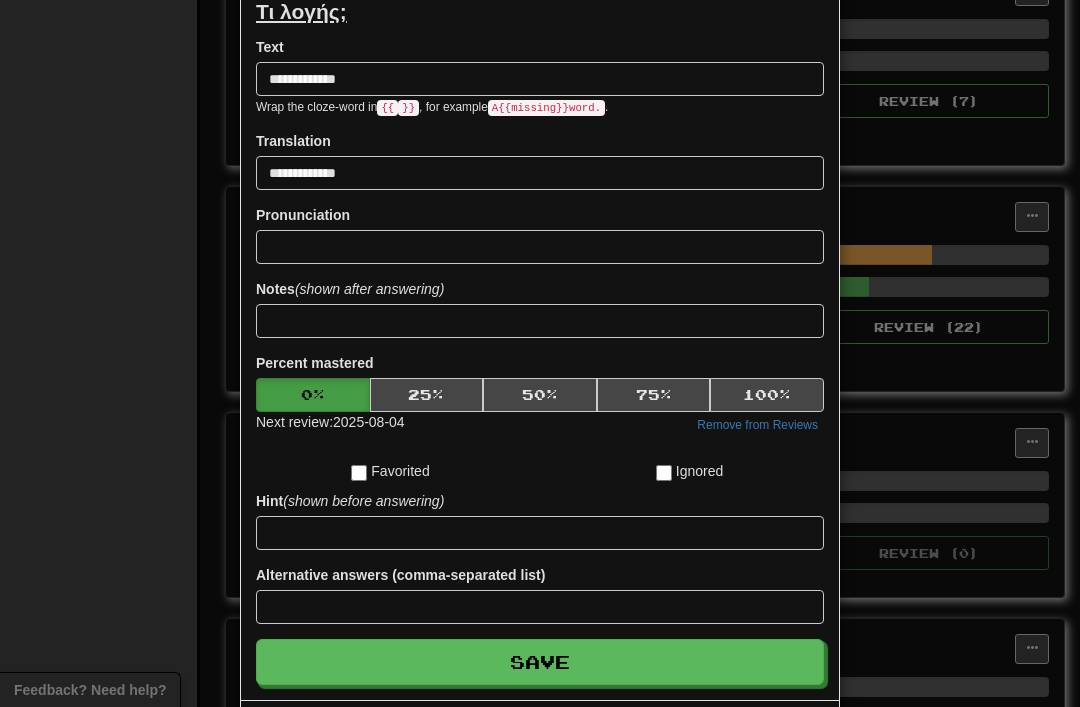 click on "Save" at bounding box center [540, 662] 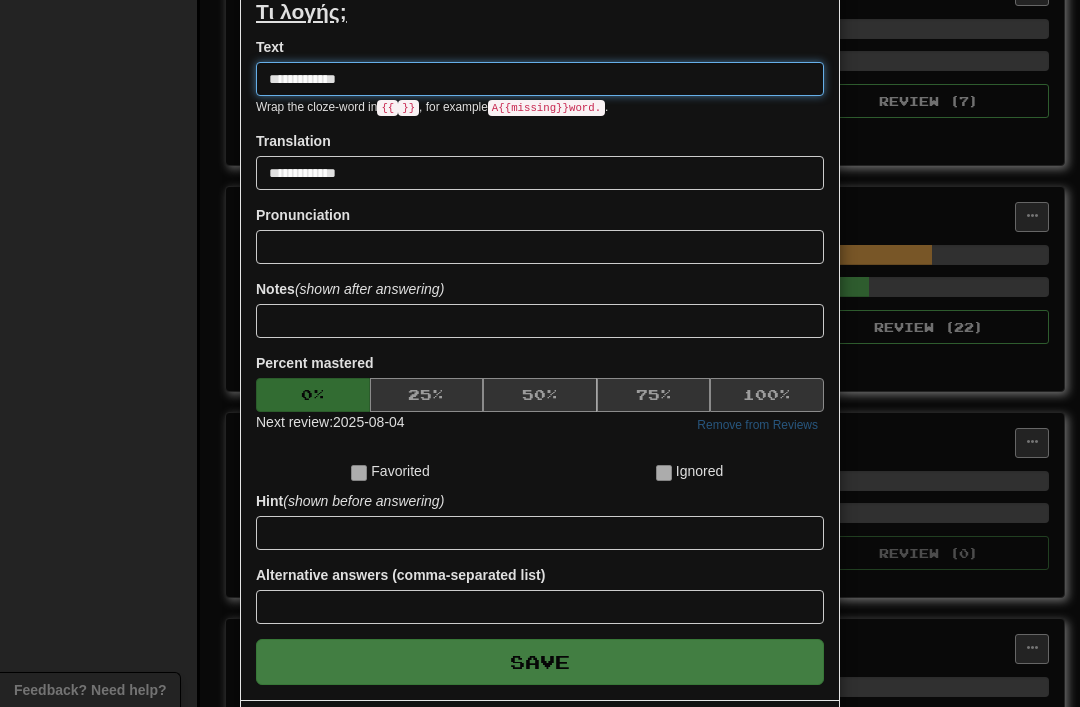 type 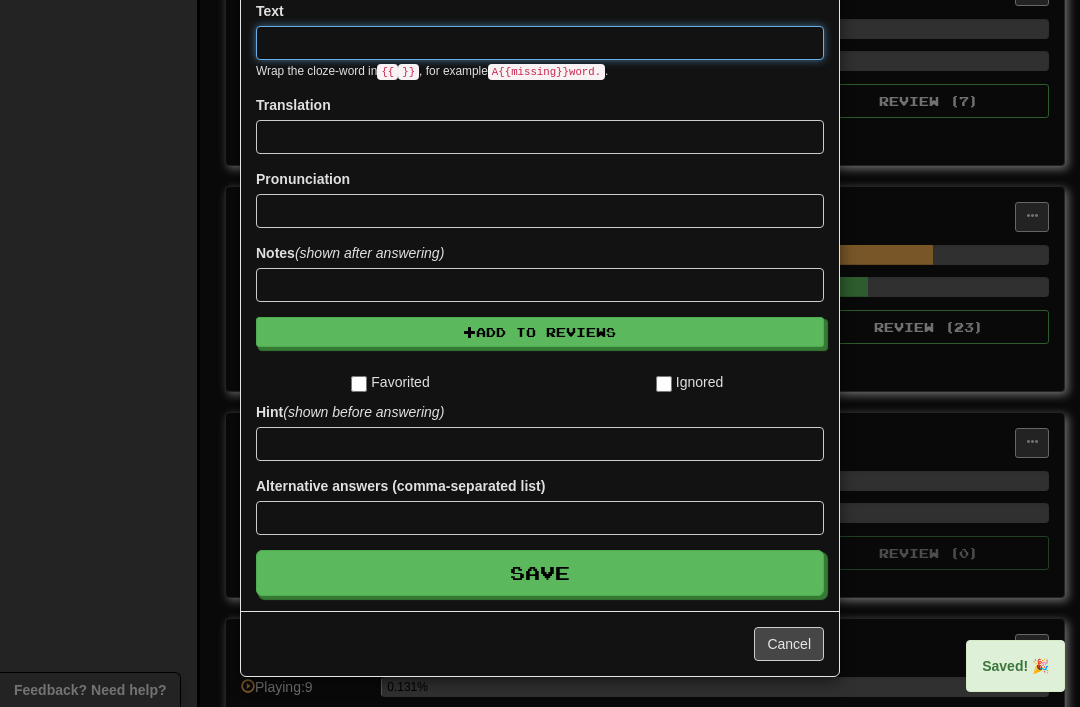 scroll, scrollTop: 23, scrollLeft: 0, axis: vertical 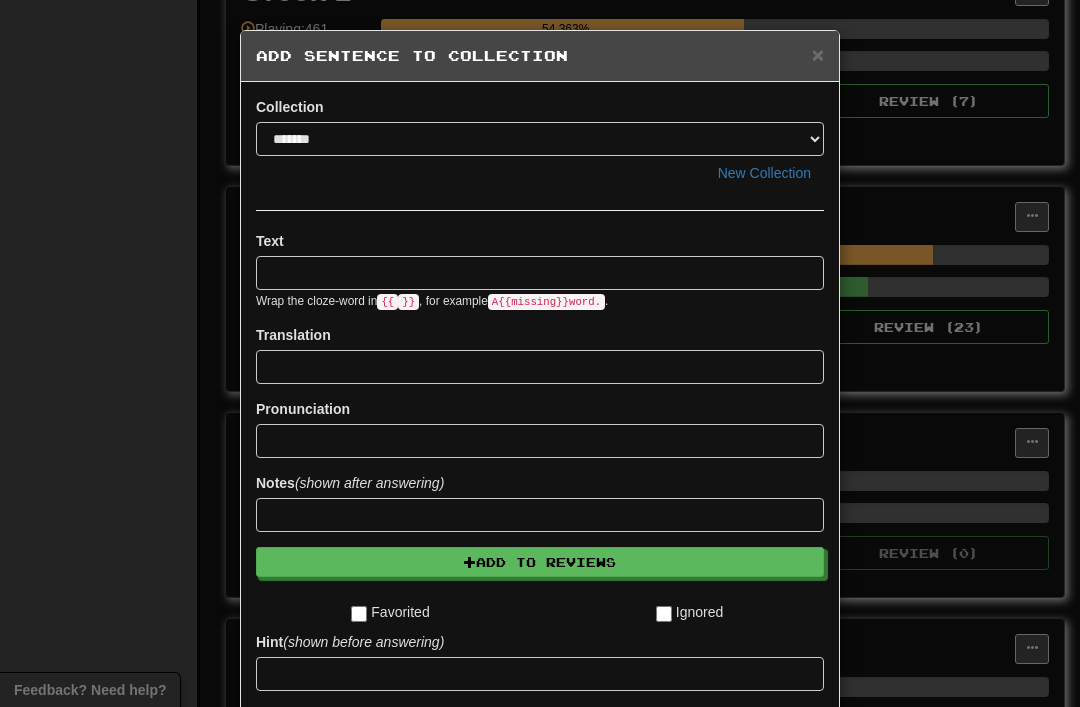 click on "×" at bounding box center [818, 54] 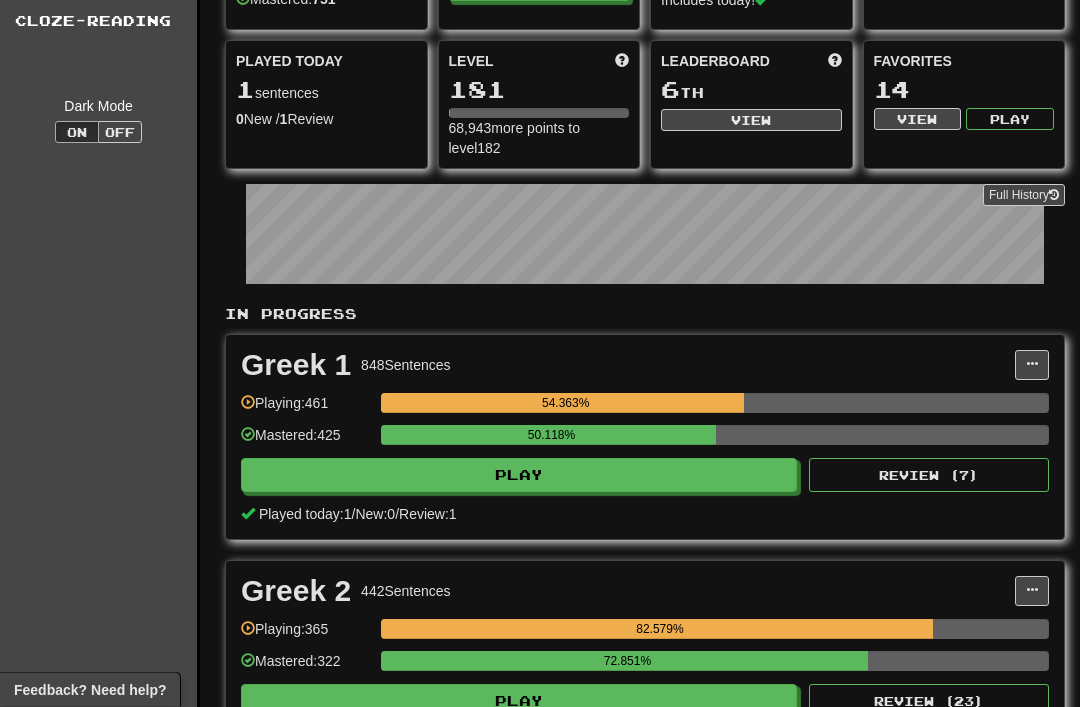 scroll, scrollTop: 0, scrollLeft: 0, axis: both 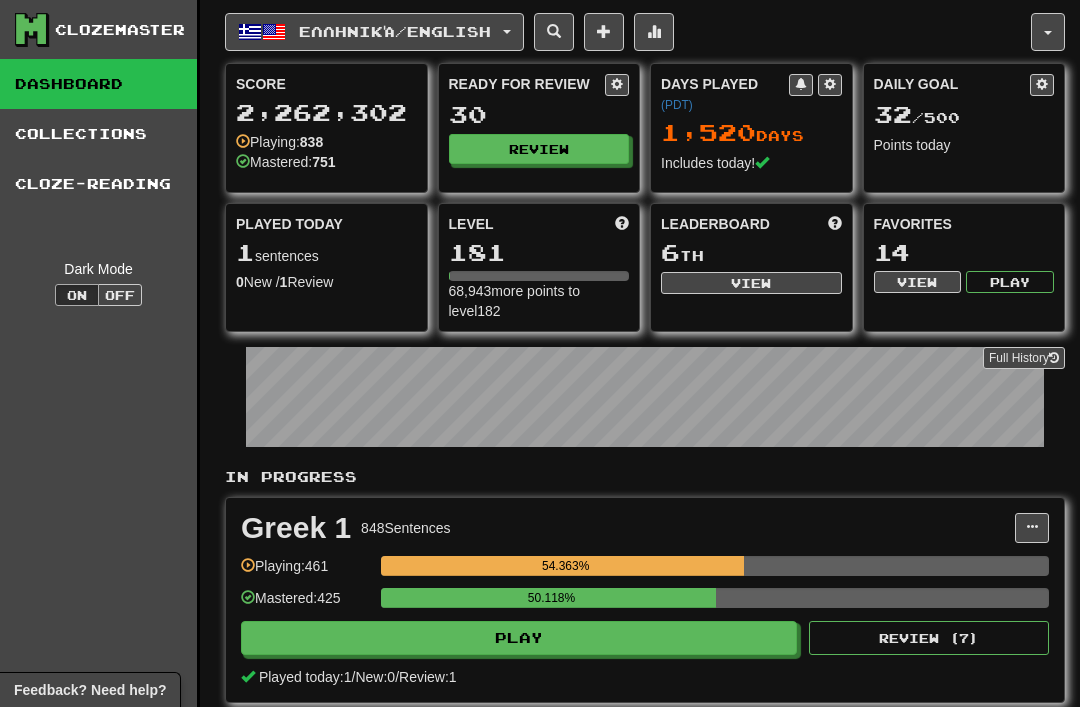 click on "Review" at bounding box center (539, 149) 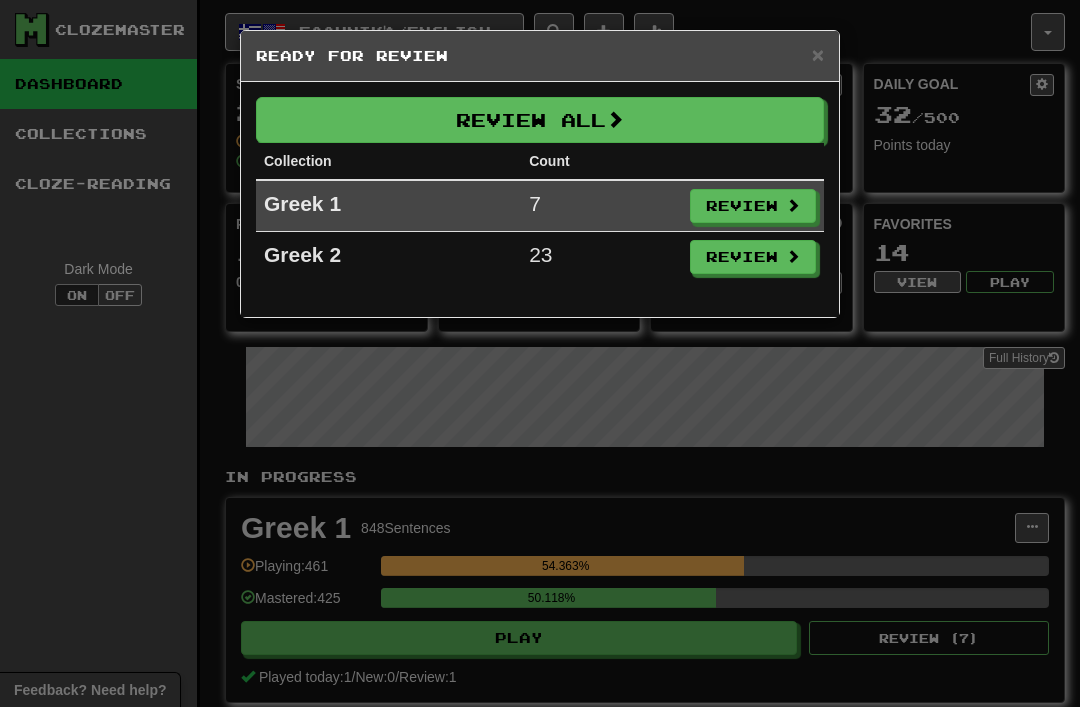 click on "Review" at bounding box center (753, 257) 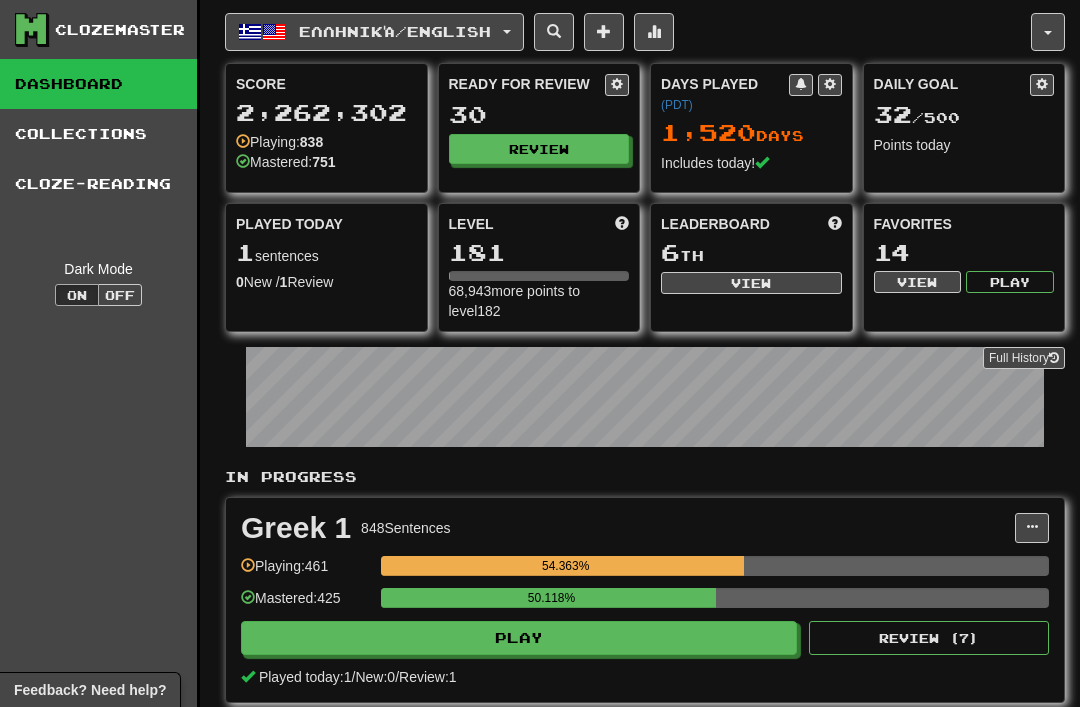select on "********" 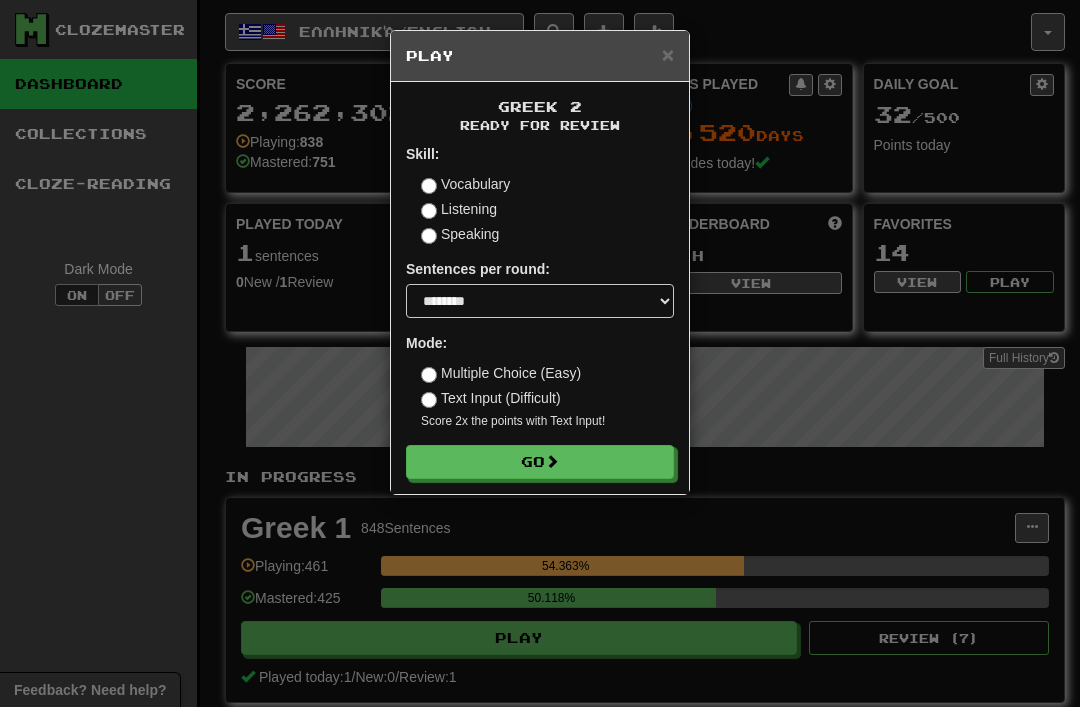 click on "Go" at bounding box center (540, 462) 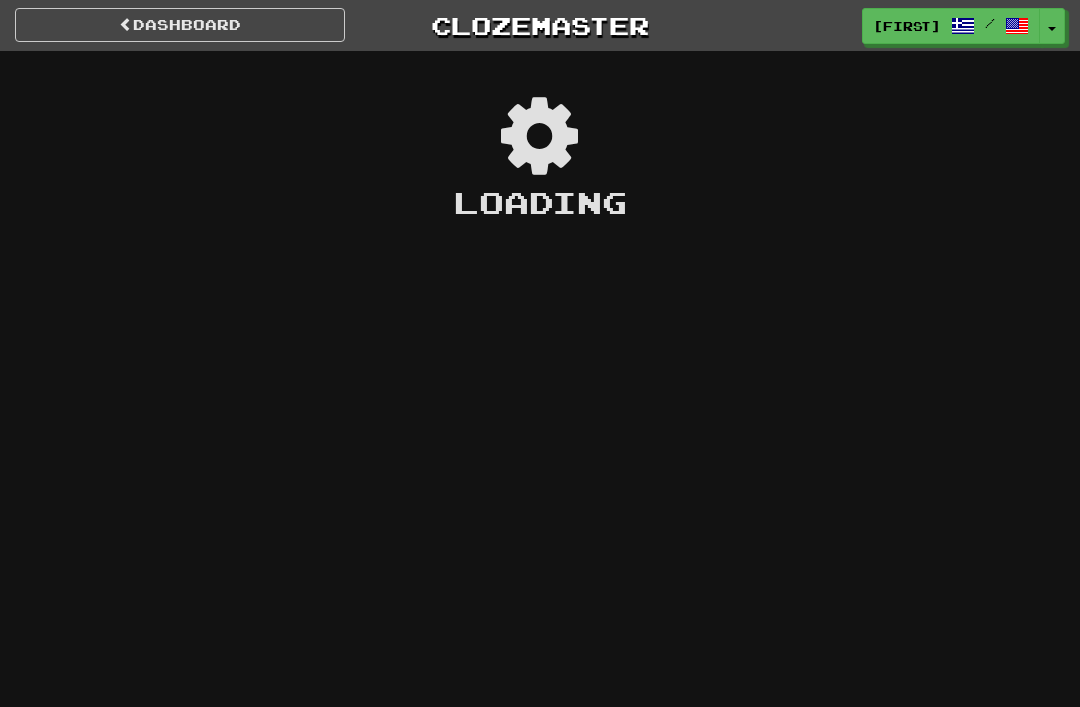 scroll, scrollTop: 0, scrollLeft: 0, axis: both 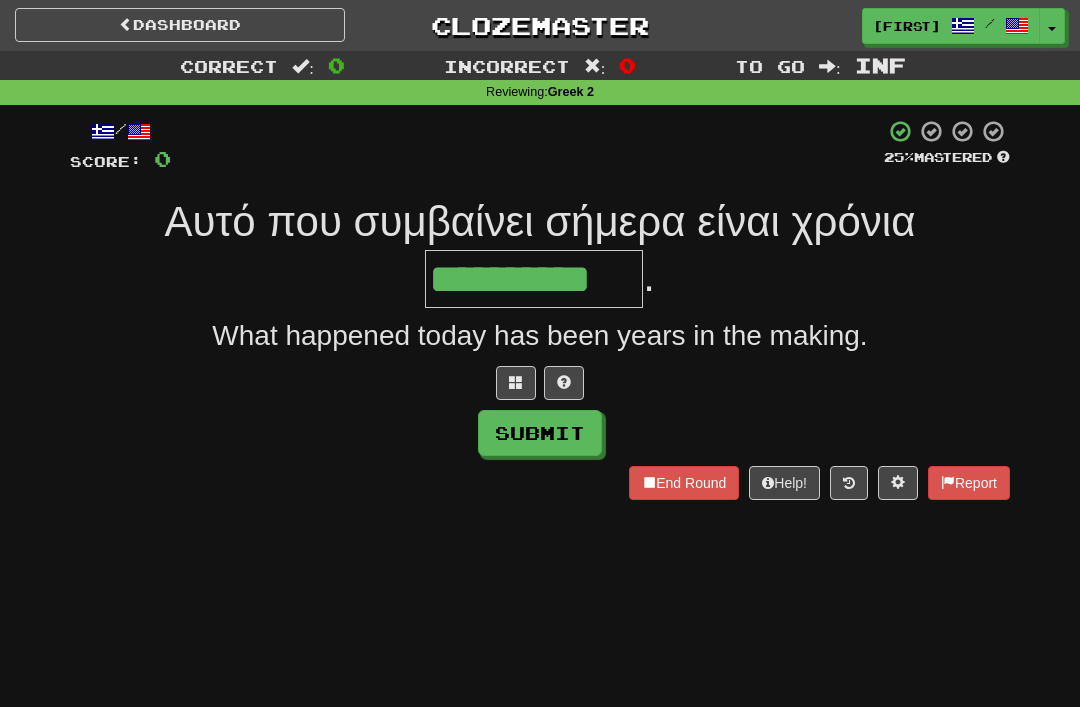 type on "**********" 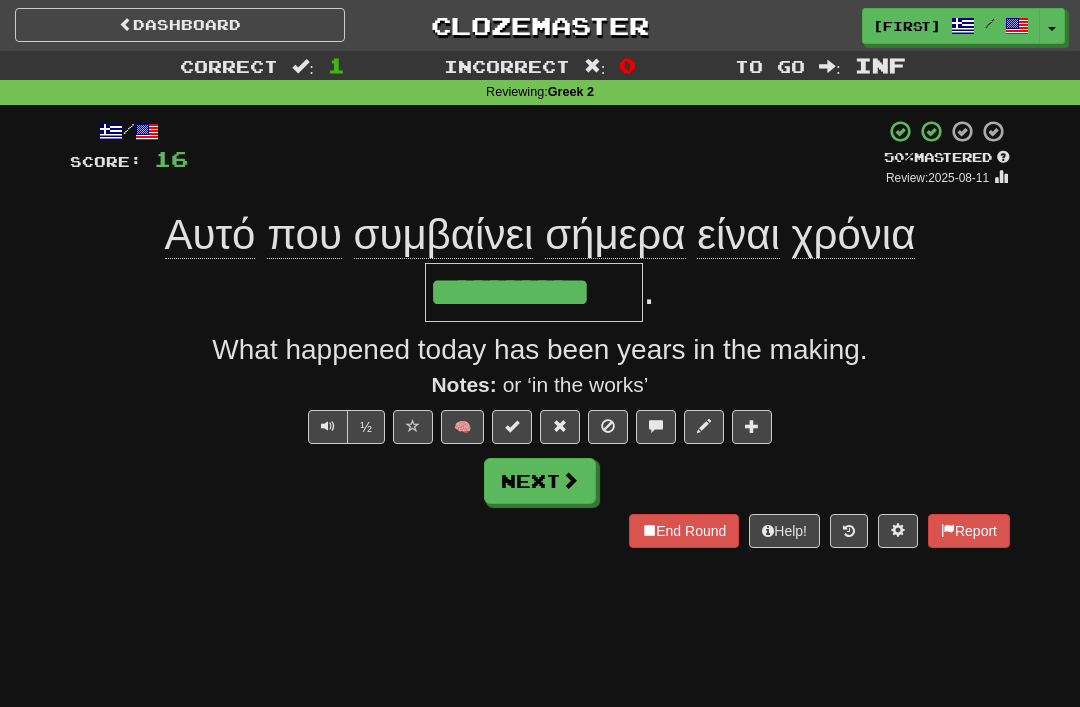 click on "End Round" at bounding box center [684, 531] 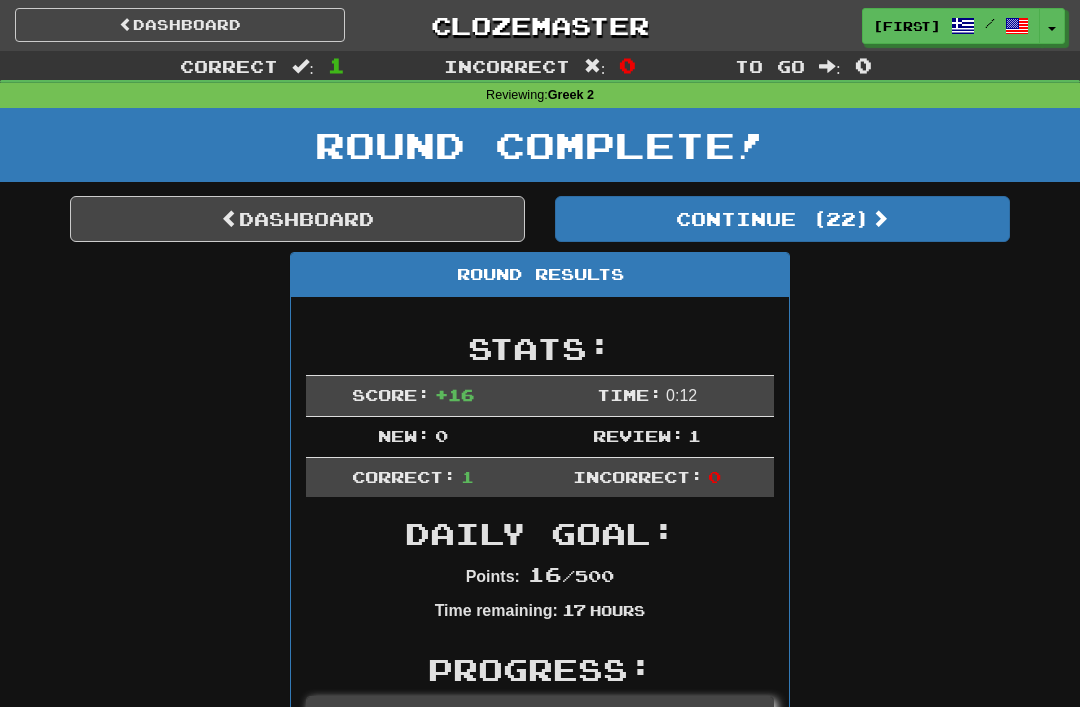 click on "Dashboard" at bounding box center [297, 219] 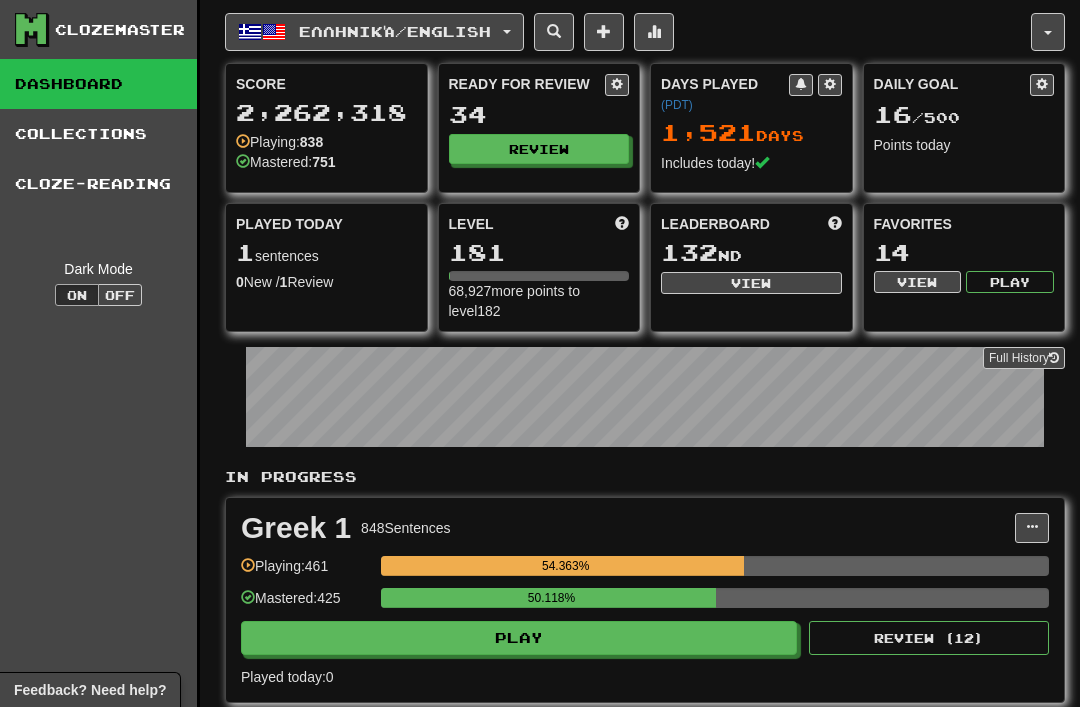 scroll, scrollTop: 0, scrollLeft: 0, axis: both 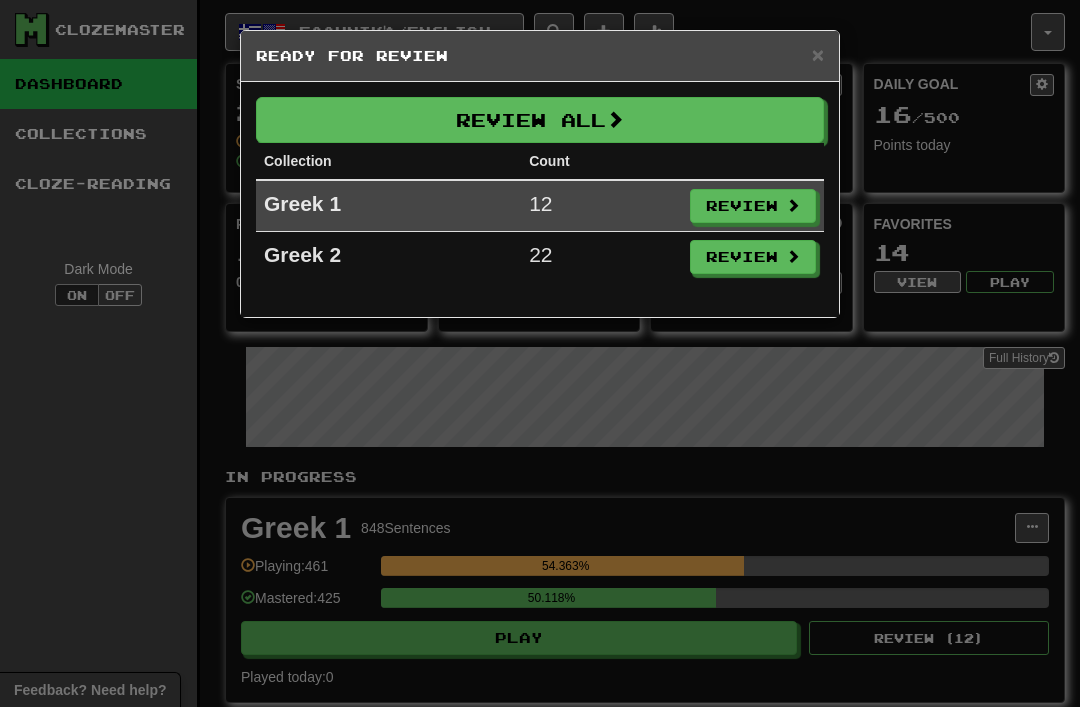 click on "Review" at bounding box center [753, 257] 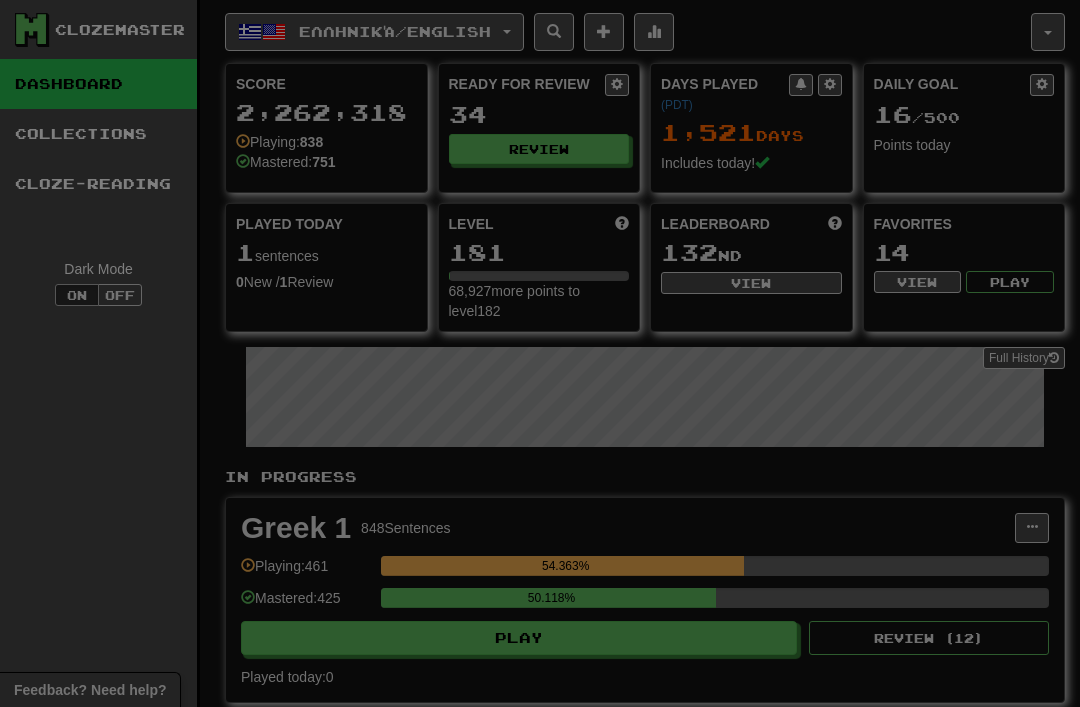 select on "********" 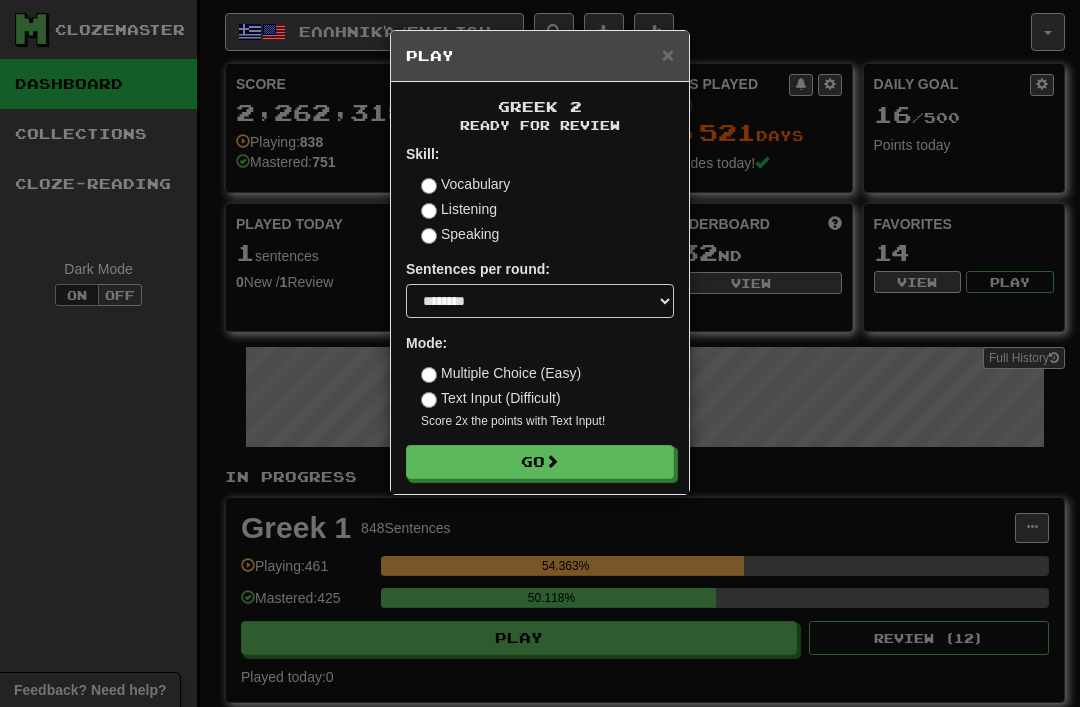 click on "Go" at bounding box center [540, 462] 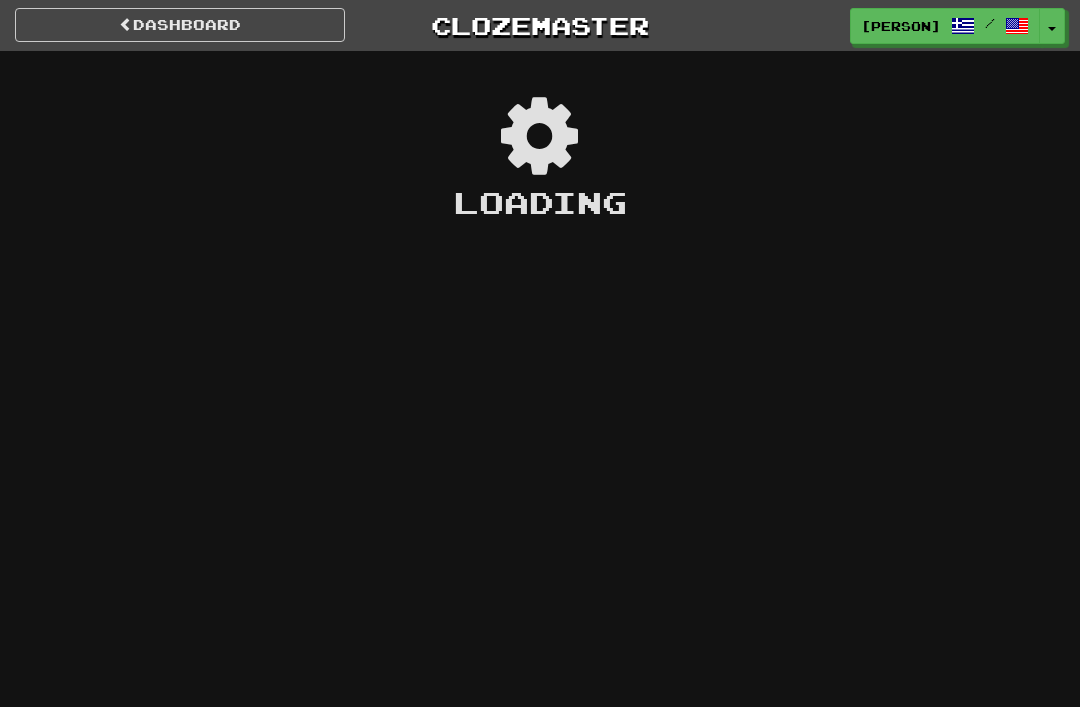 scroll, scrollTop: 0, scrollLeft: 0, axis: both 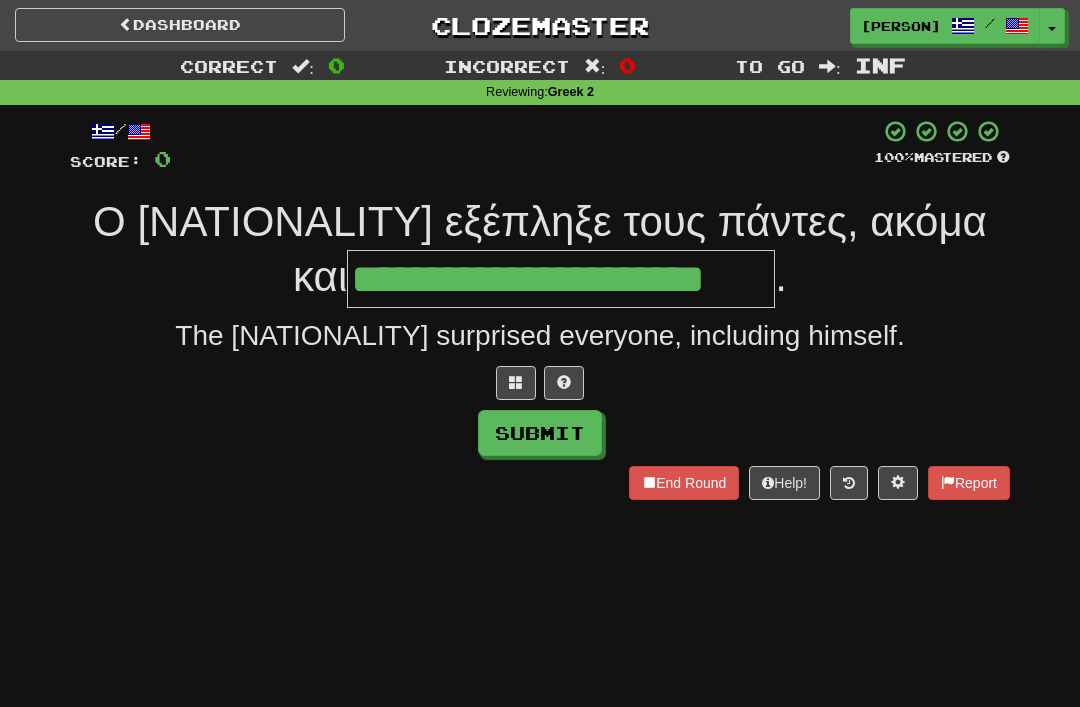 type on "**********" 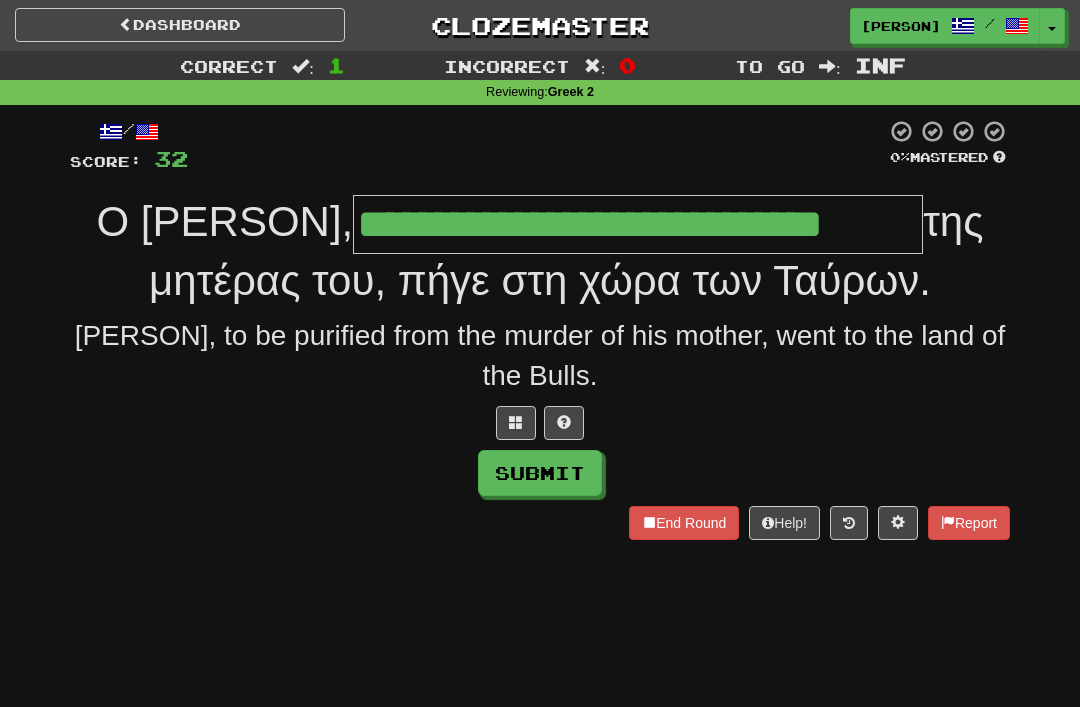 type on "**********" 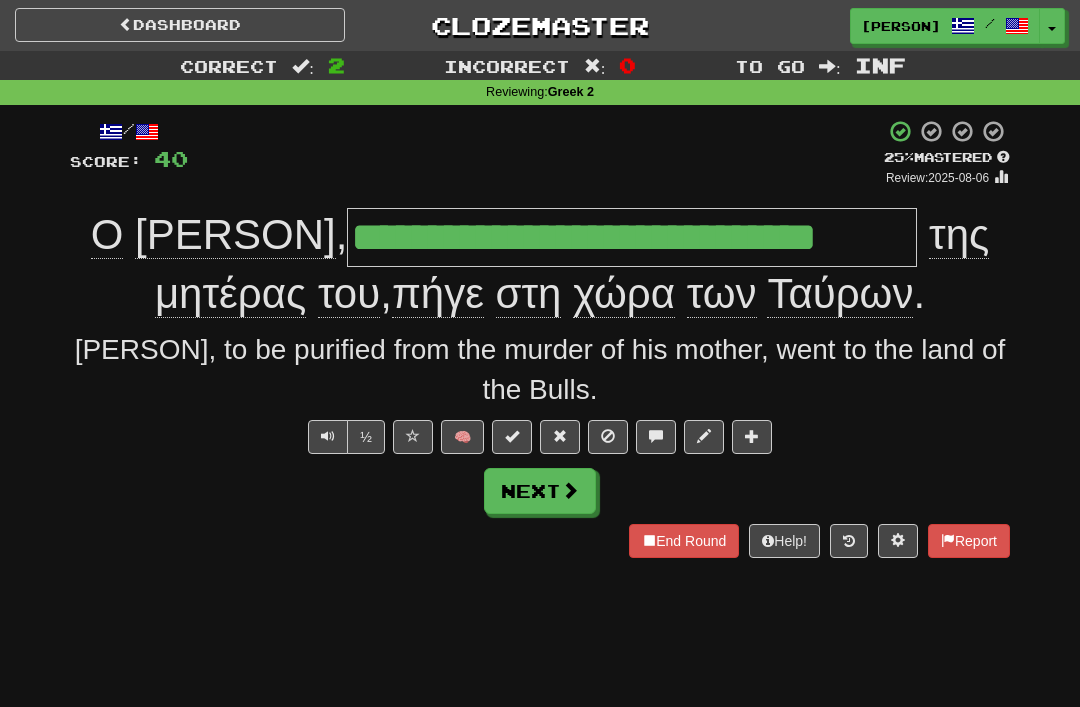 click at bounding box center (560, 437) 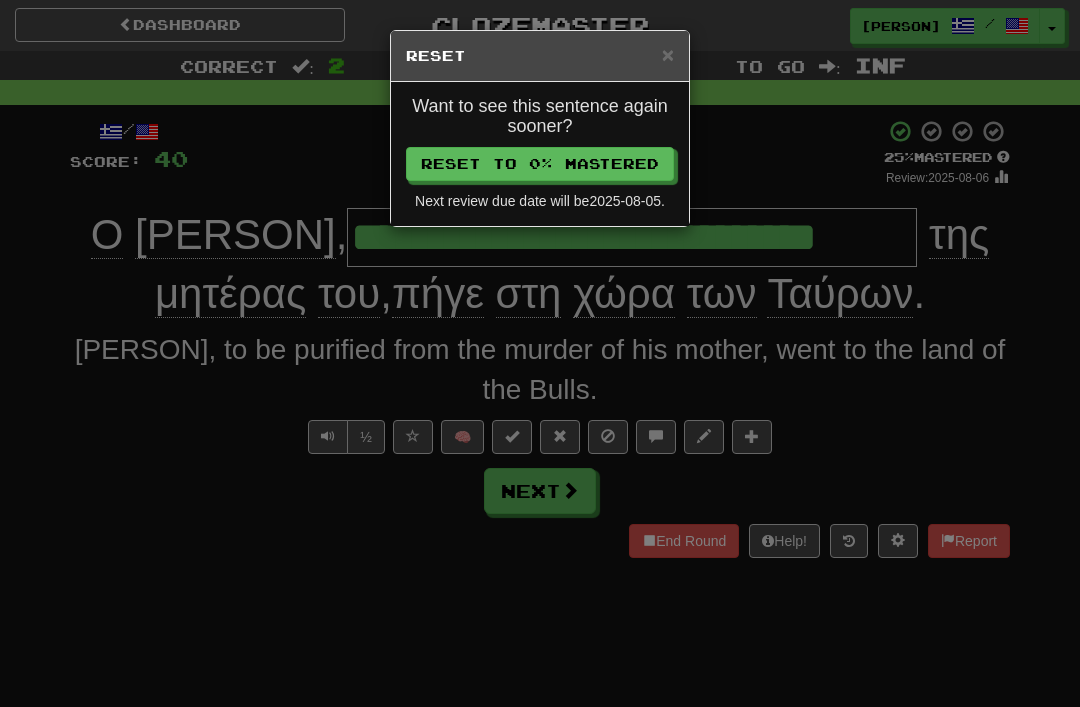 click on "Reset to 0% Mastered" at bounding box center [540, 164] 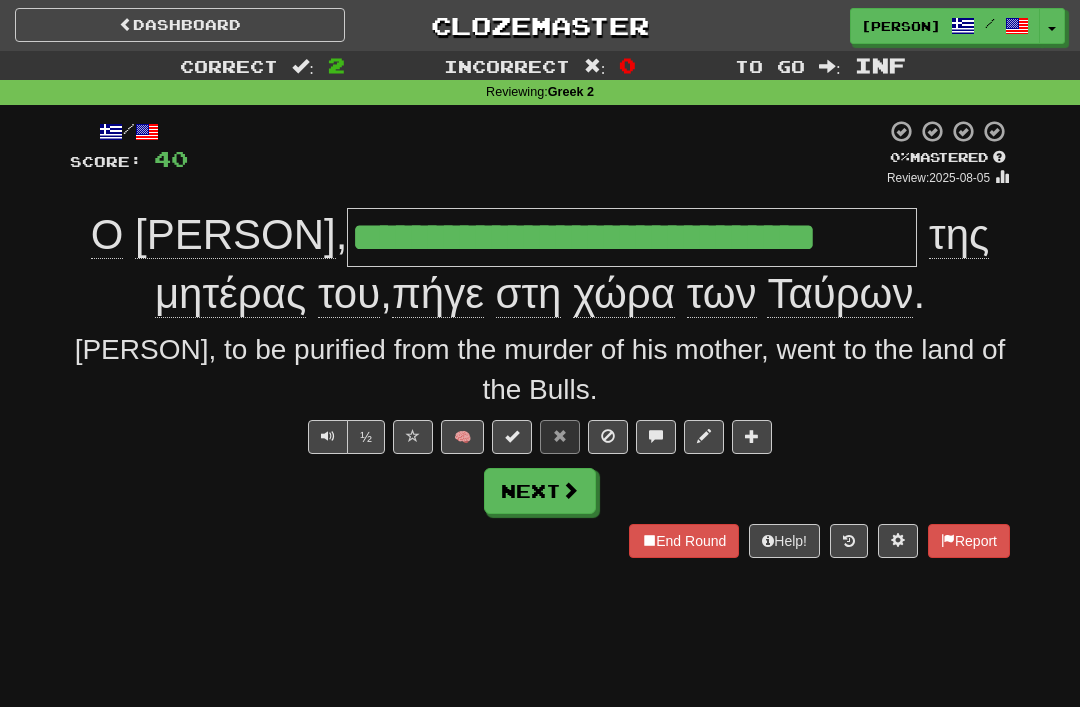 click on "Next" at bounding box center [540, 491] 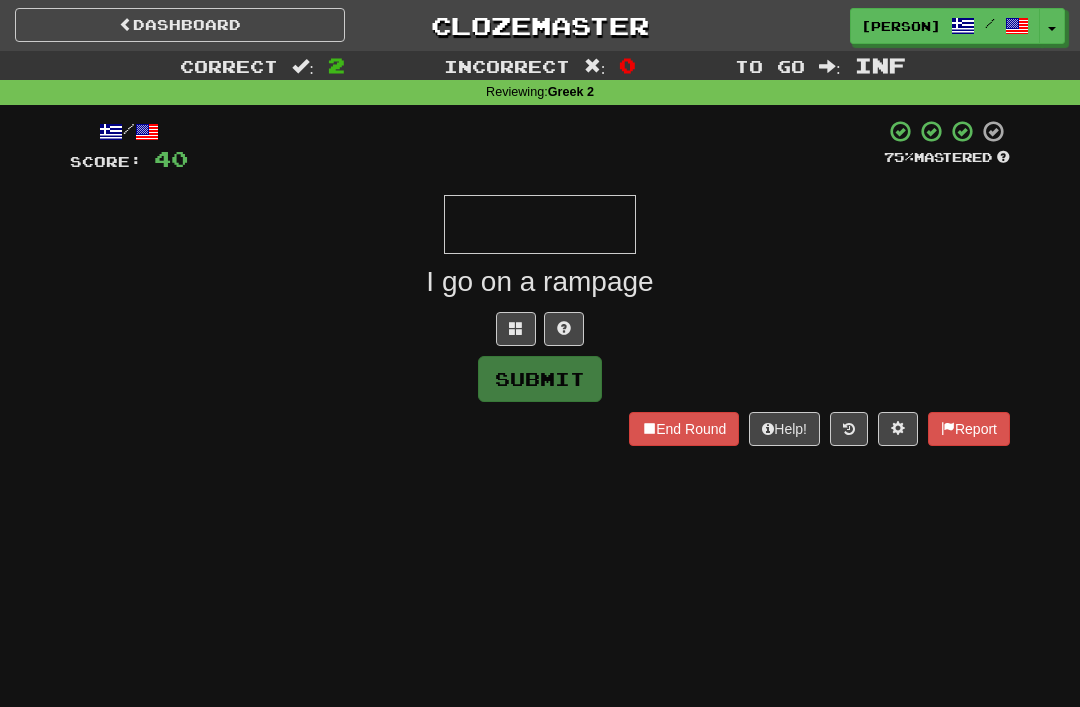type on "*" 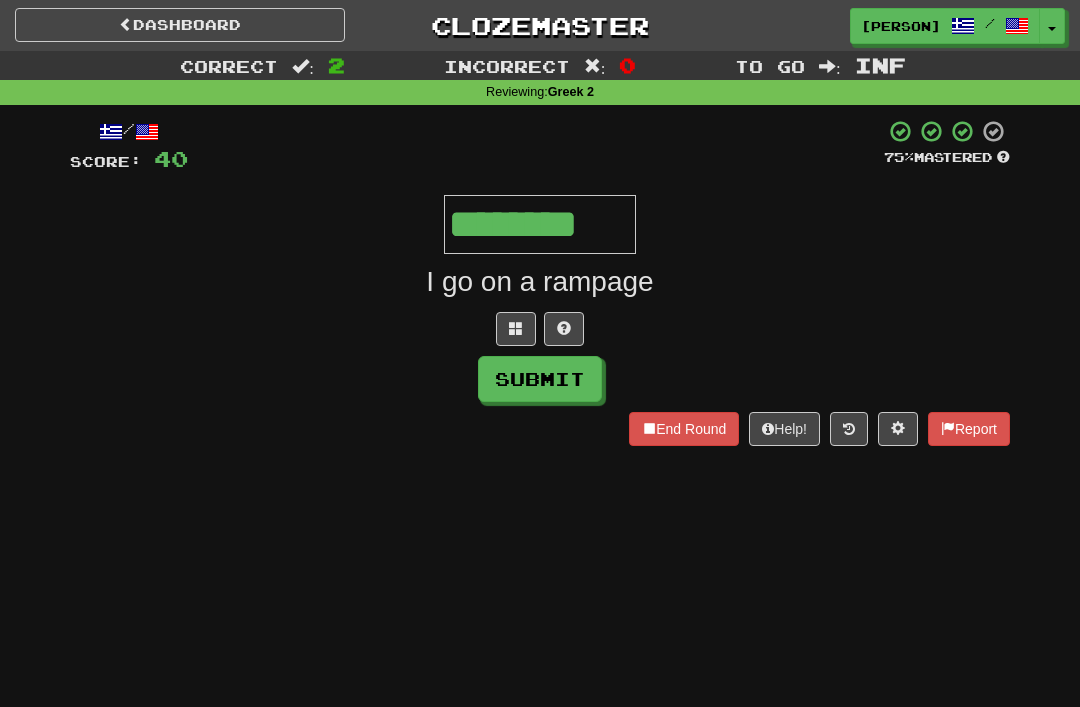 type on "********" 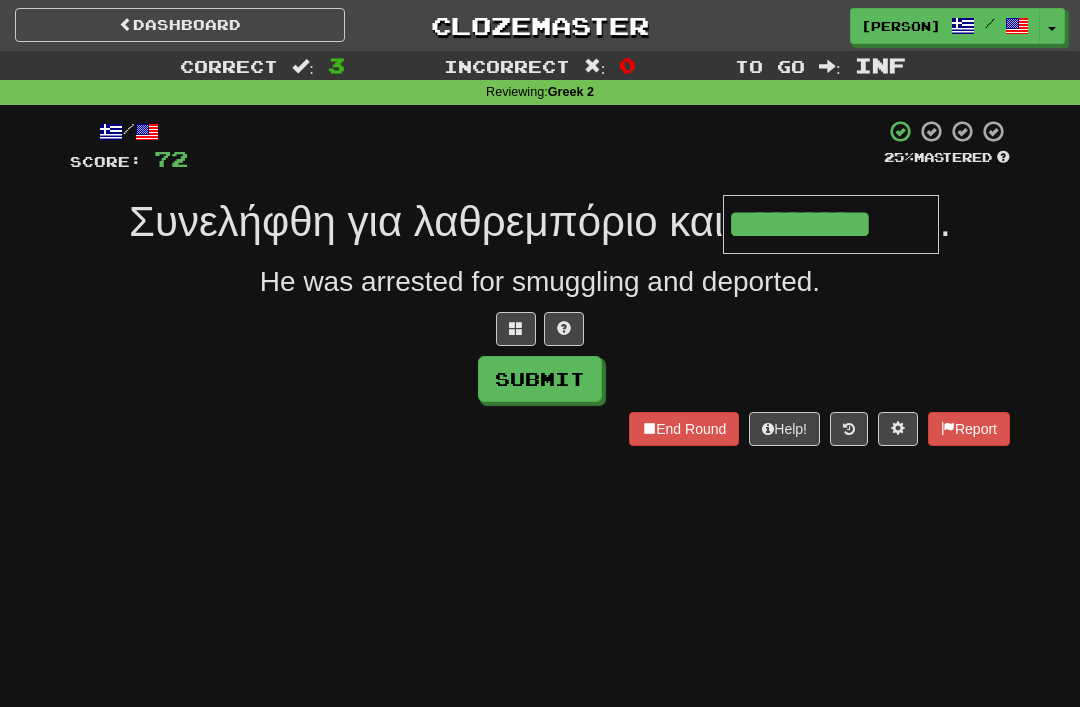 type on "*********" 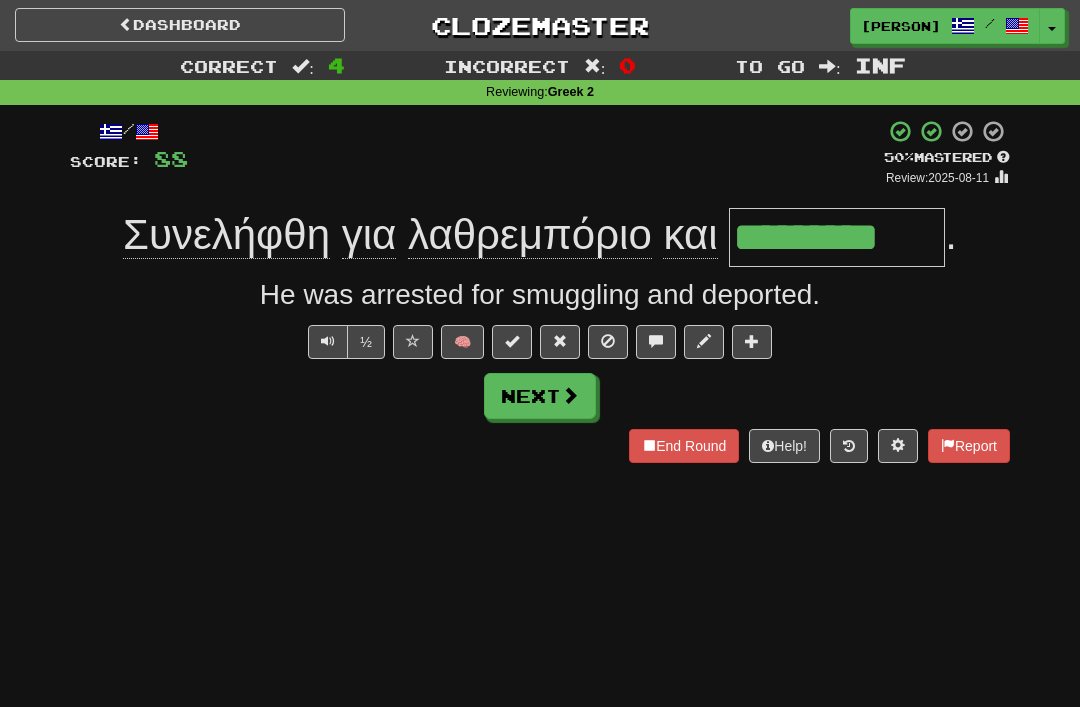 click on "End Round" at bounding box center (684, 446) 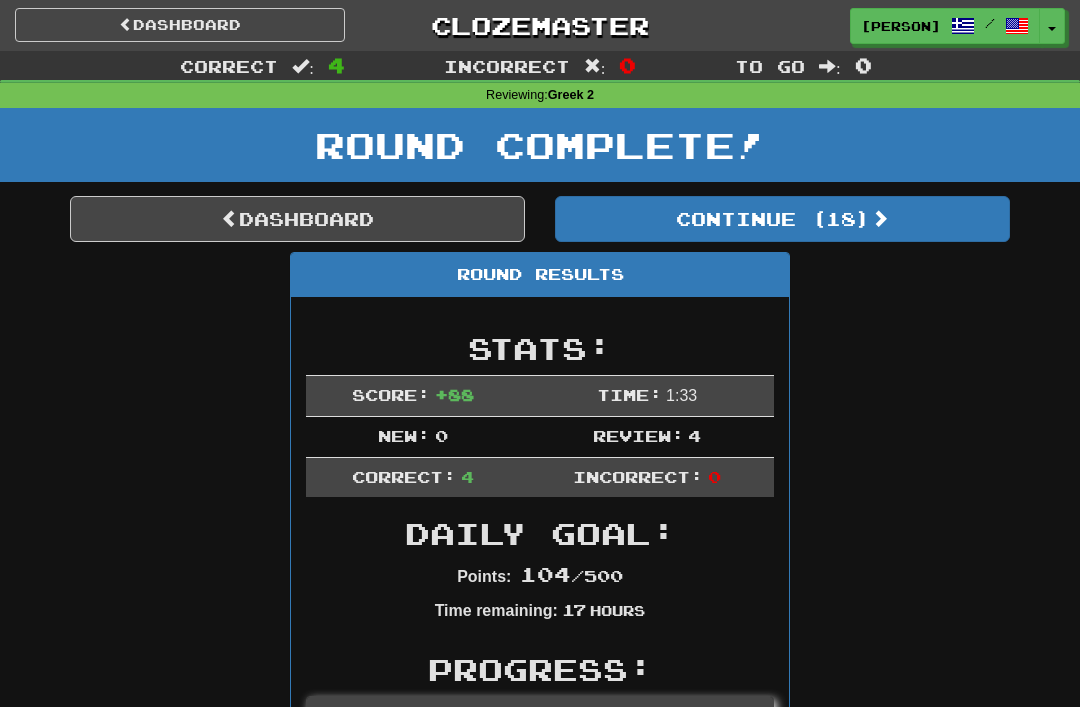 click on "Dashboard" at bounding box center (297, 219) 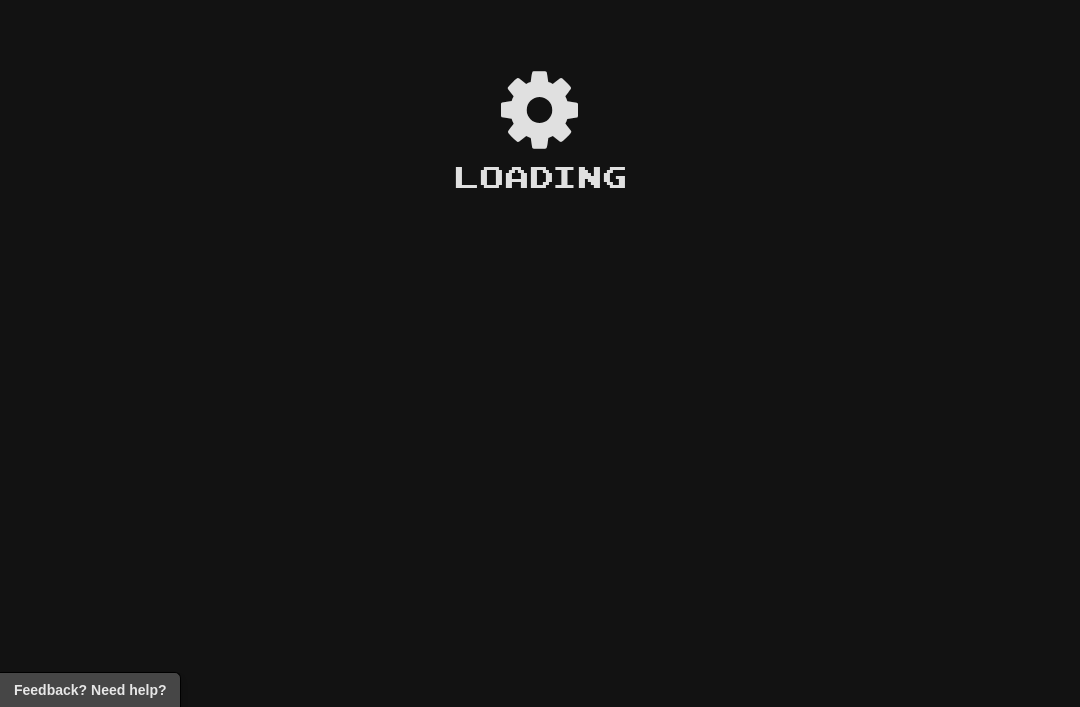 scroll, scrollTop: 0, scrollLeft: 0, axis: both 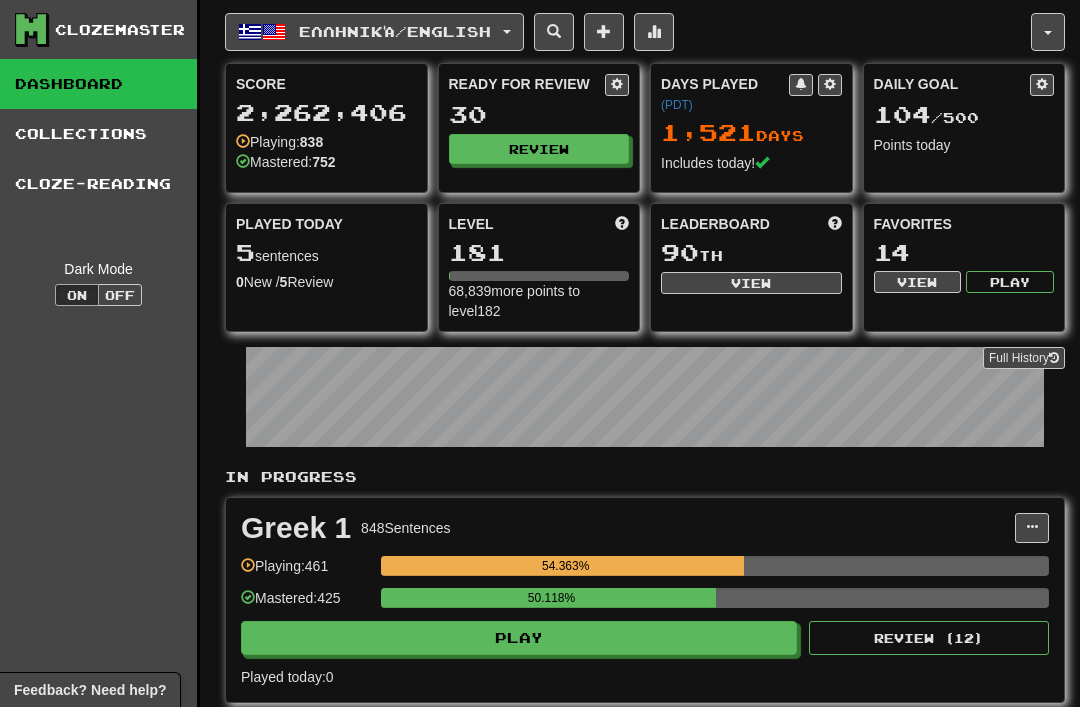 click on "Review" at bounding box center [539, 149] 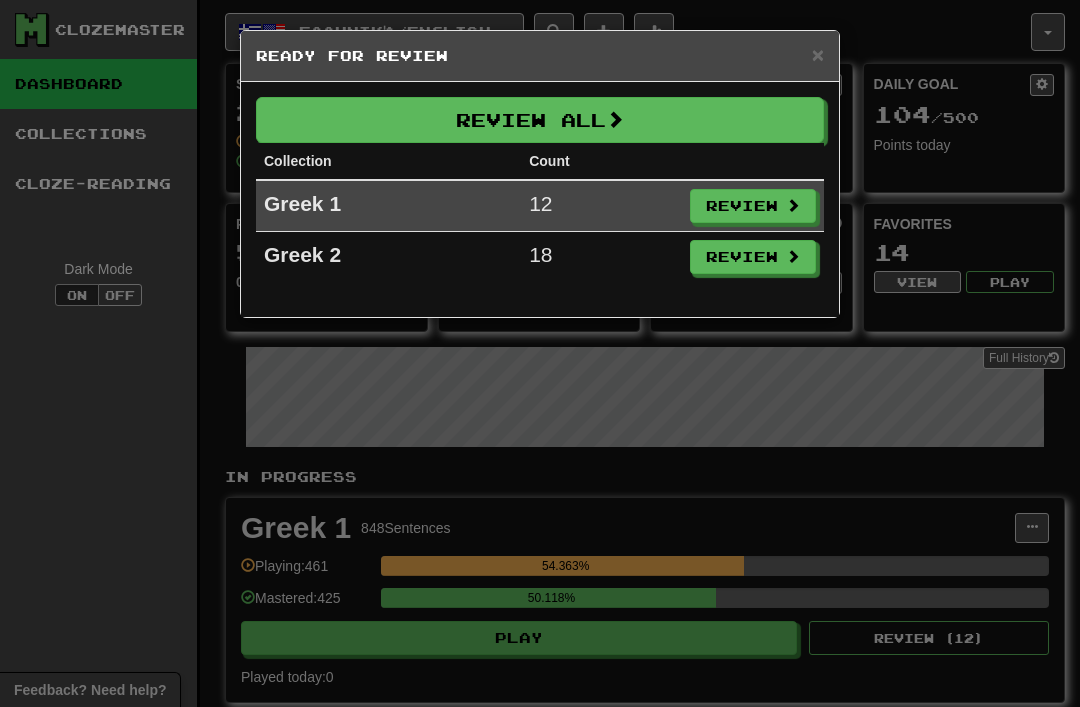 click on "Review" at bounding box center (753, 257) 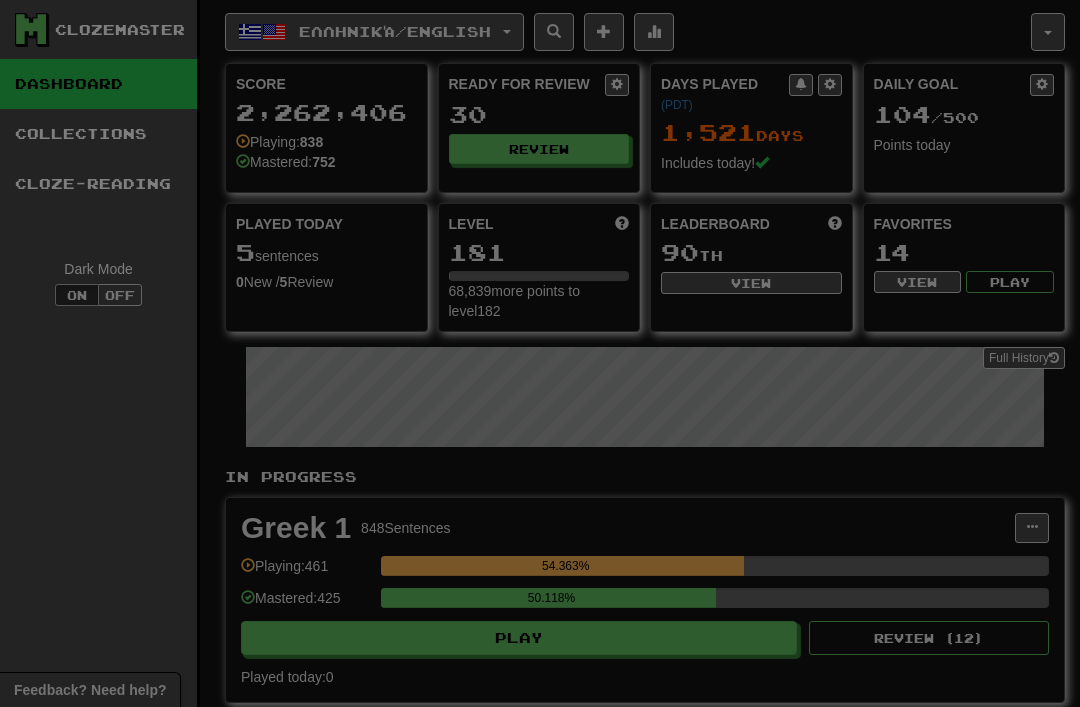 select on "********" 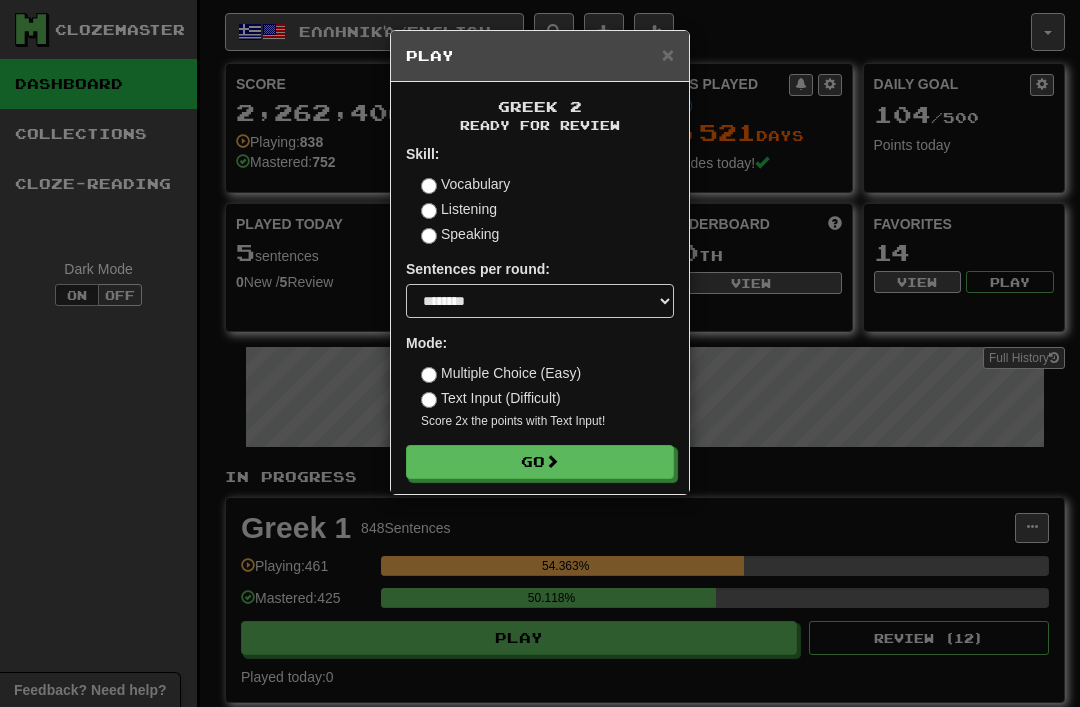 click on "Go" at bounding box center [540, 462] 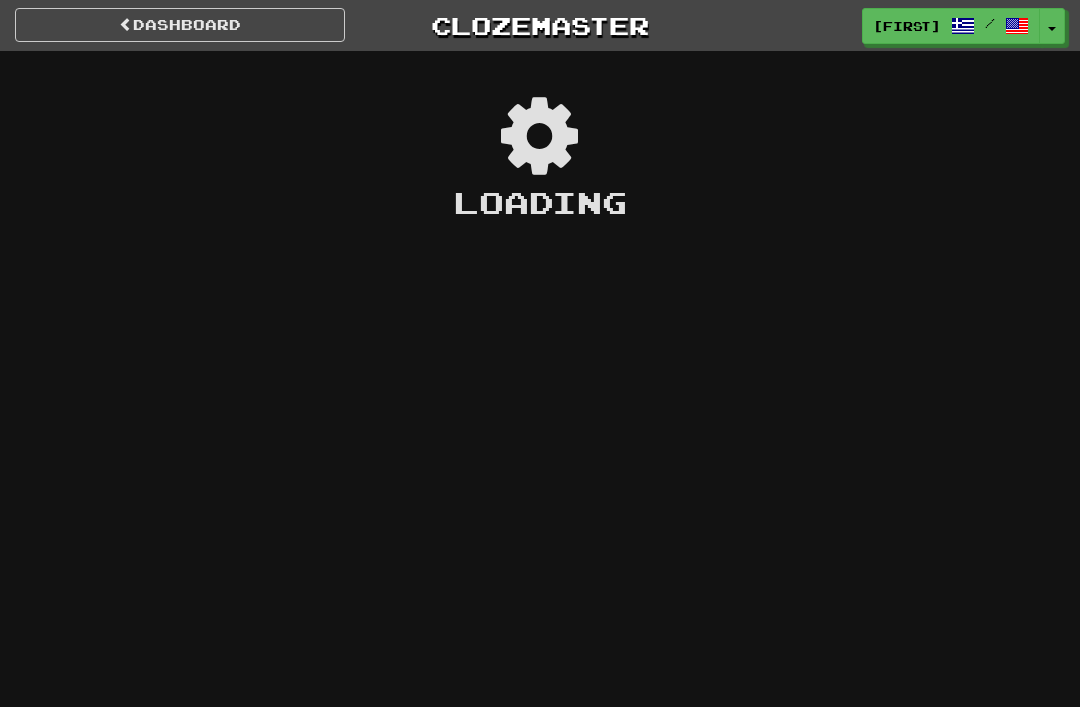scroll, scrollTop: 0, scrollLeft: 0, axis: both 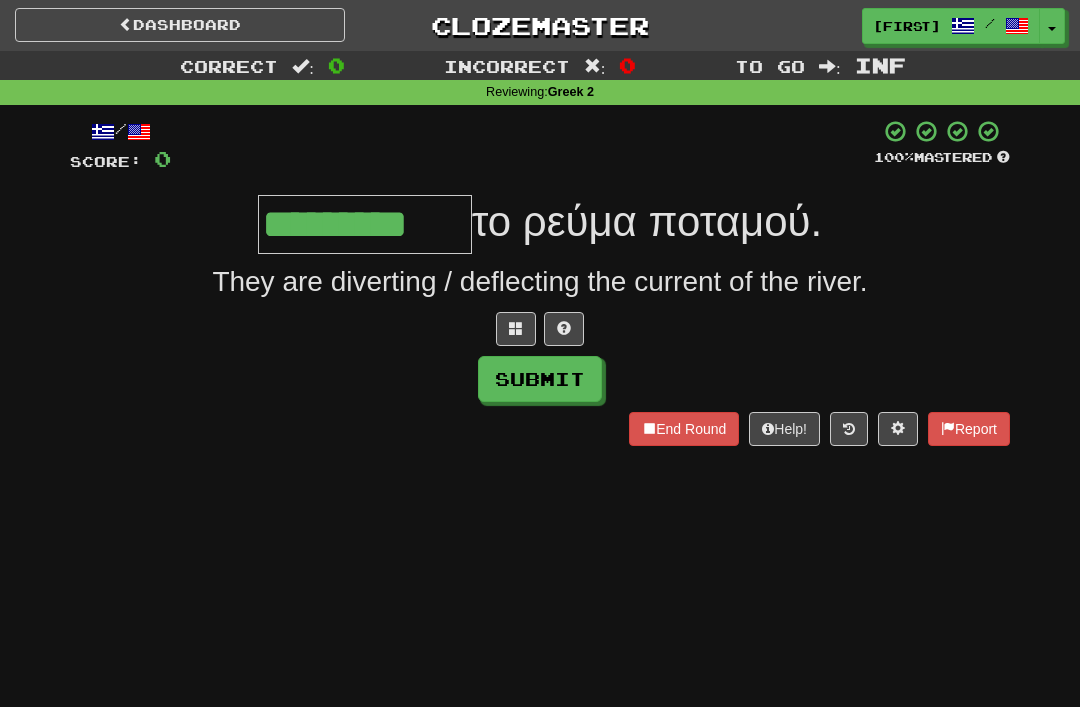 type on "*********" 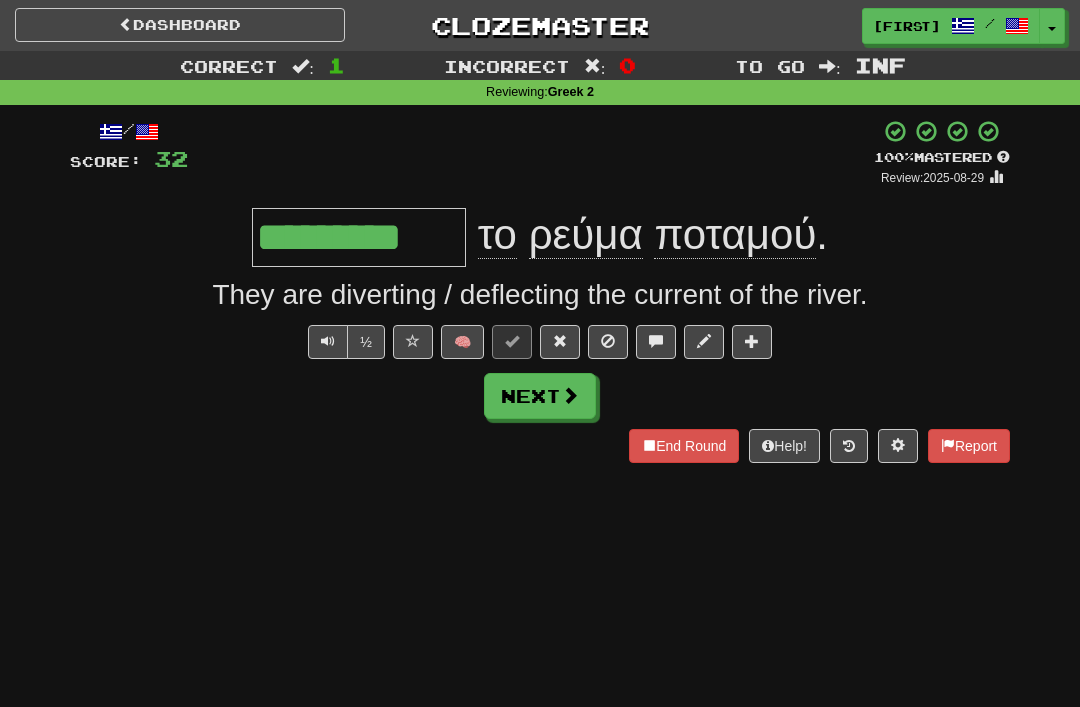 click at bounding box center [560, 341] 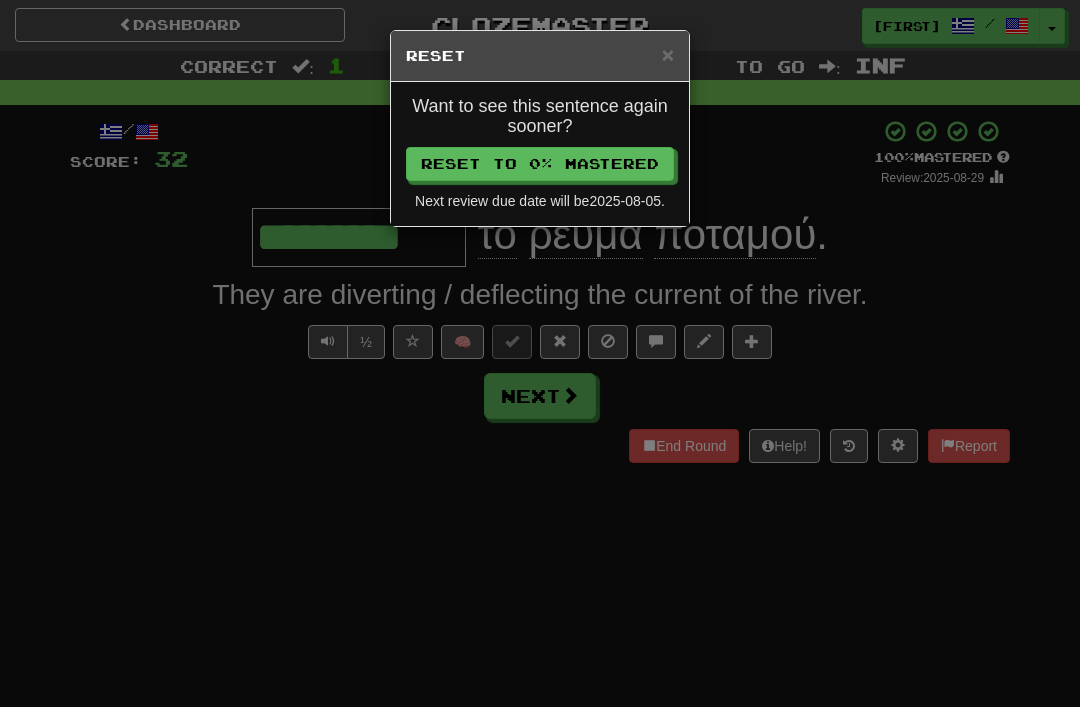 click on "Reset to 0% Mastered" at bounding box center [540, 164] 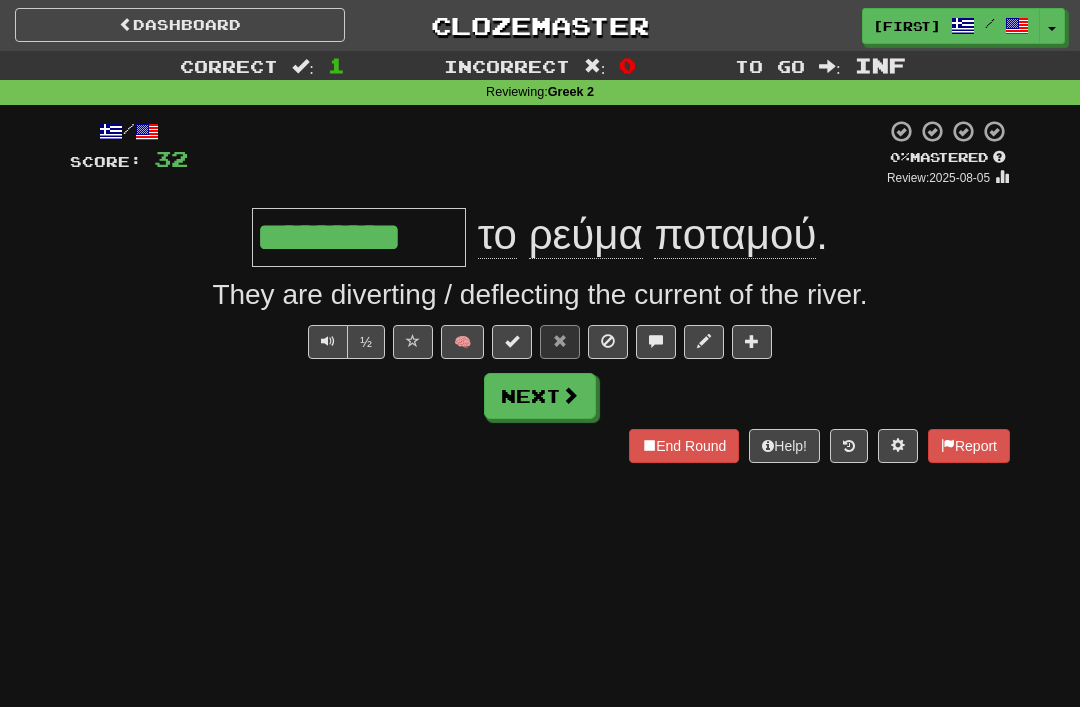 click at bounding box center [570, 395] 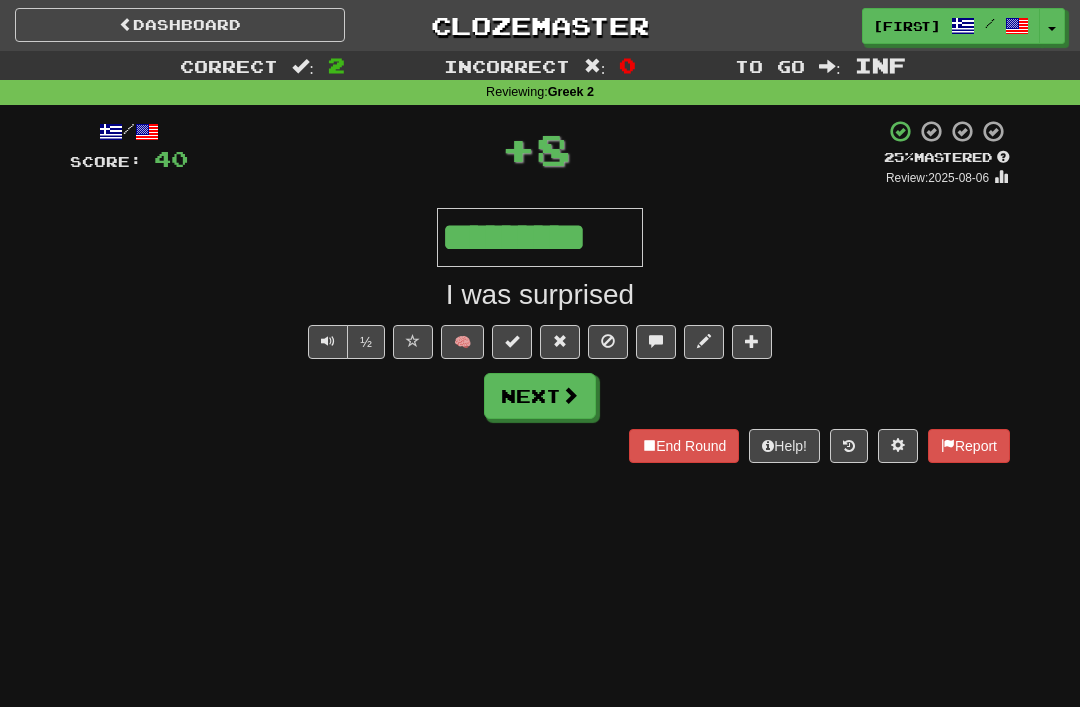 type on "*********" 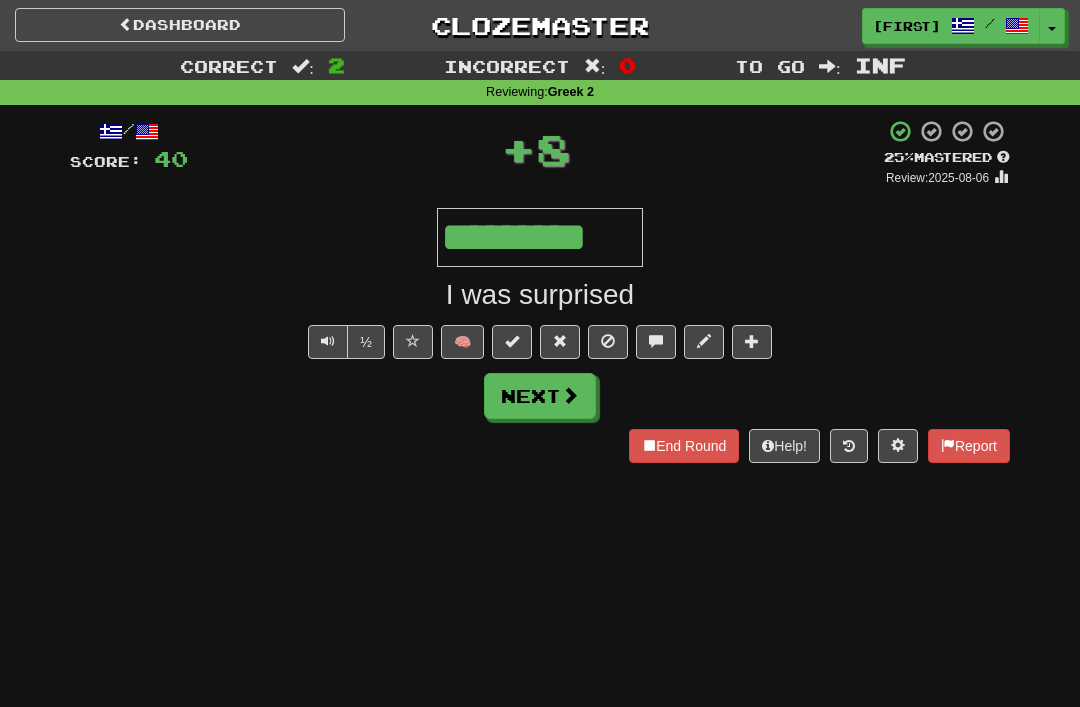click at bounding box center [560, 342] 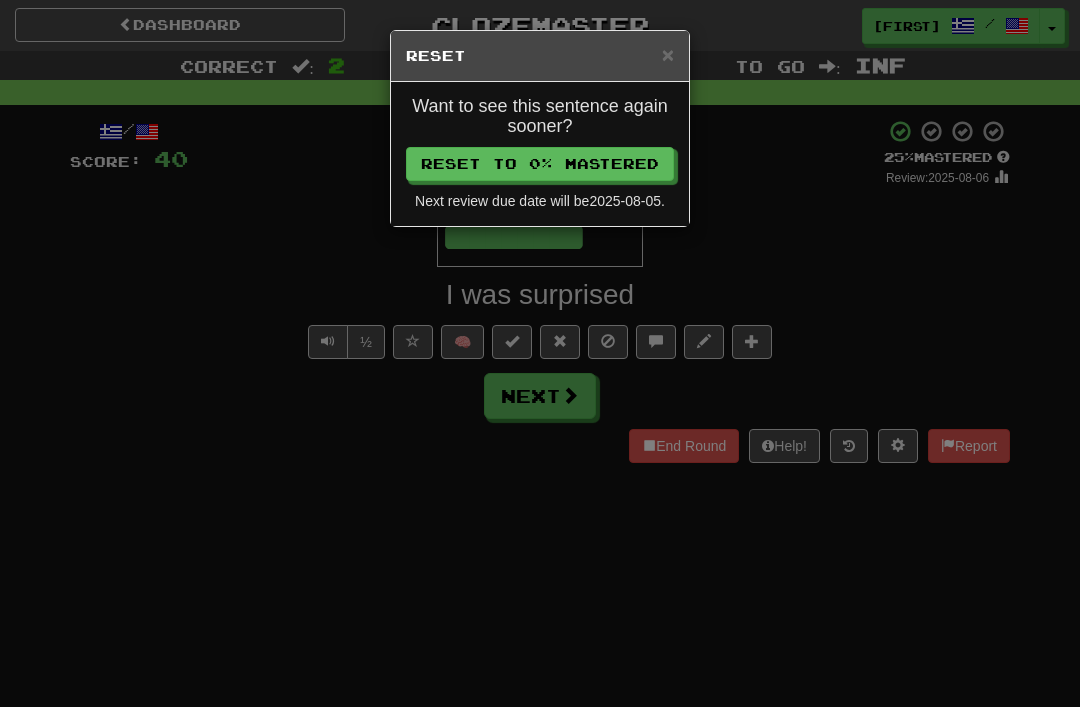 click on "Reset to 0% Mastered" at bounding box center [540, 164] 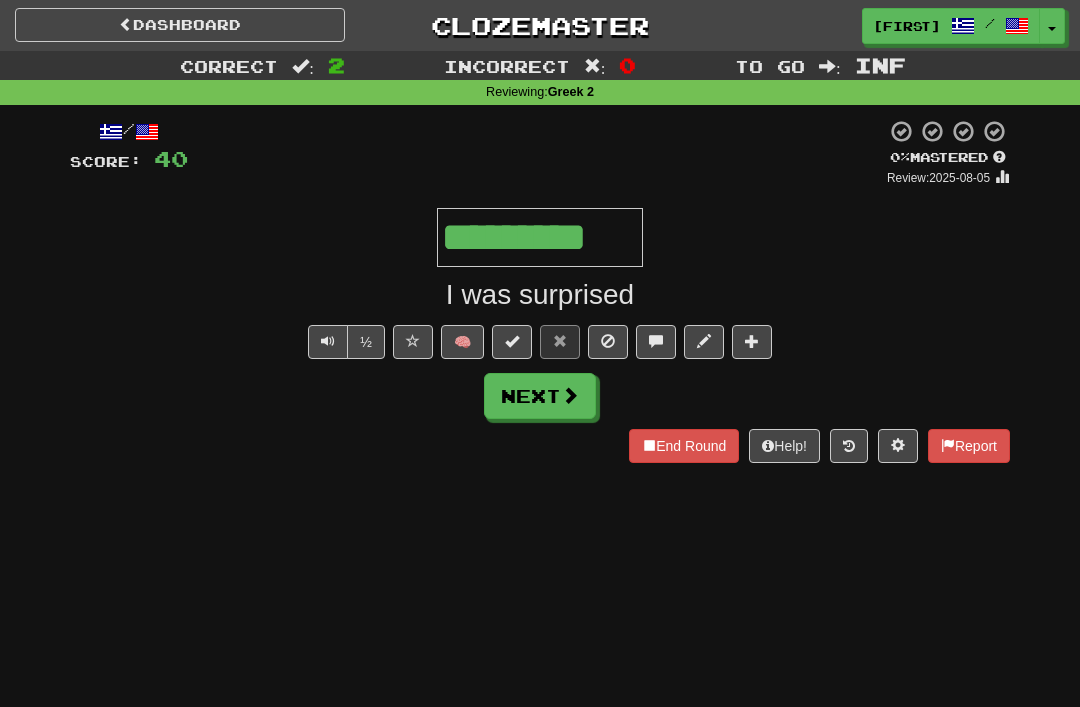 click at bounding box center [570, 395] 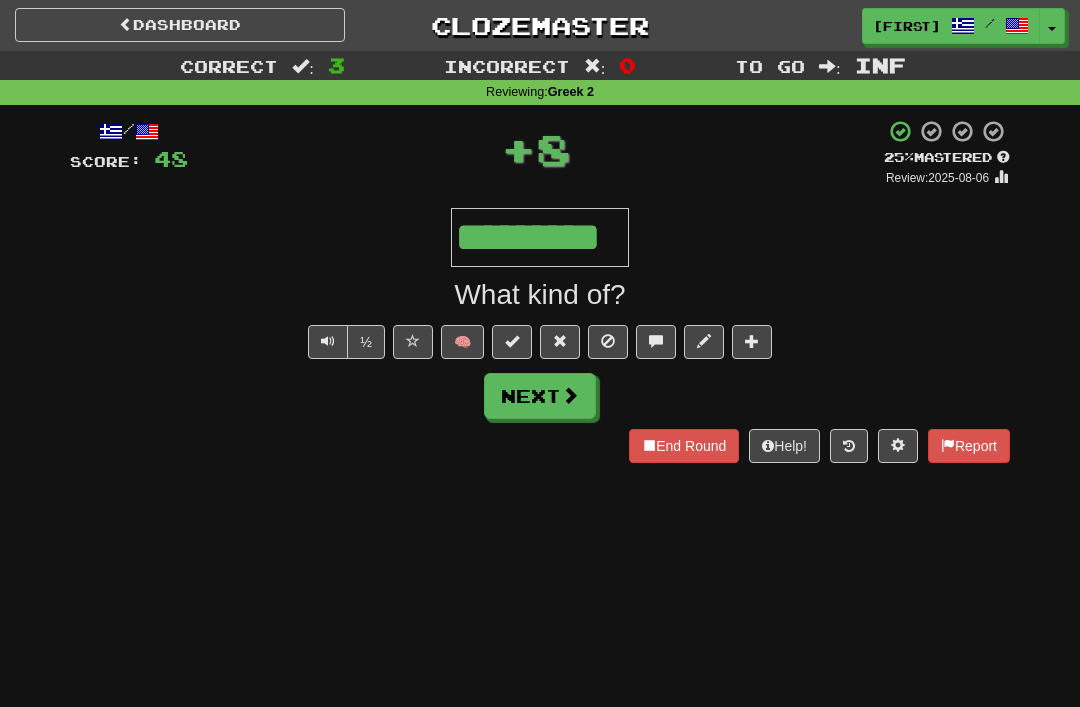 type on "*********" 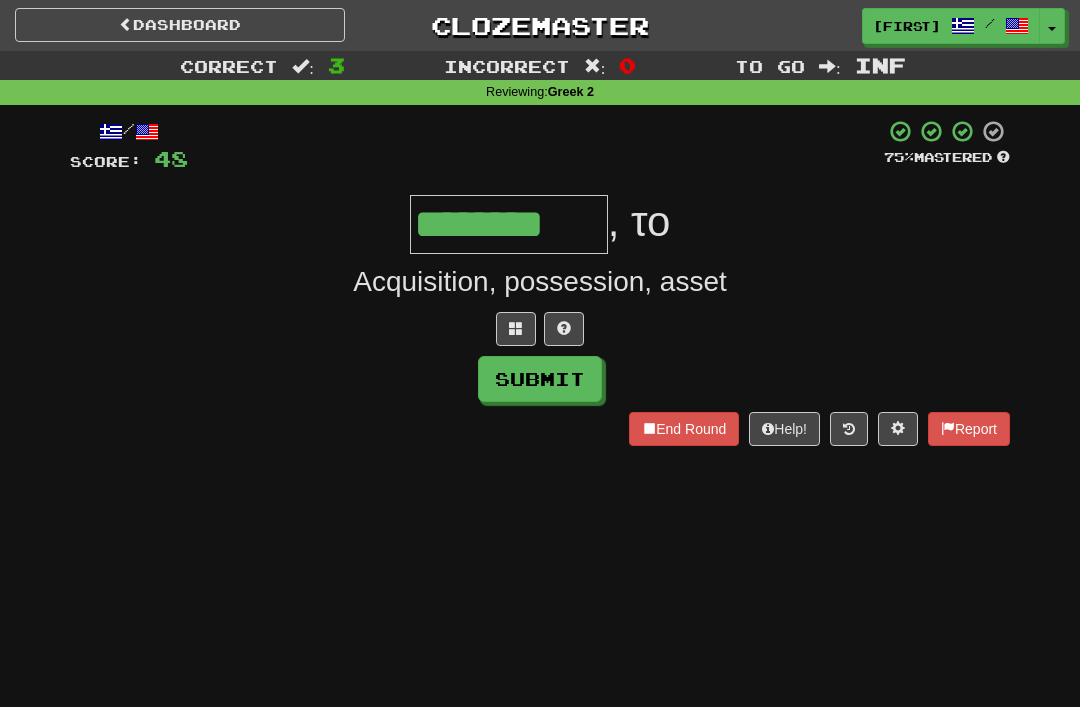type on "********" 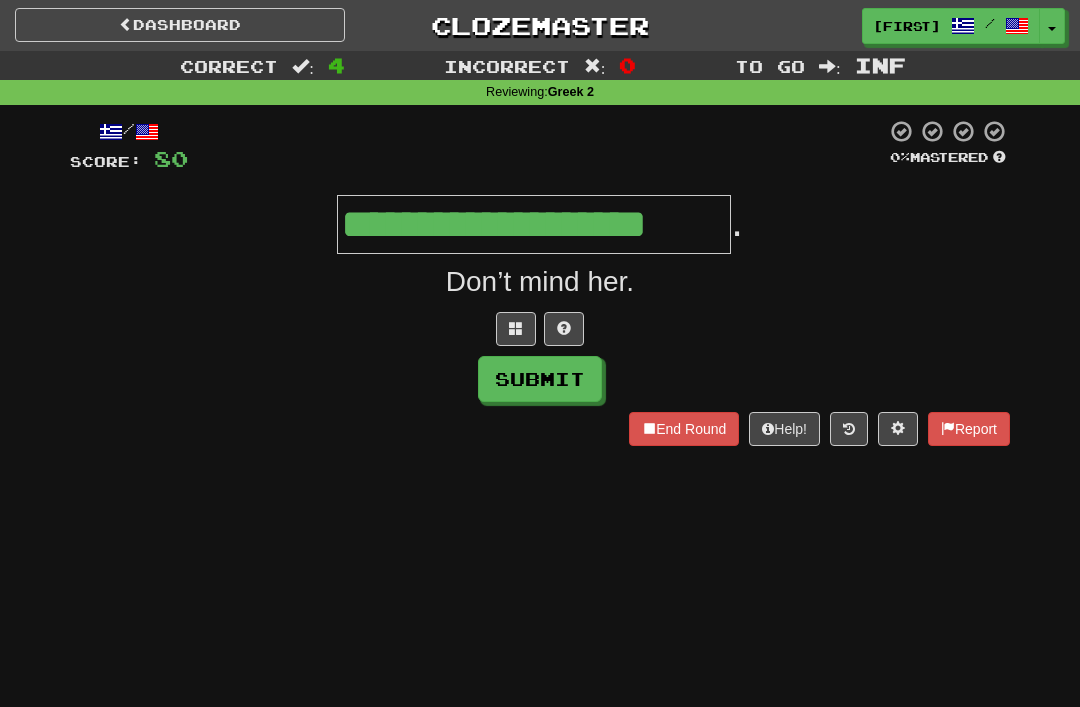 type on "**********" 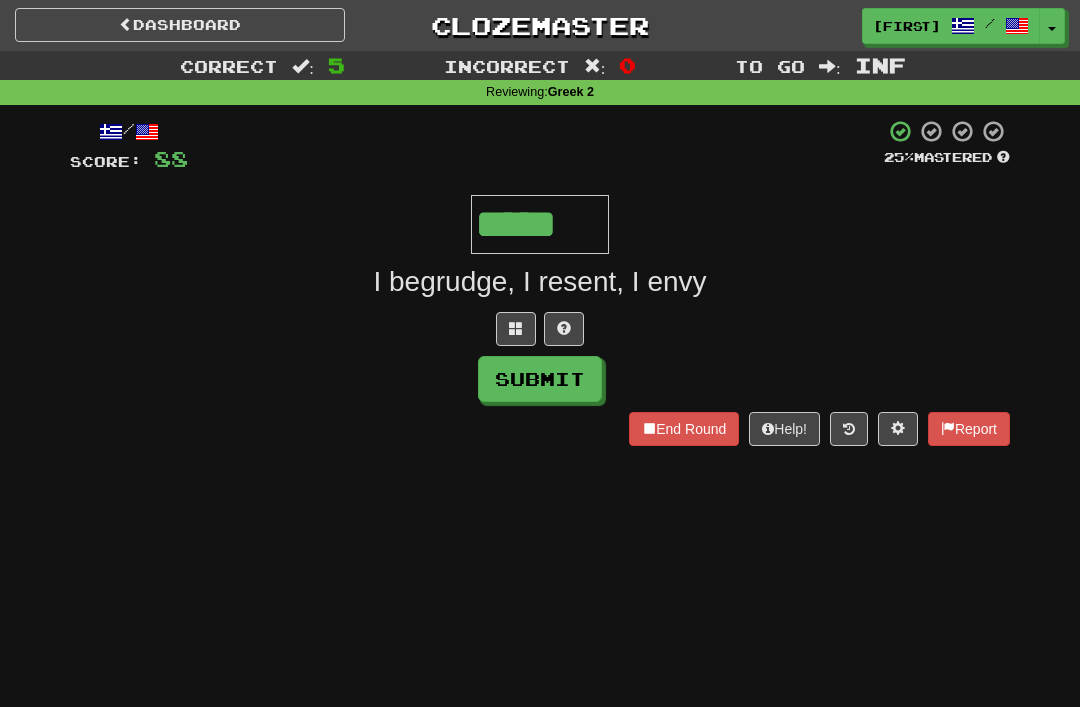 type on "*****" 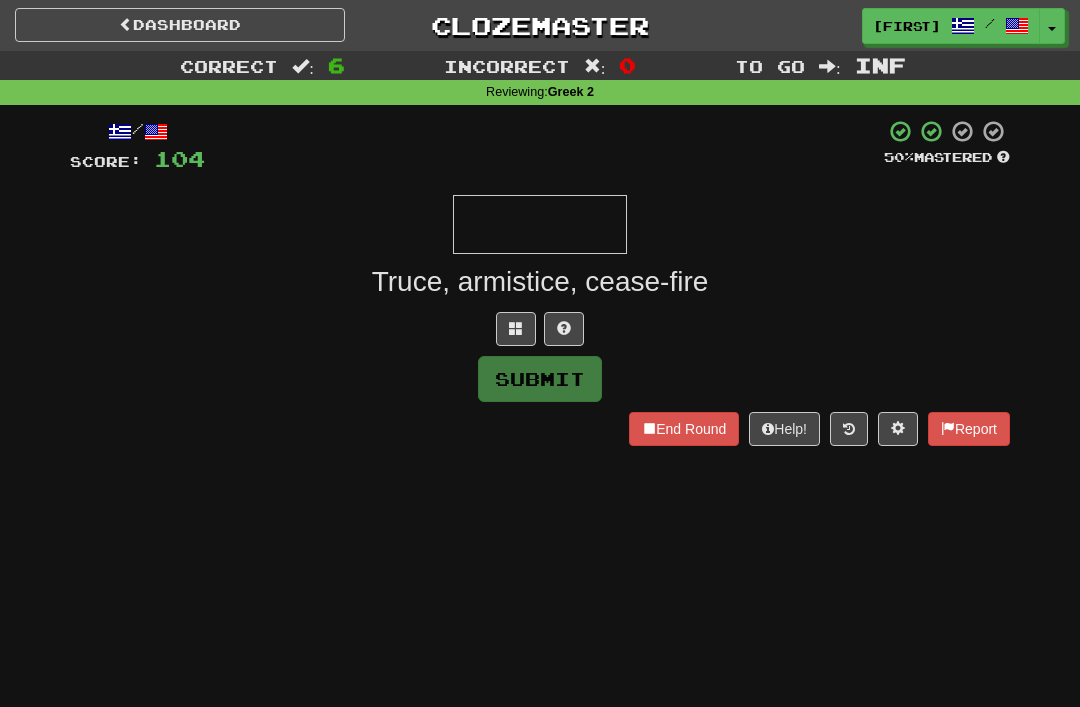 type on "*" 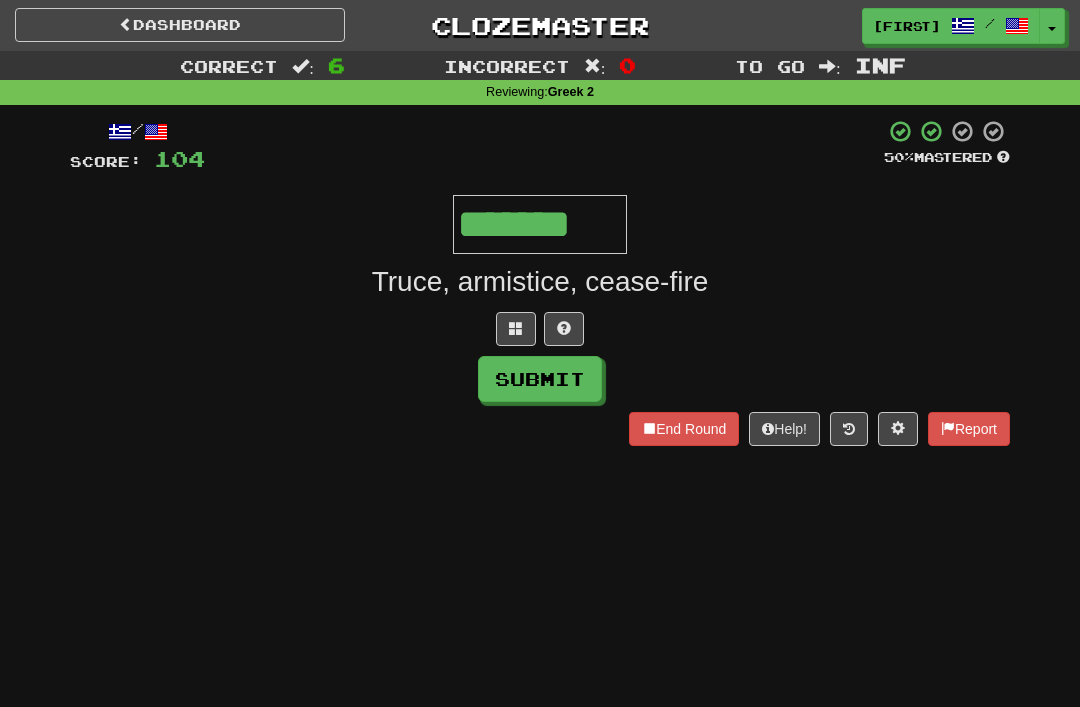 type on "*******" 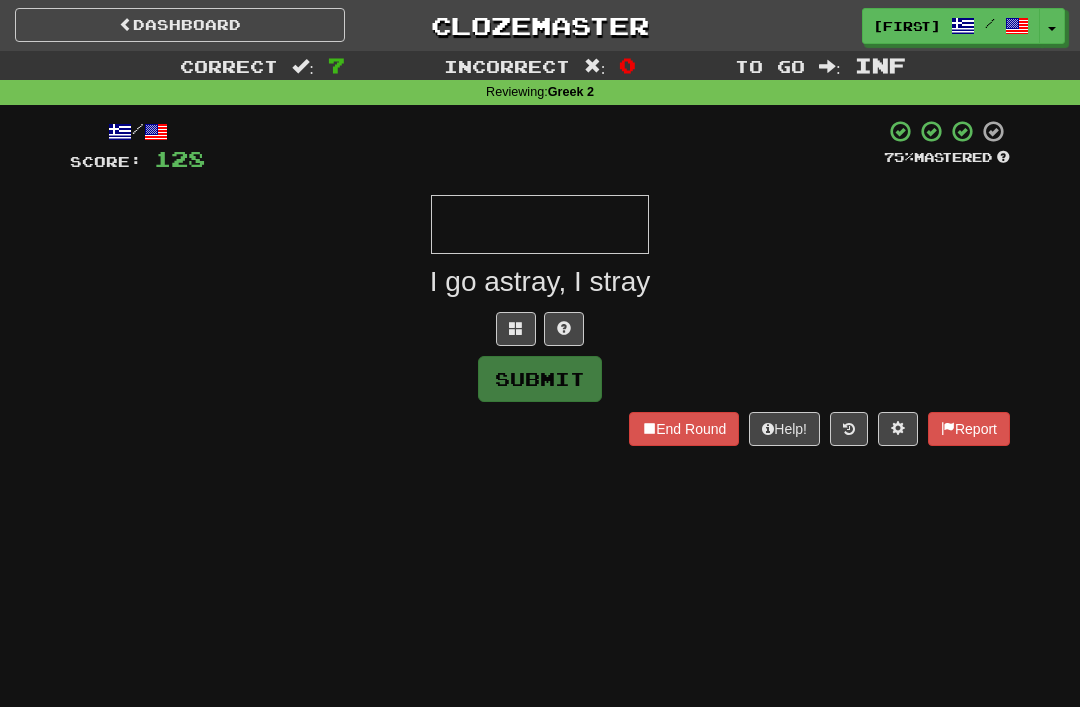 type on "*" 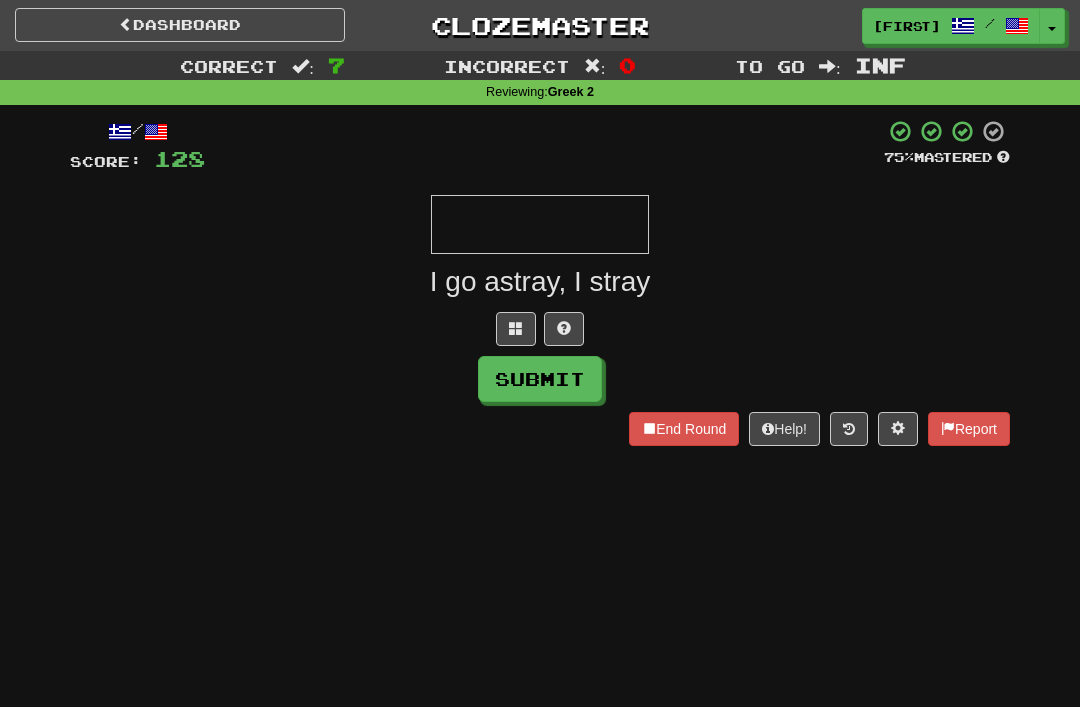 type on "*" 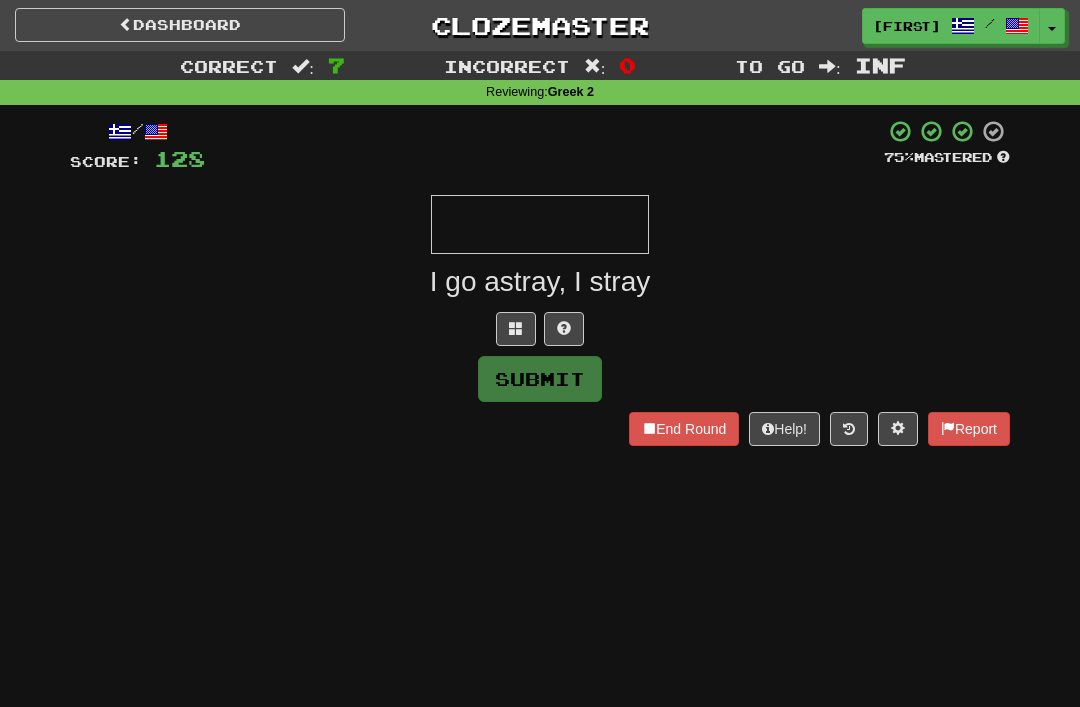 type on "*" 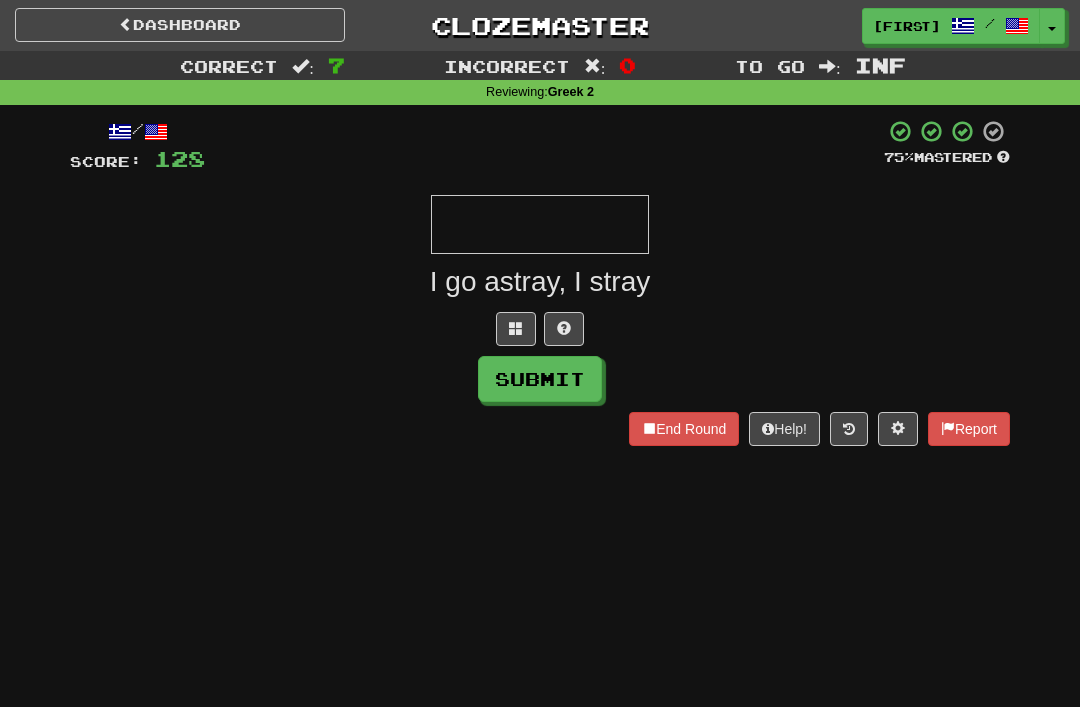type on "*" 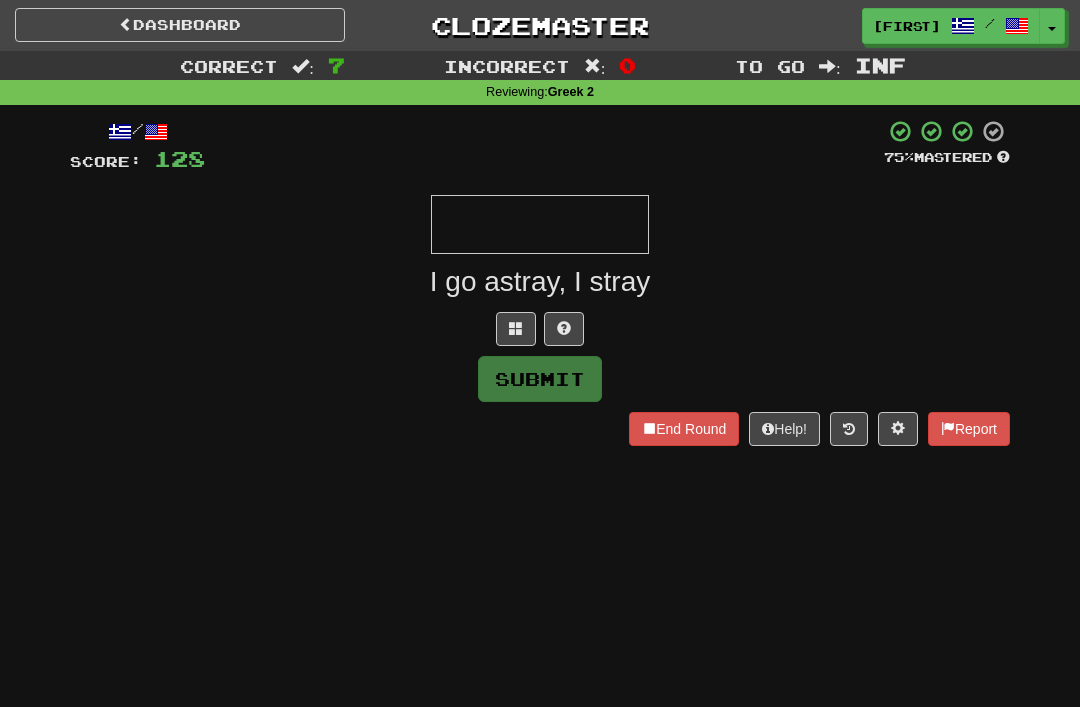 type on "*" 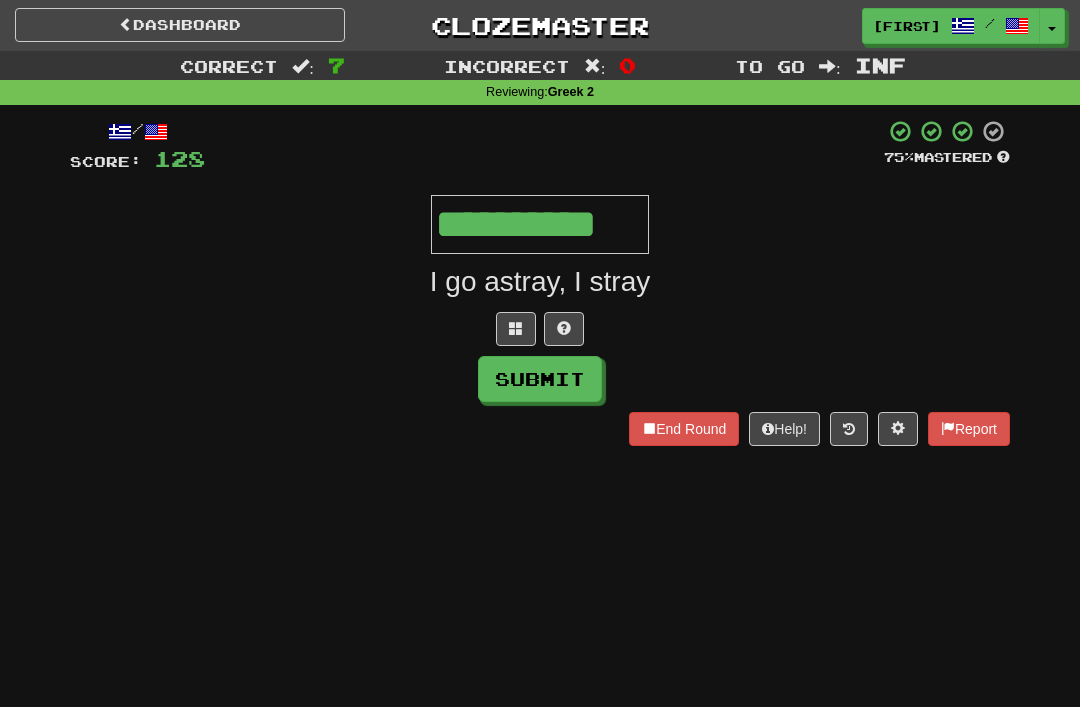 type on "**********" 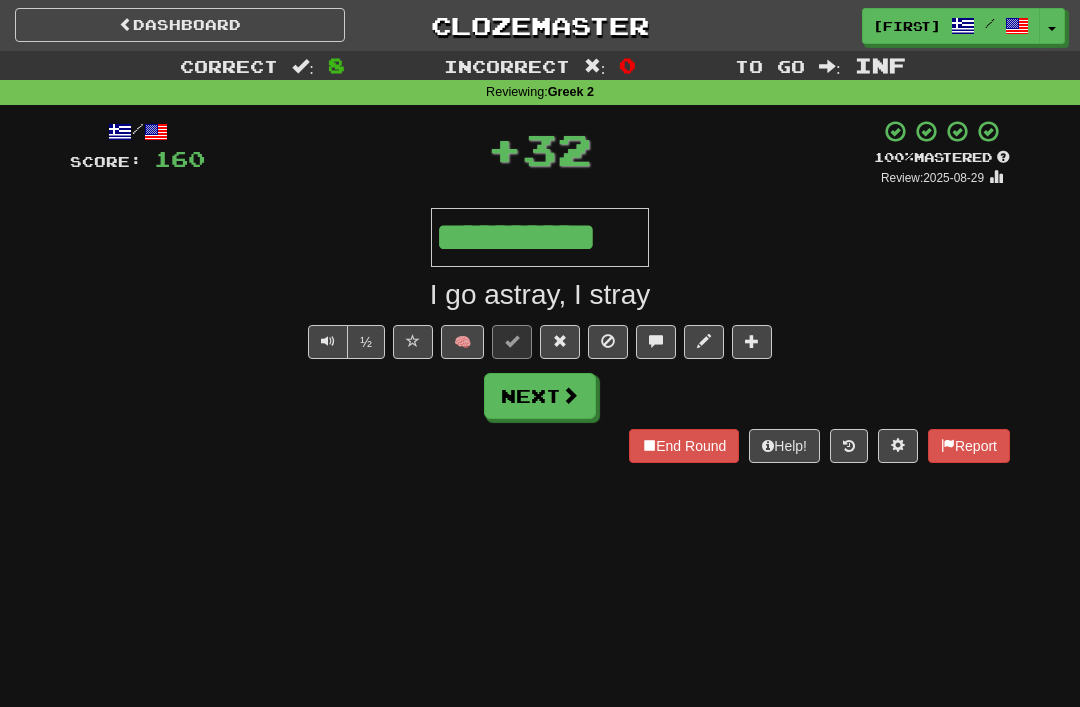 click at bounding box center [560, 341] 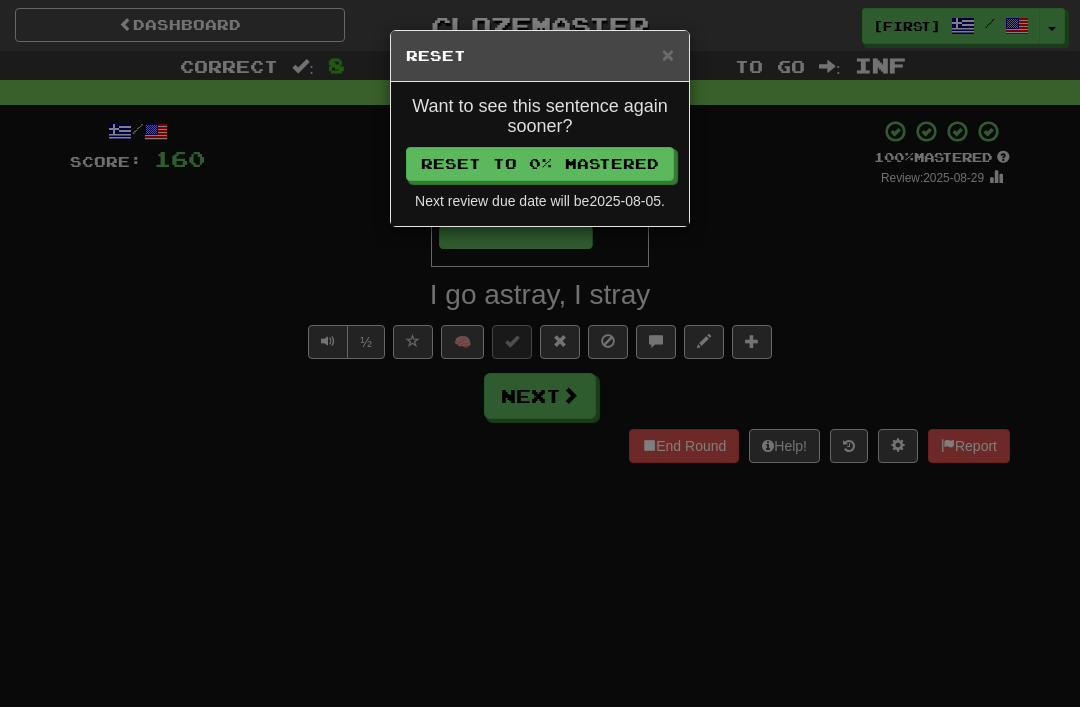 click on "Reset to 0% Mastered" at bounding box center (540, 164) 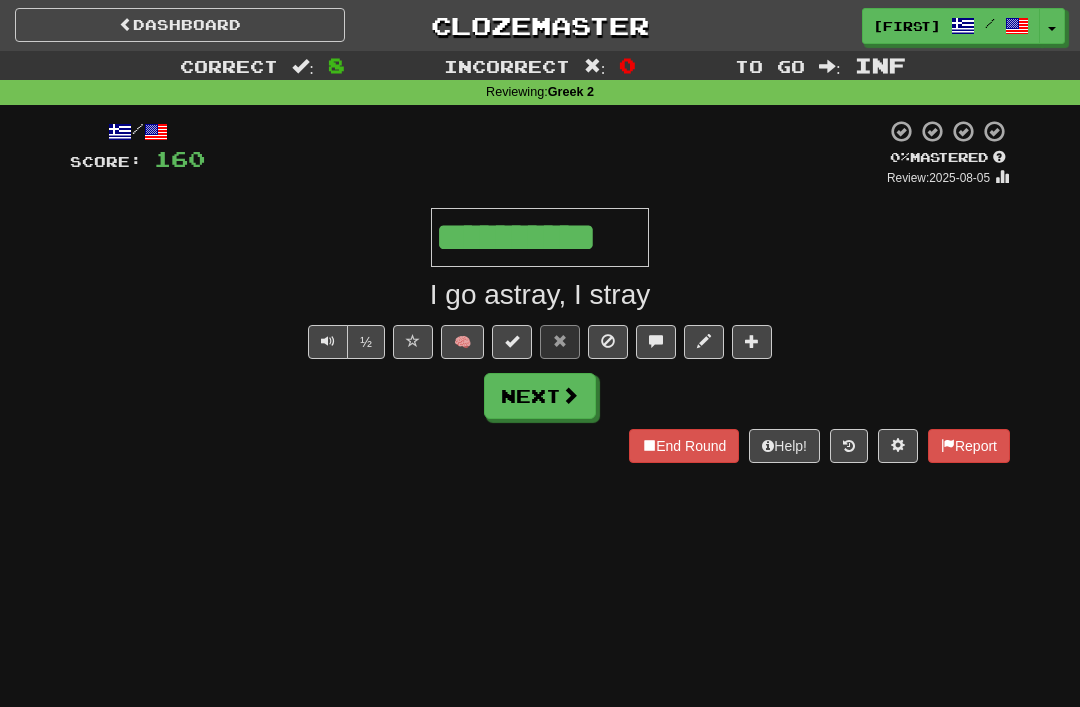 click at bounding box center (570, 395) 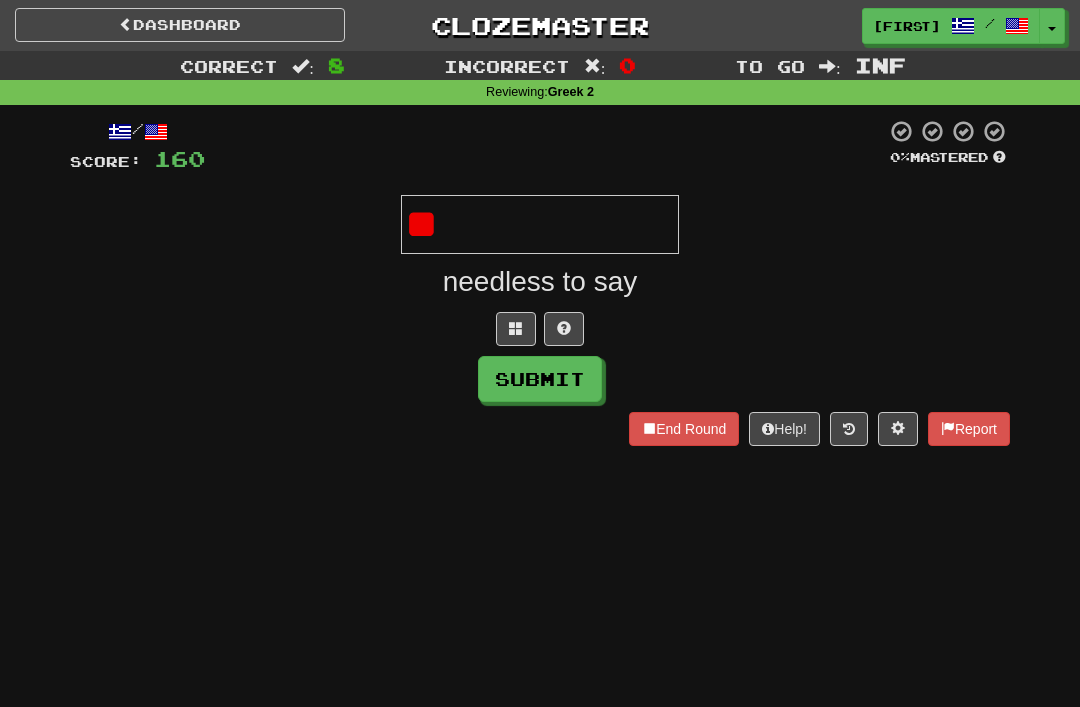 type on "*" 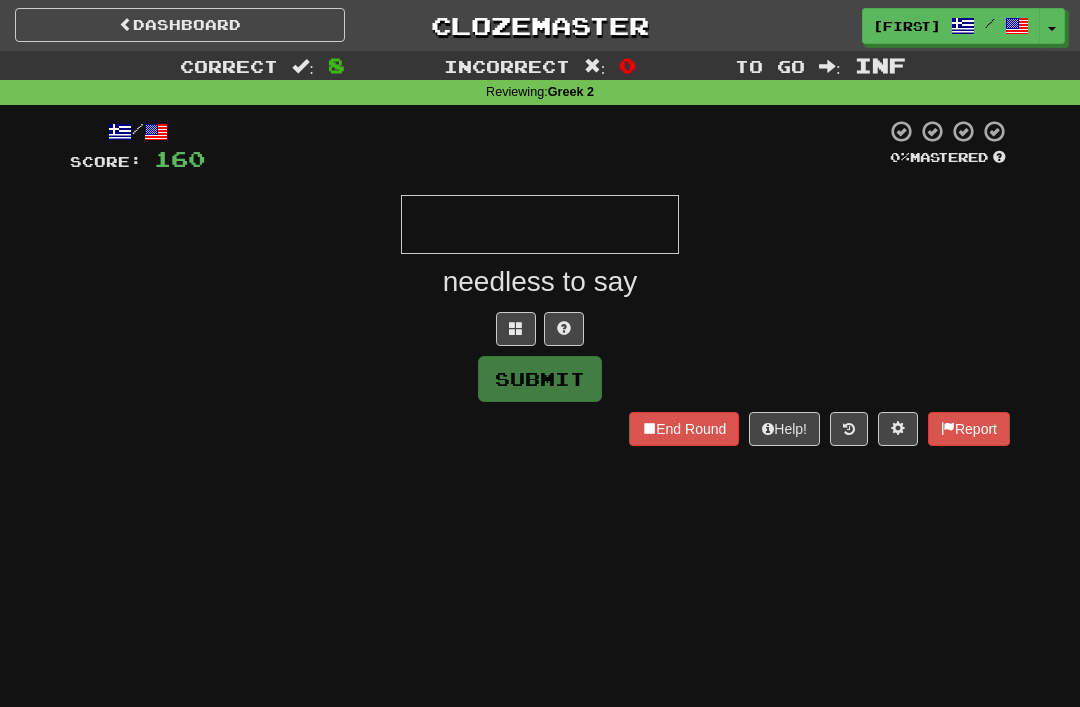type on "*" 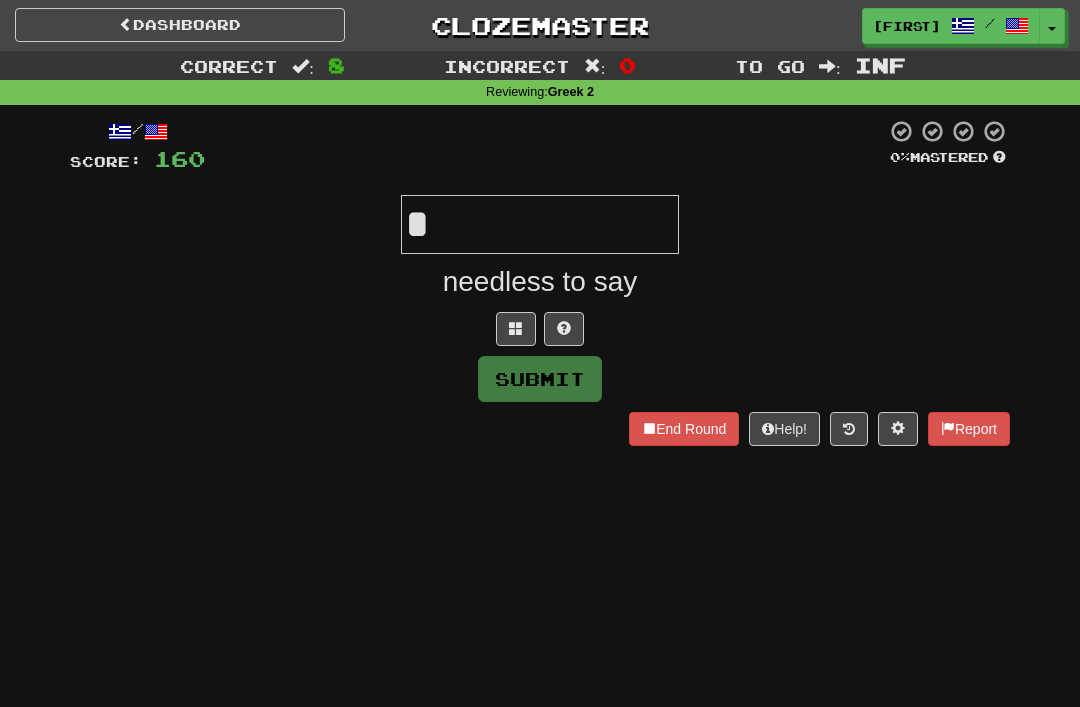 type on "*" 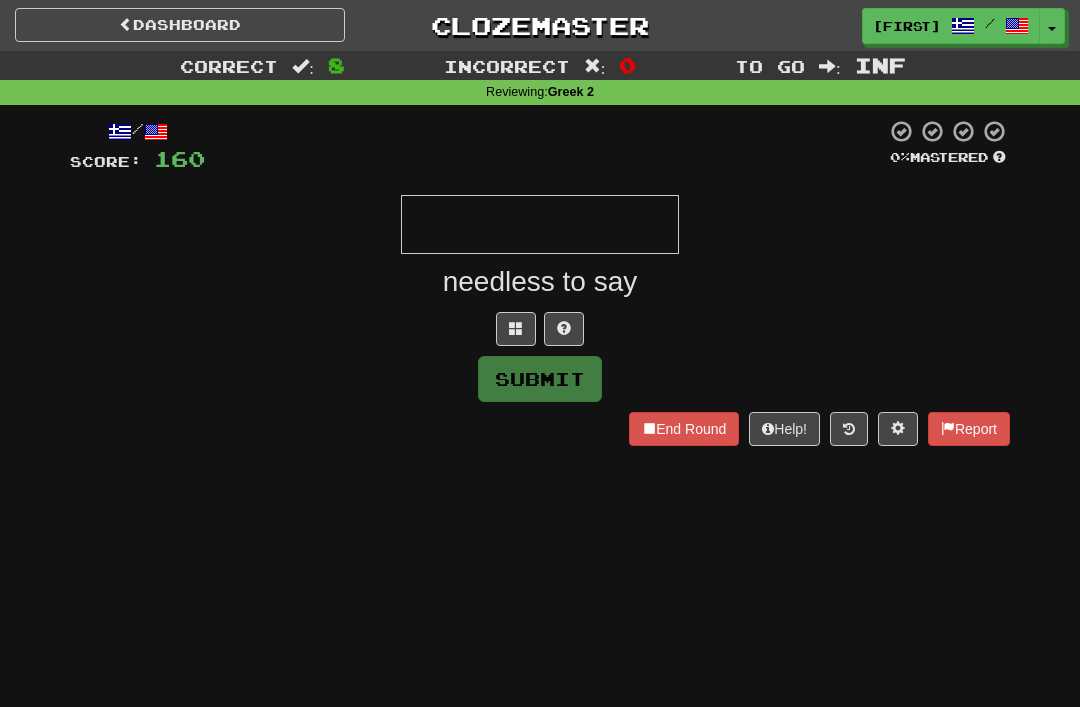 type on "*" 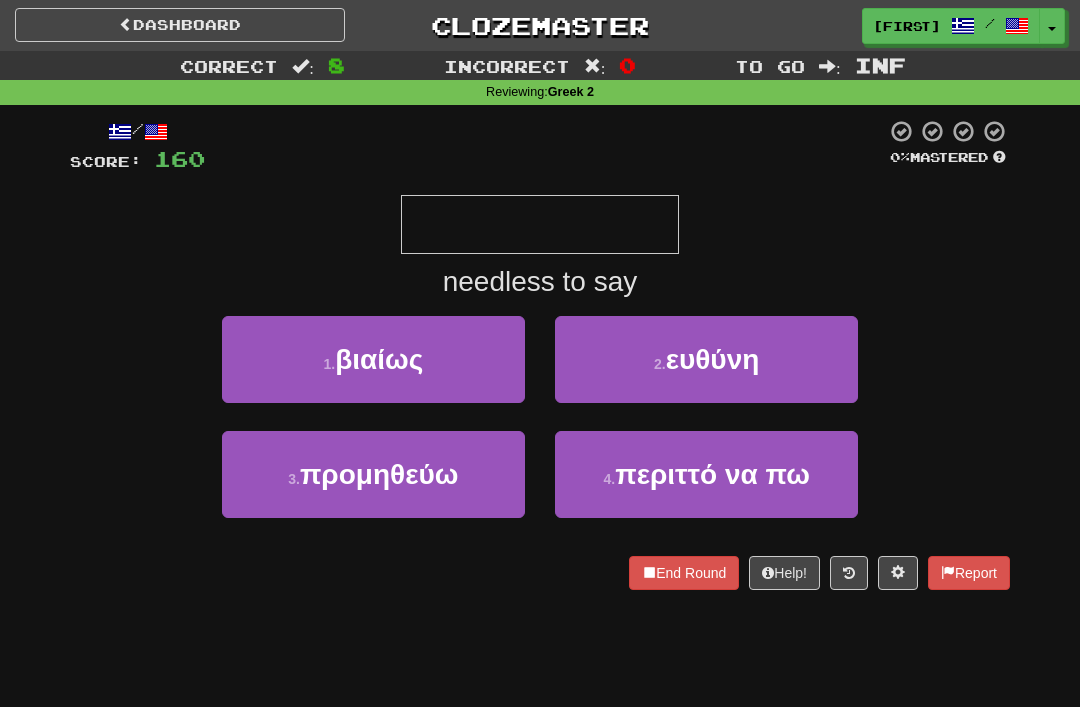 click on "περιττό να πω" at bounding box center [712, 474] 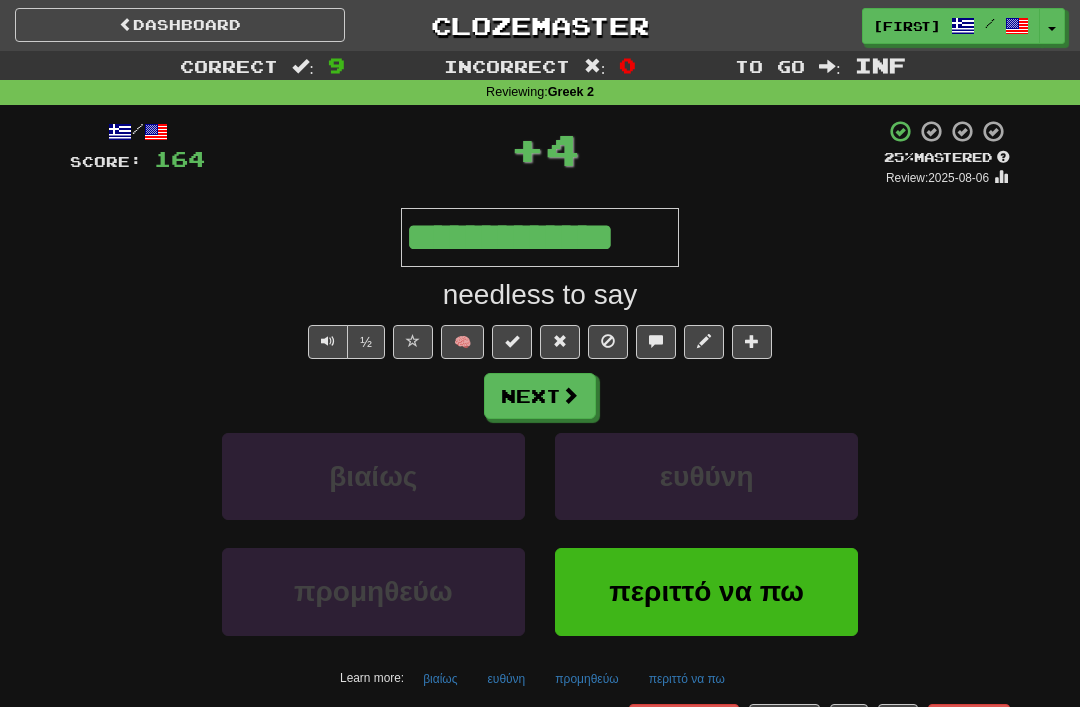 click at bounding box center (560, 341) 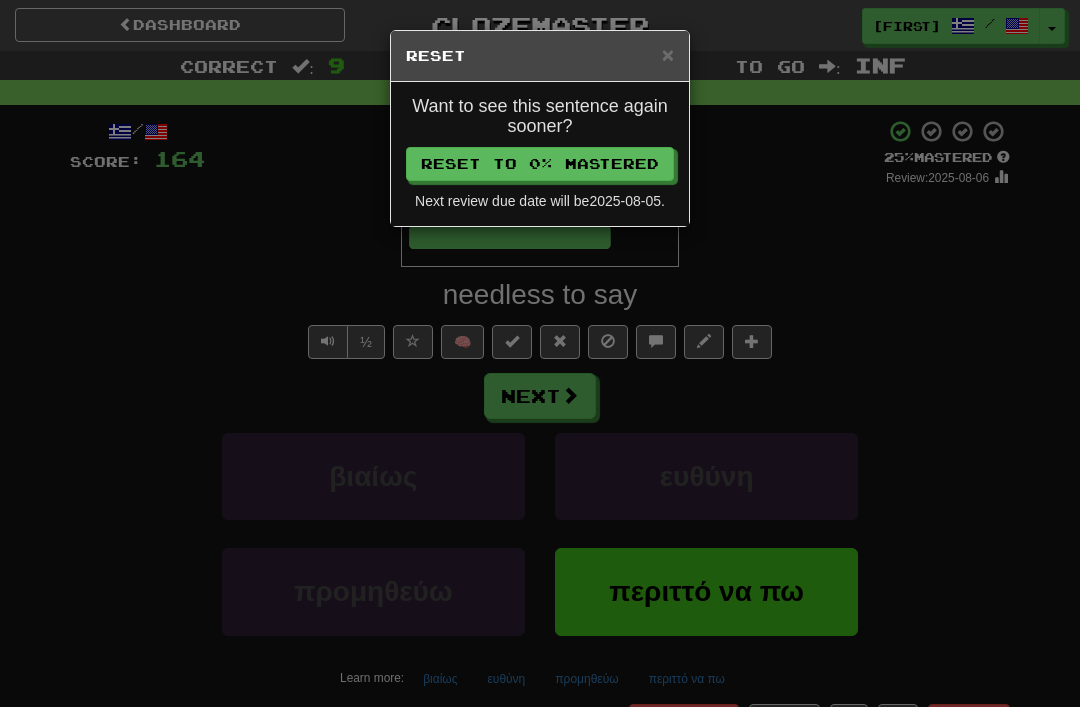 click on "Reset to 0% Mastered" at bounding box center [540, 164] 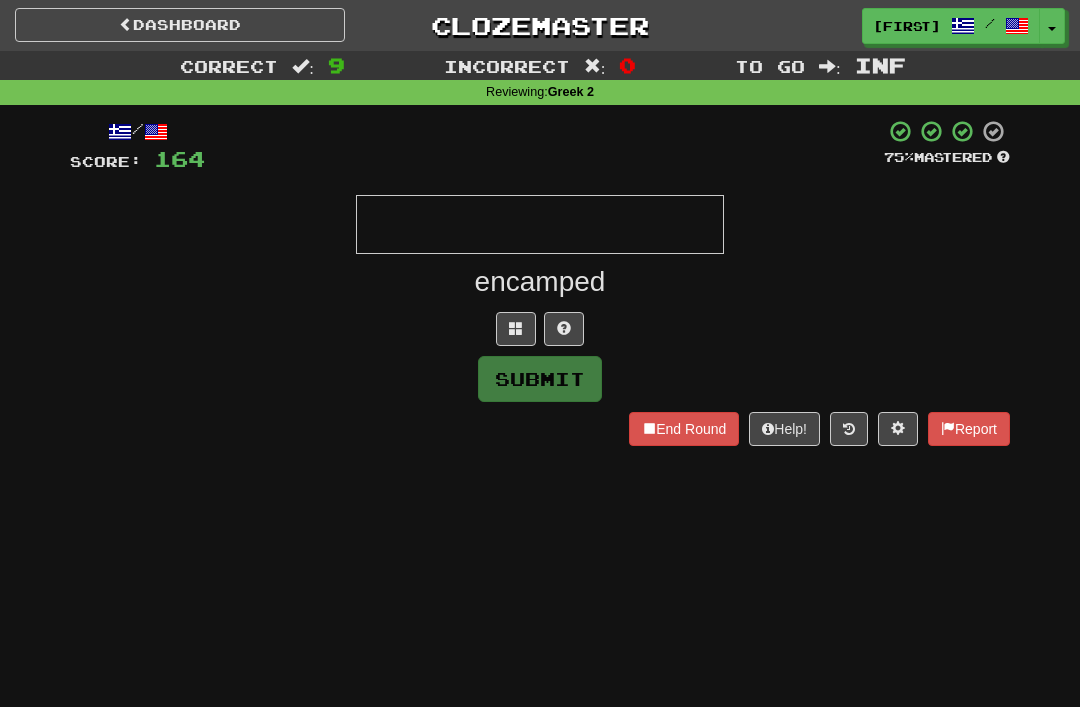 type on "*" 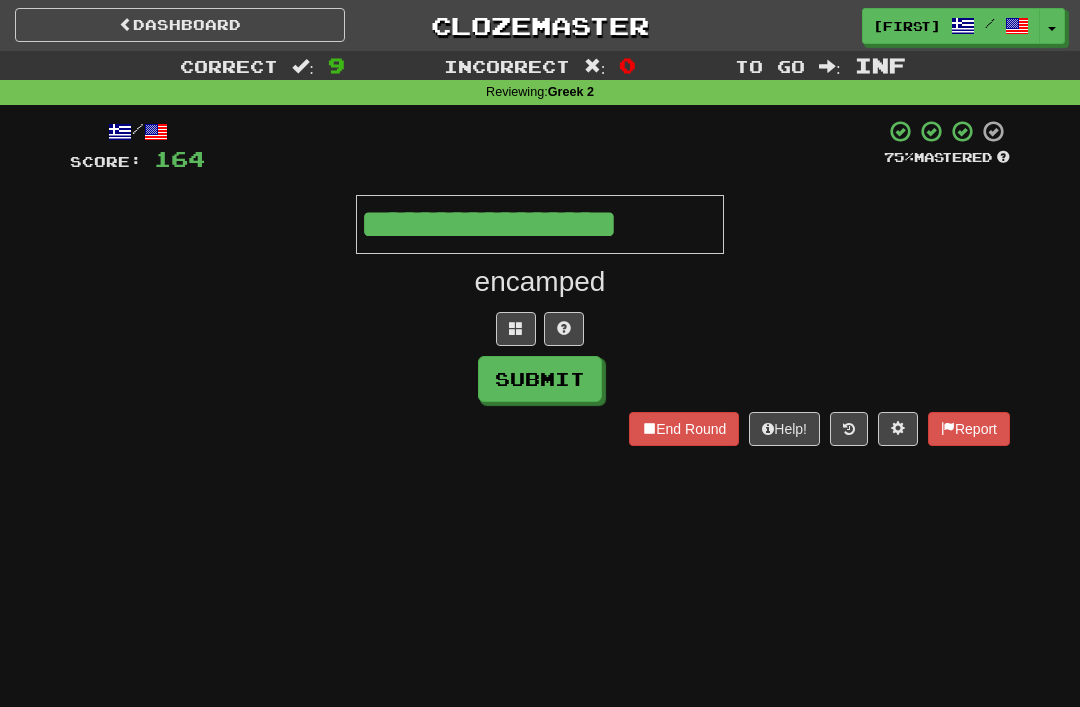 type on "**********" 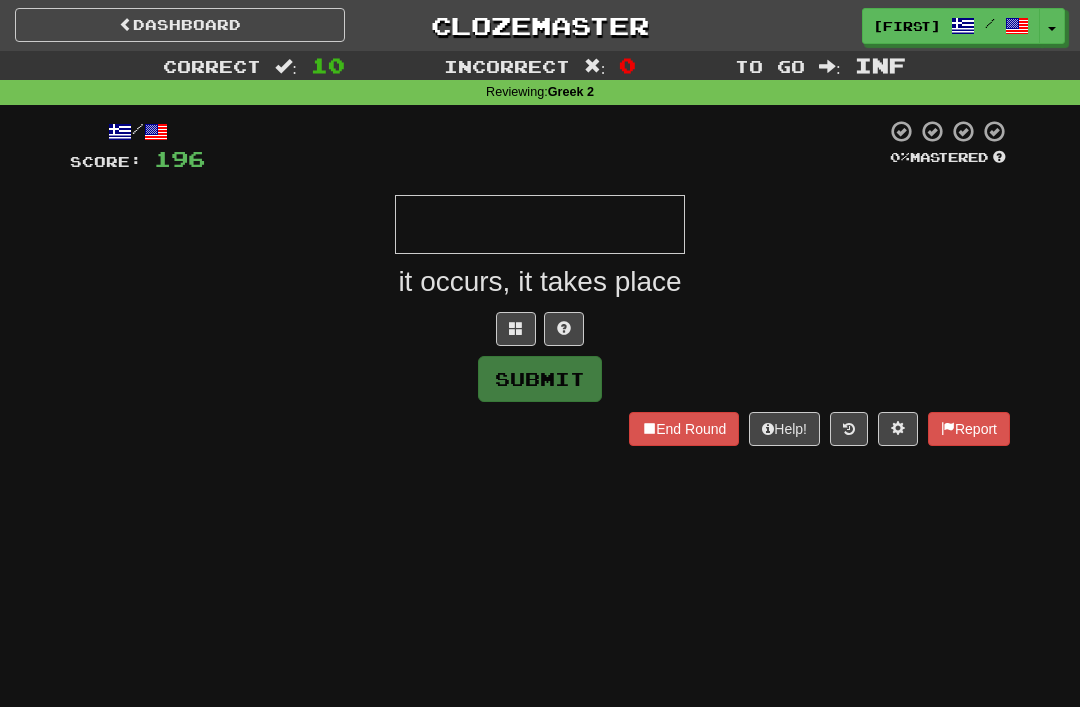type on "*" 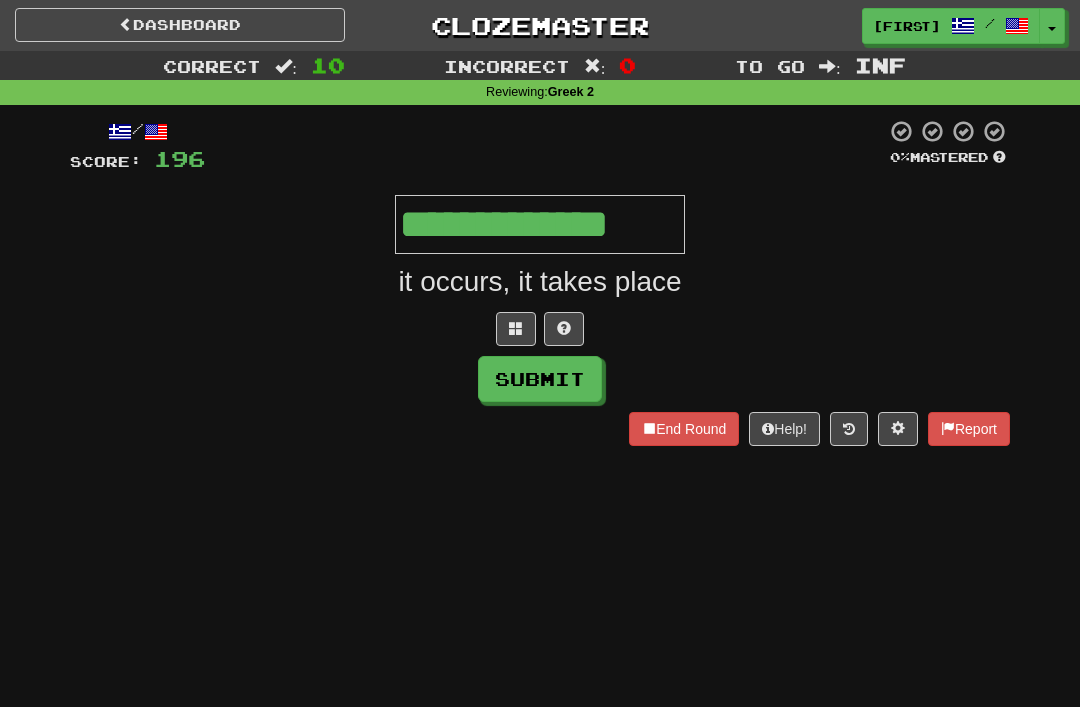 type on "**********" 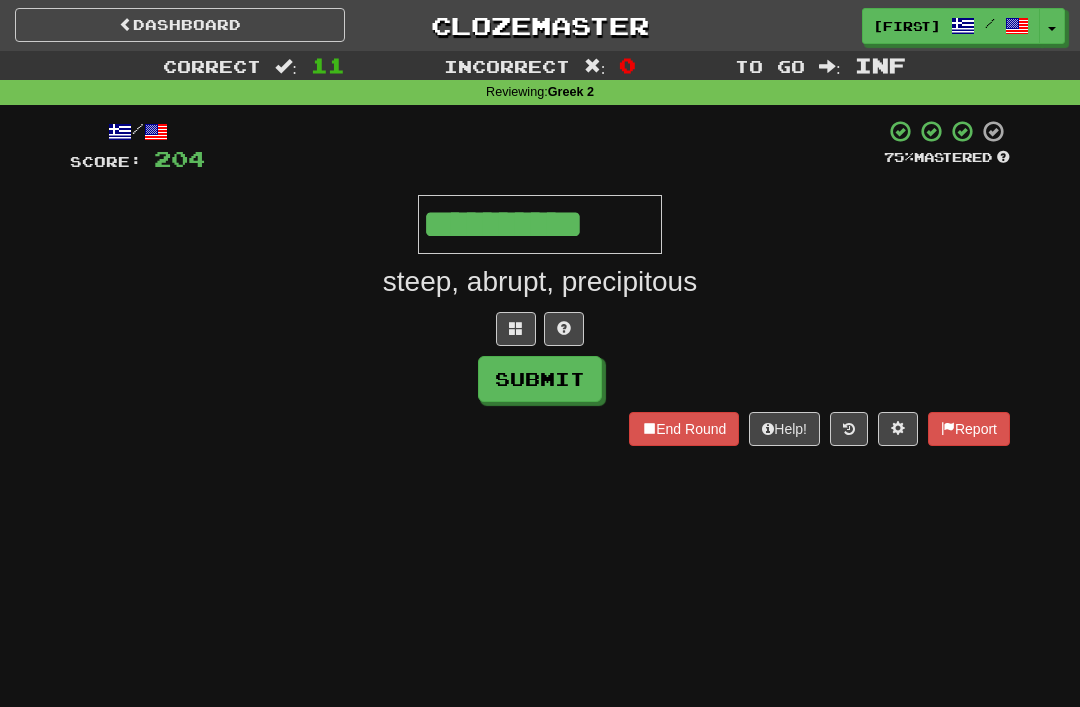type on "**********" 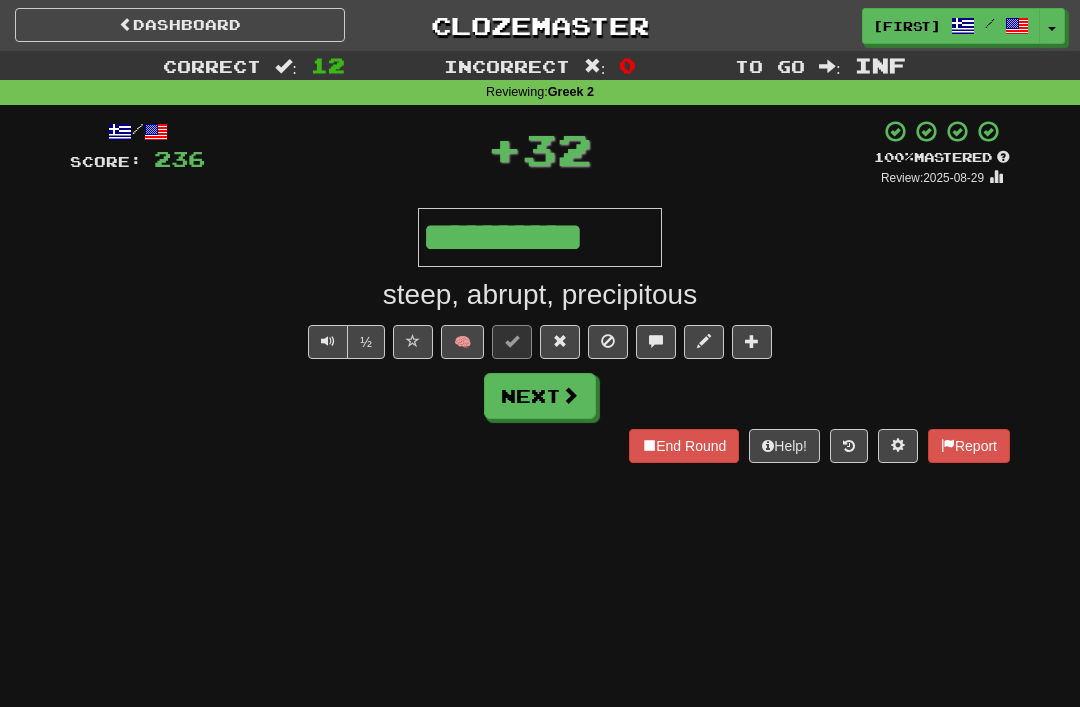 click on "End Round" at bounding box center [684, 446] 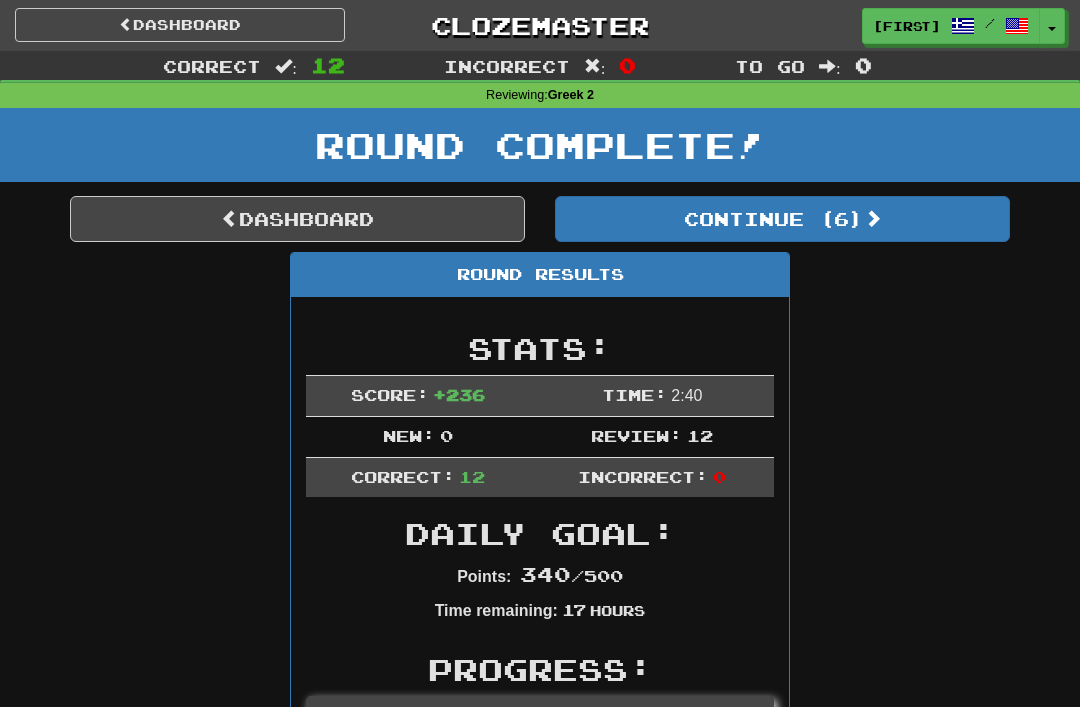 click on "Dashboard" at bounding box center [297, 219] 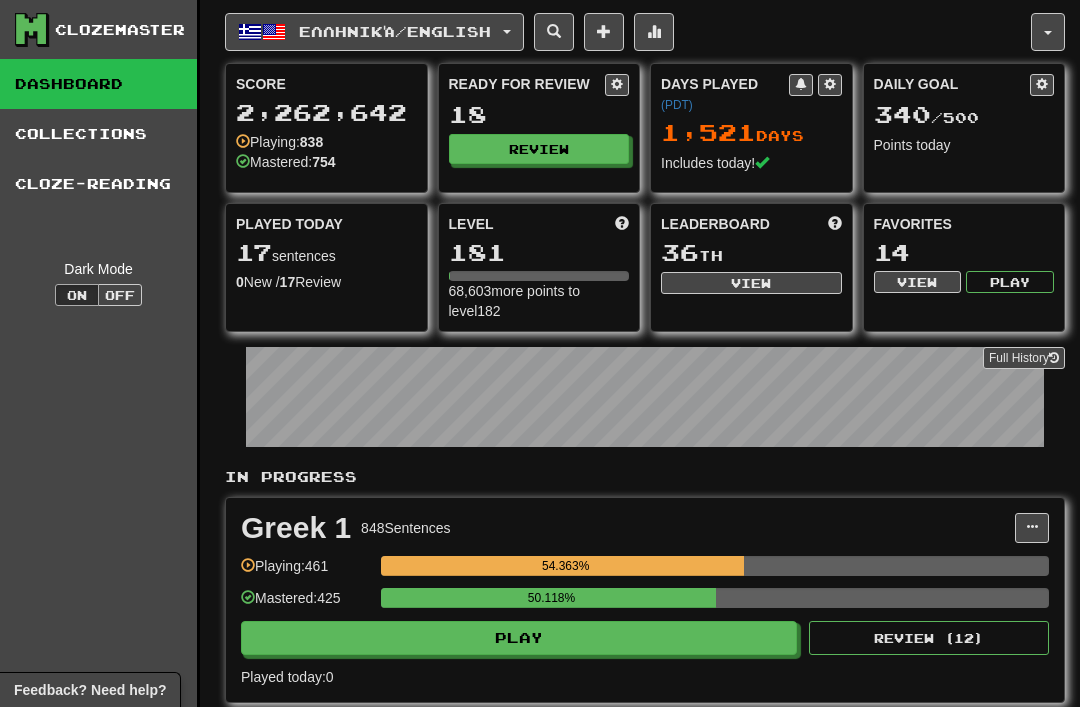 scroll, scrollTop: 0, scrollLeft: 0, axis: both 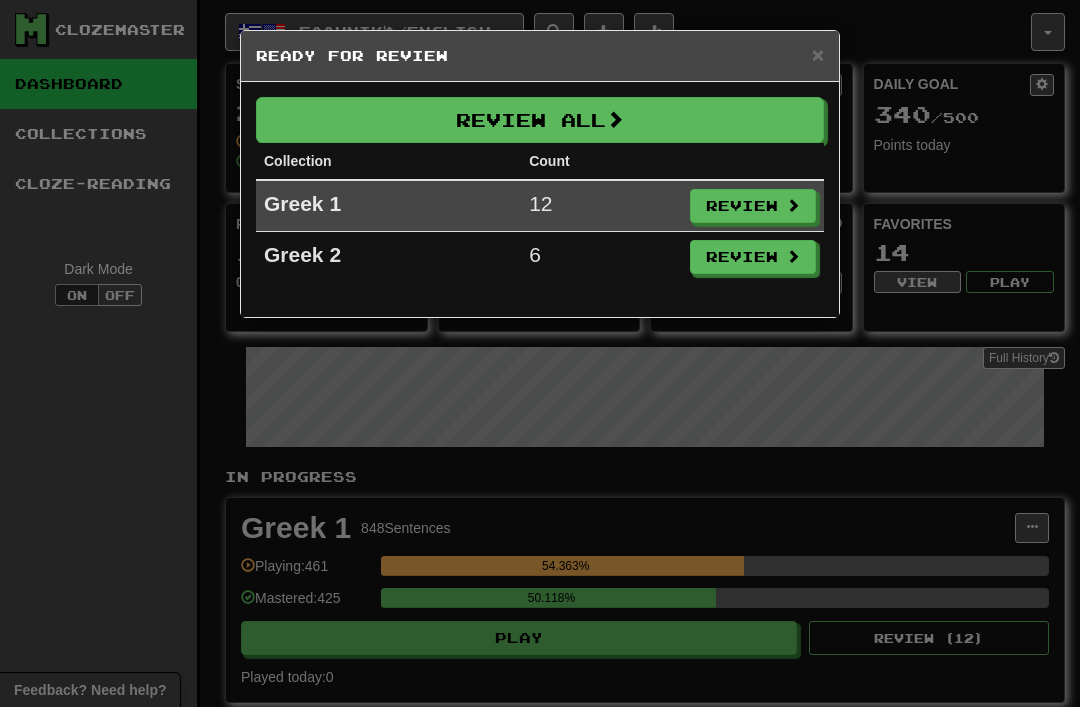 click on "Review" at bounding box center (753, 206) 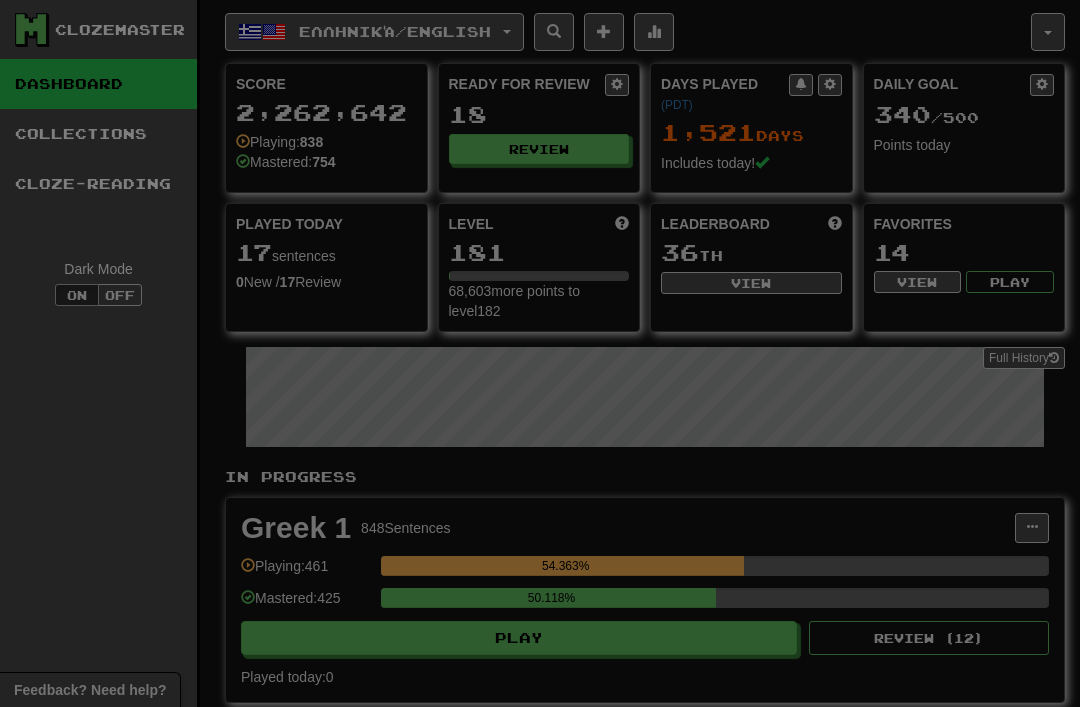 select on "********" 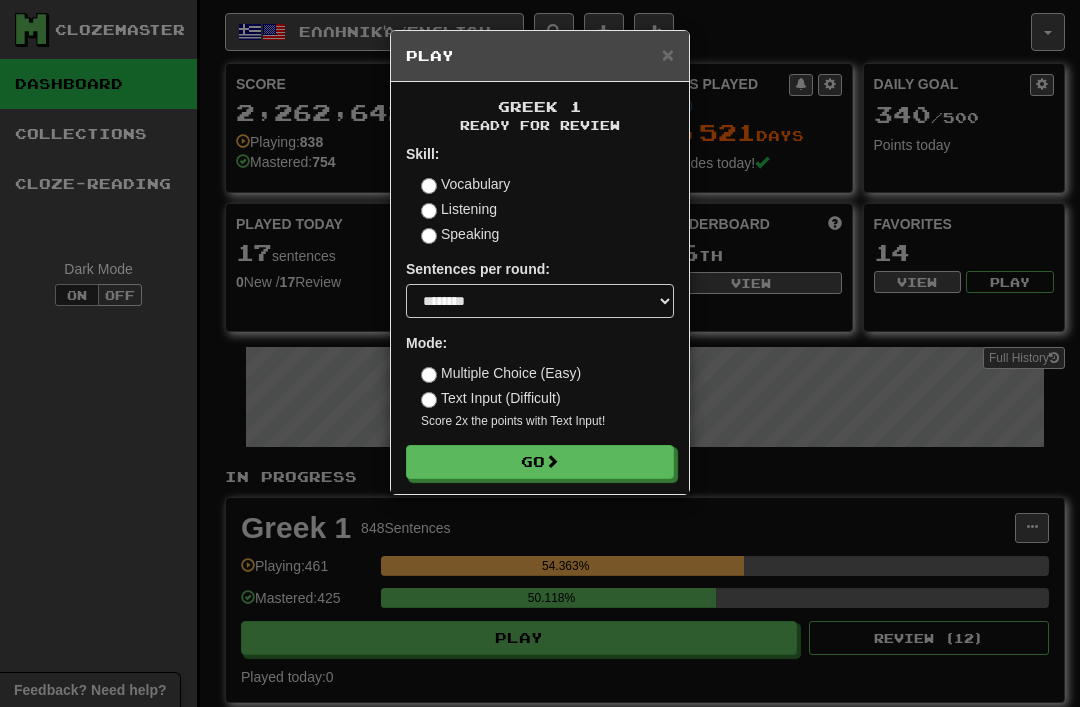 click on "Go" at bounding box center [540, 462] 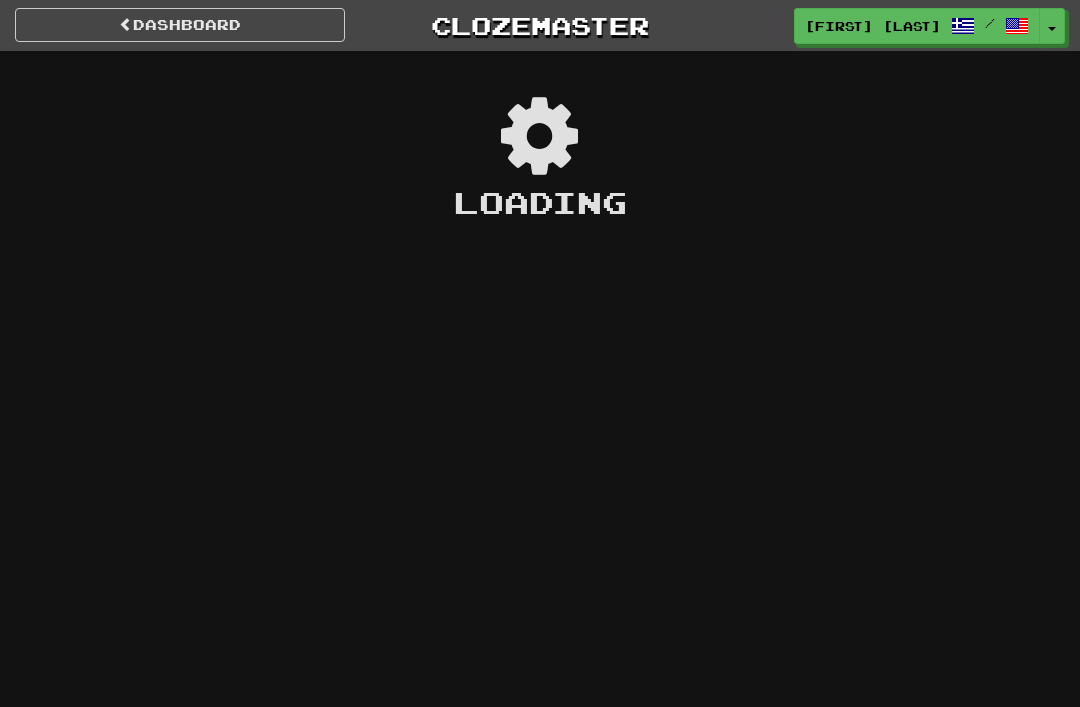 scroll, scrollTop: 0, scrollLeft: 0, axis: both 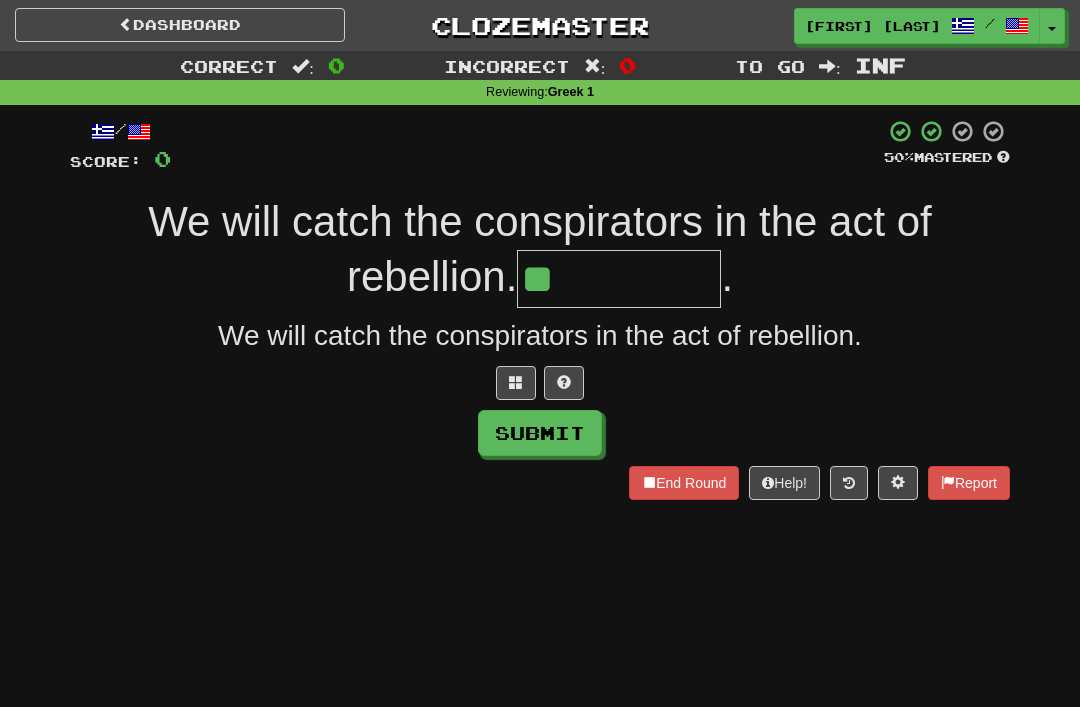 click at bounding box center [516, 382] 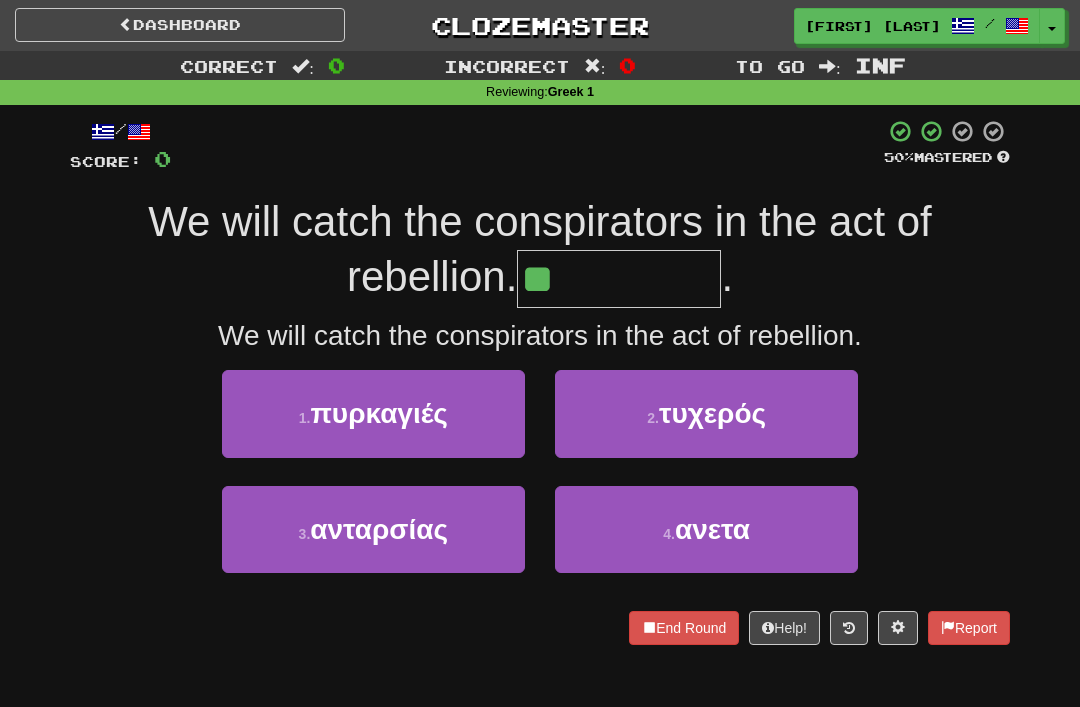 click on "3 .  ανταρσίας" at bounding box center [373, 529] 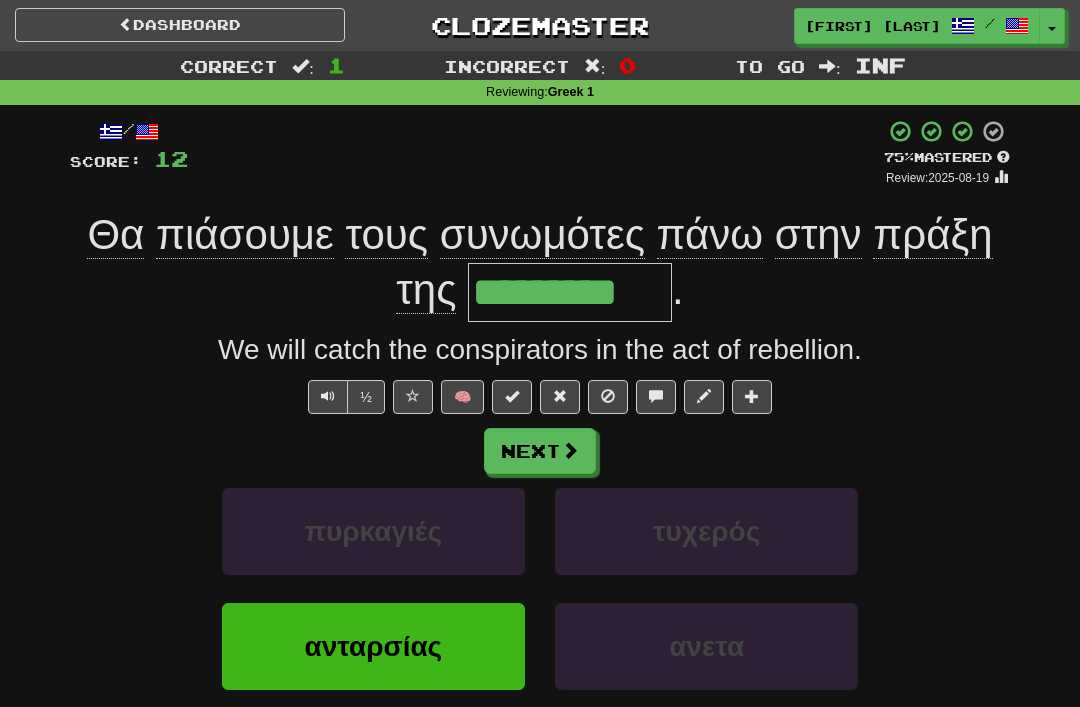 click at bounding box center [560, 397] 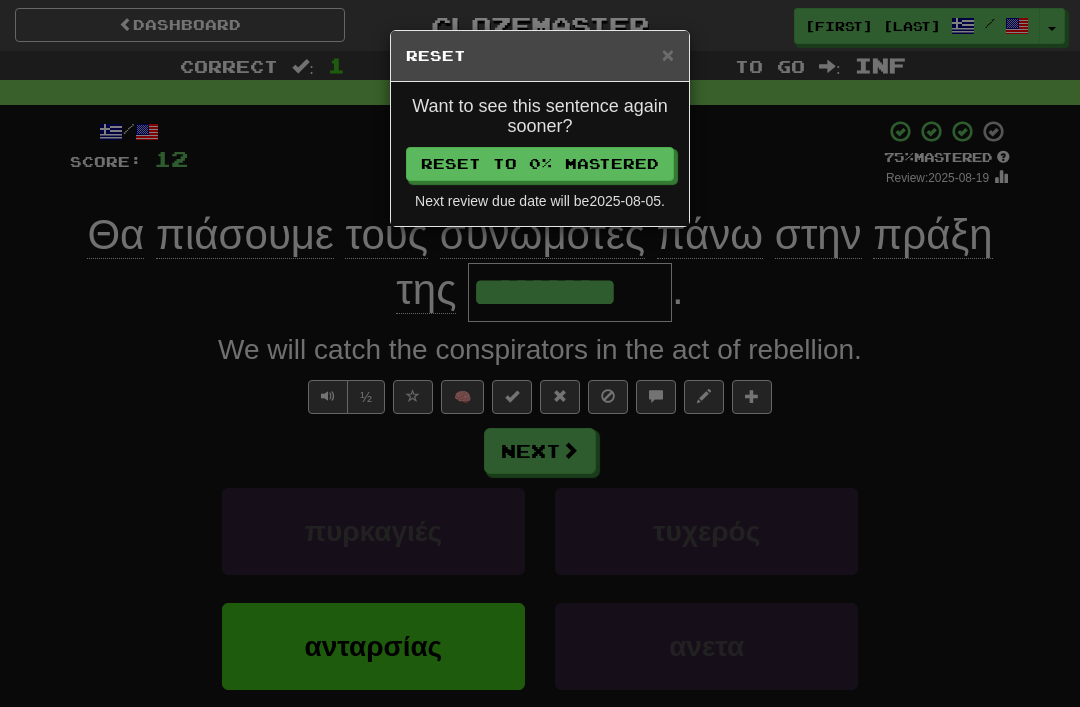 click on "Reset to 0% Mastered" at bounding box center (540, 164) 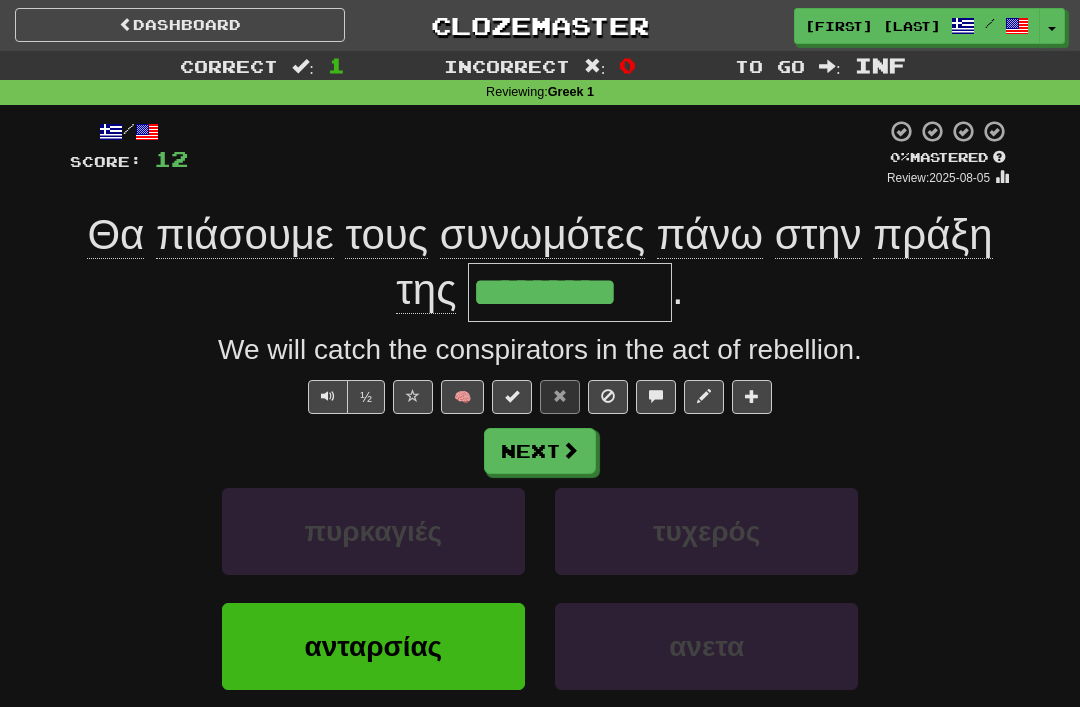 click at bounding box center (570, 450) 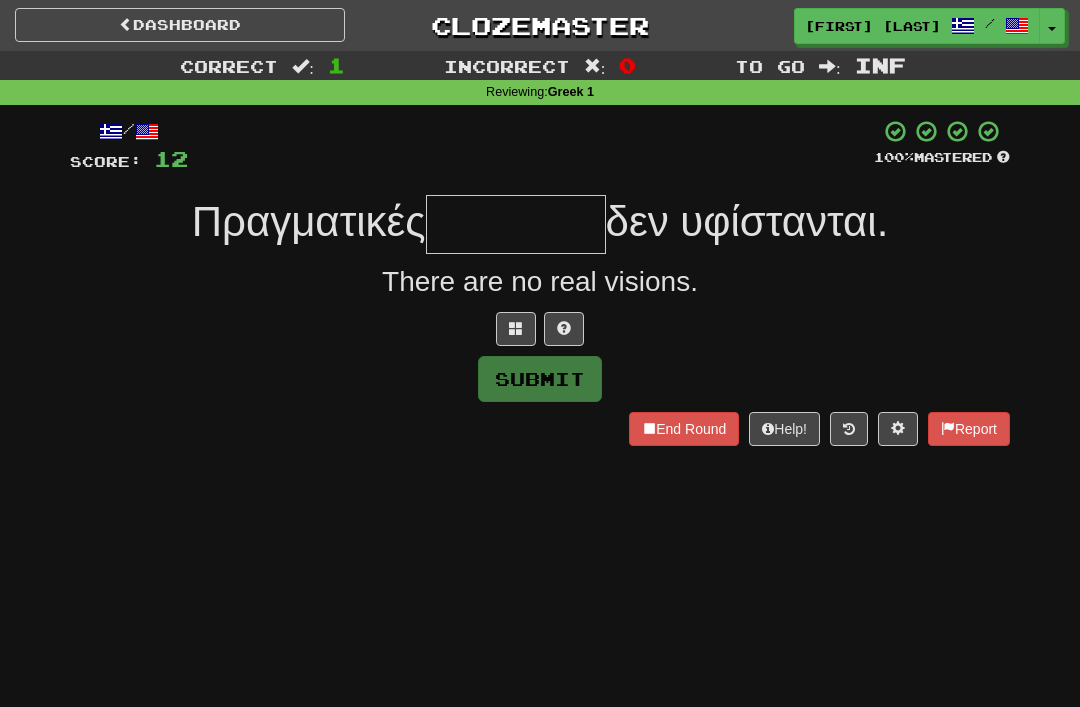 type on "*" 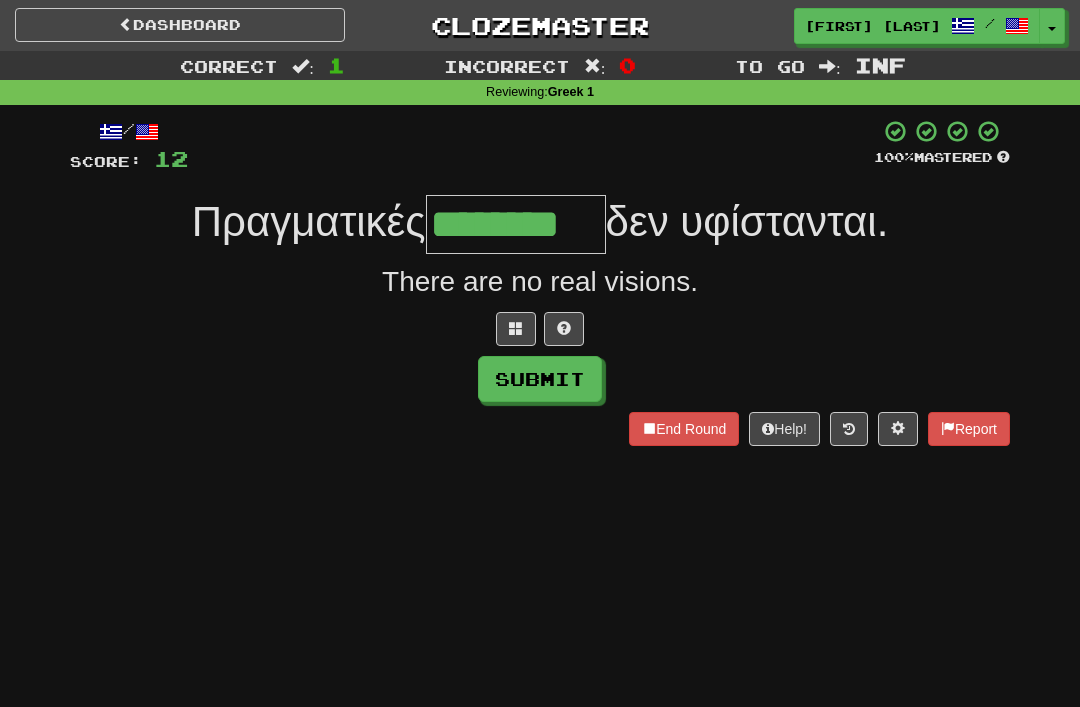 type on "********" 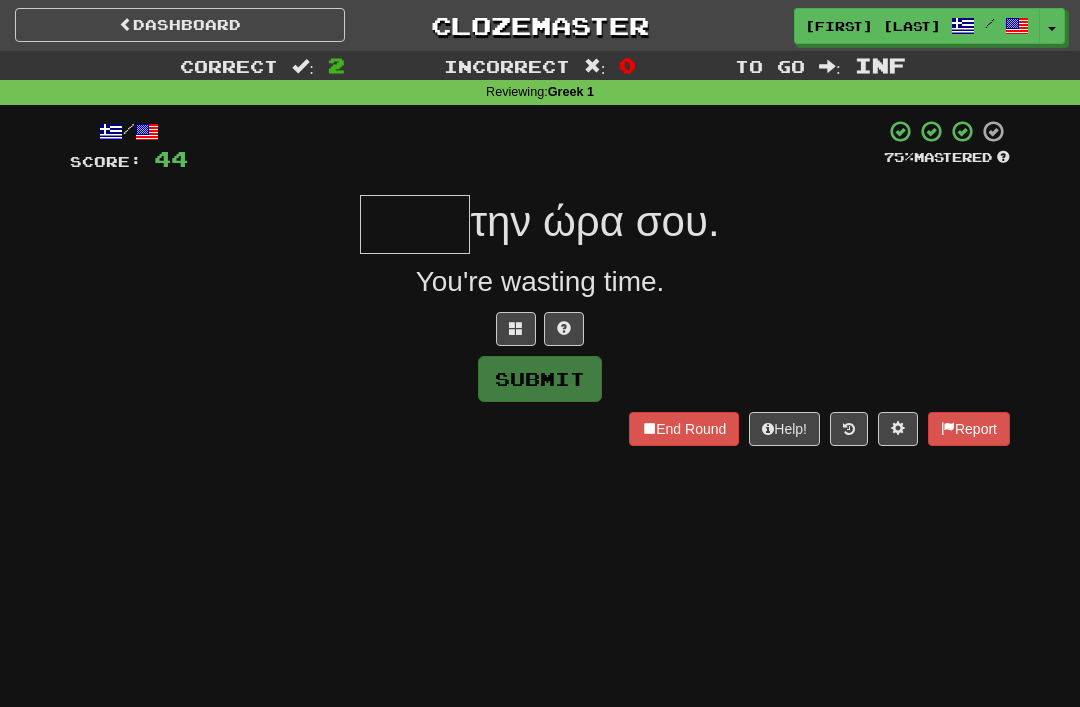 type on "*" 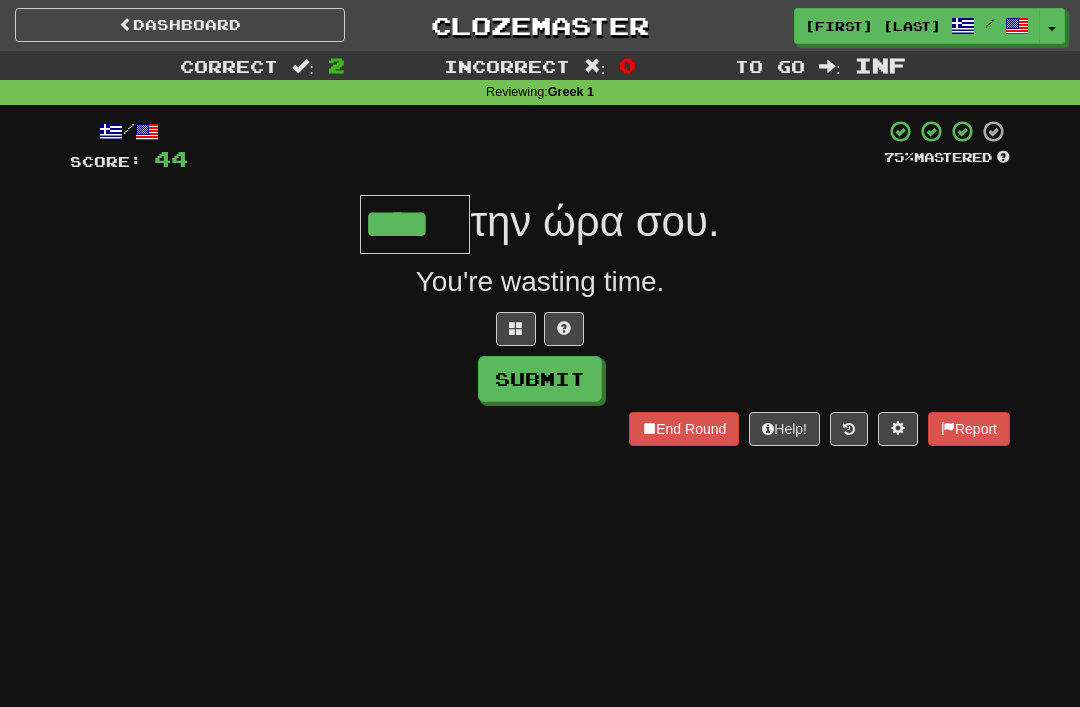 type on "****" 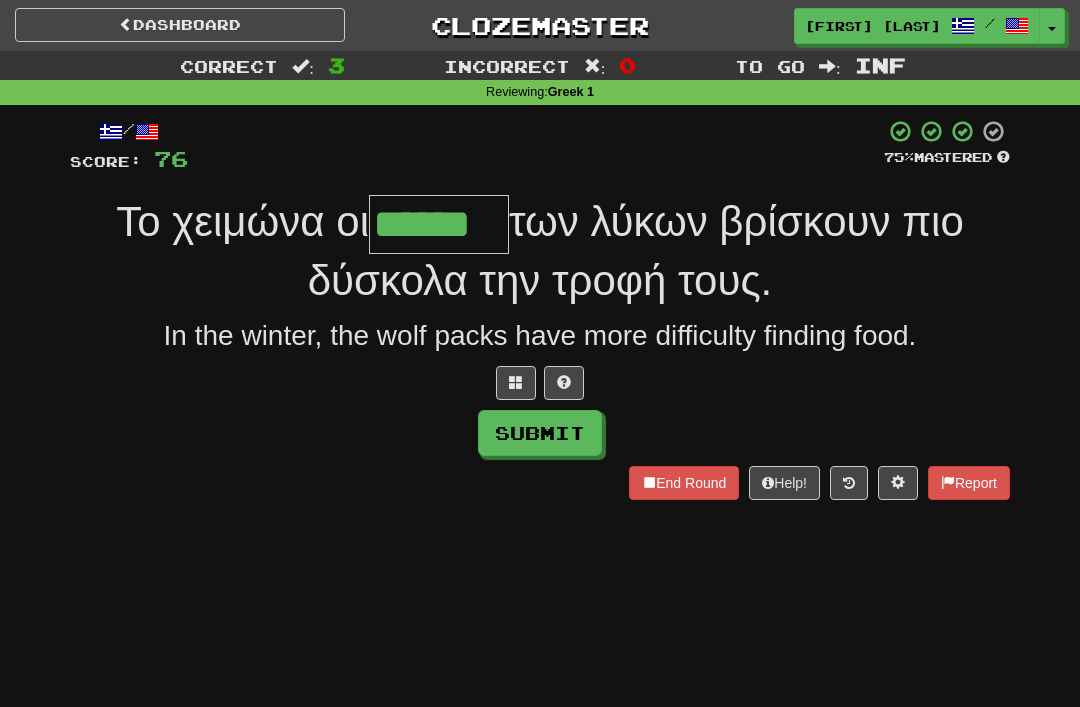 type on "******" 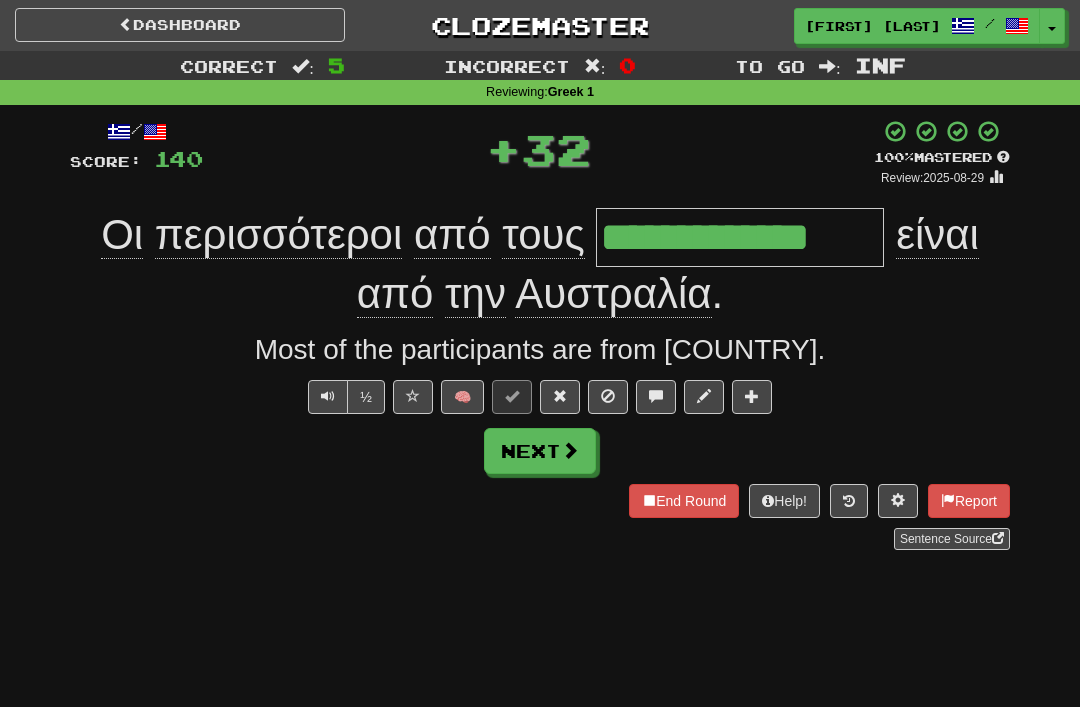 type on "**********" 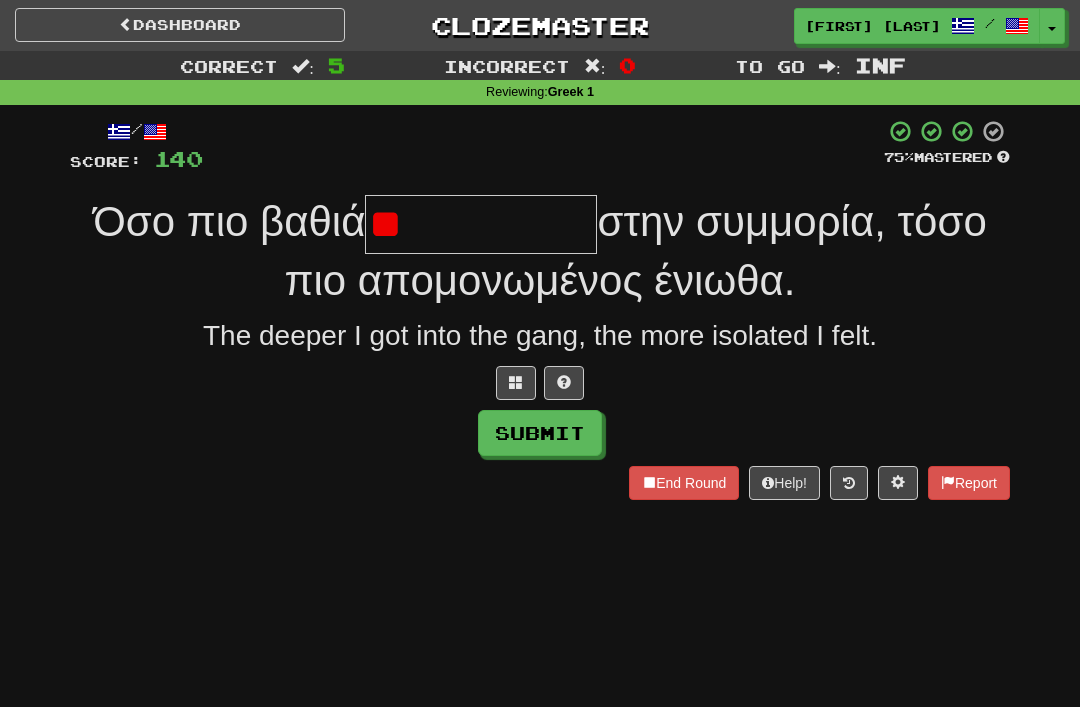 type on "*" 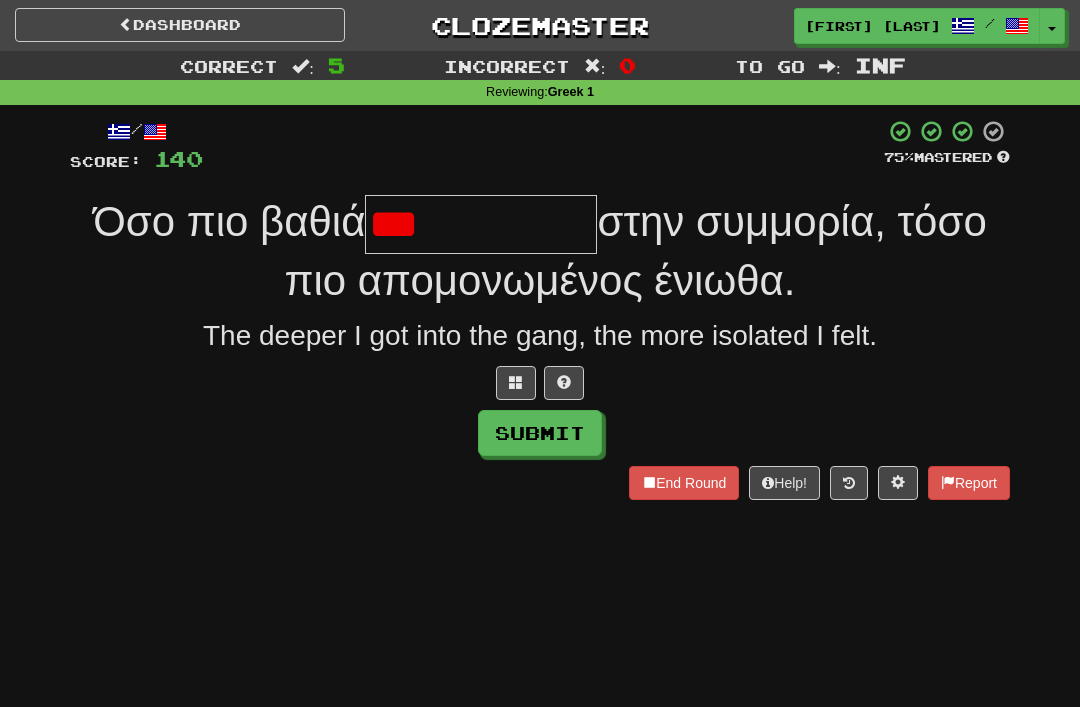 click at bounding box center [516, 382] 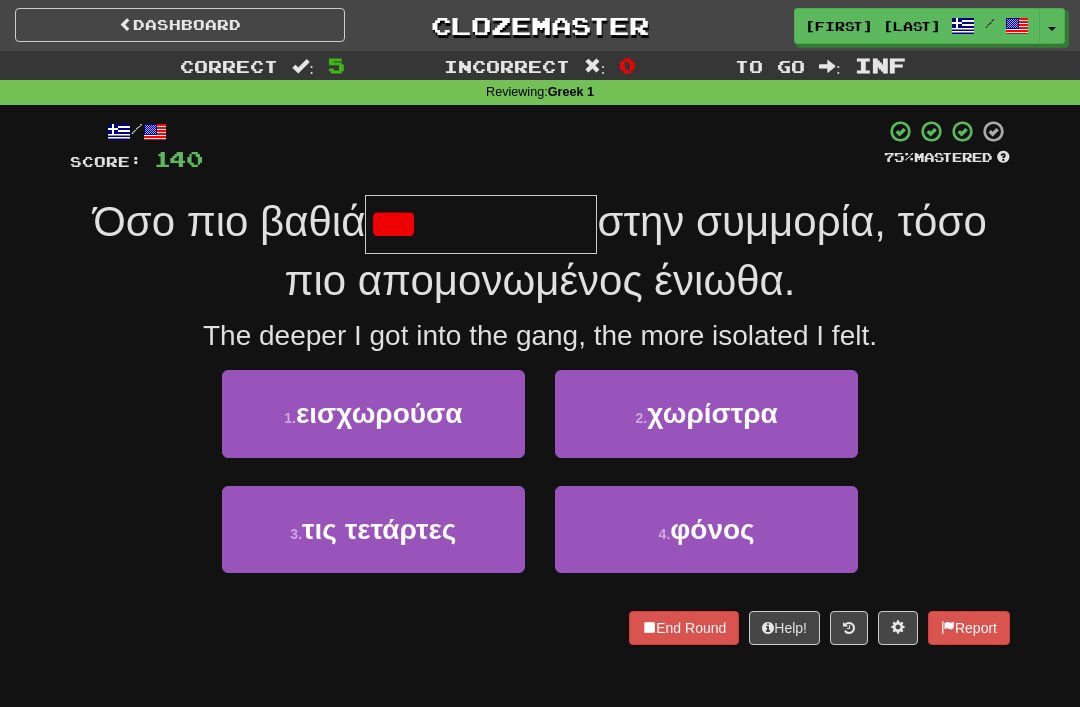 click on "1 .  εισχωρούσα" at bounding box center (373, 413) 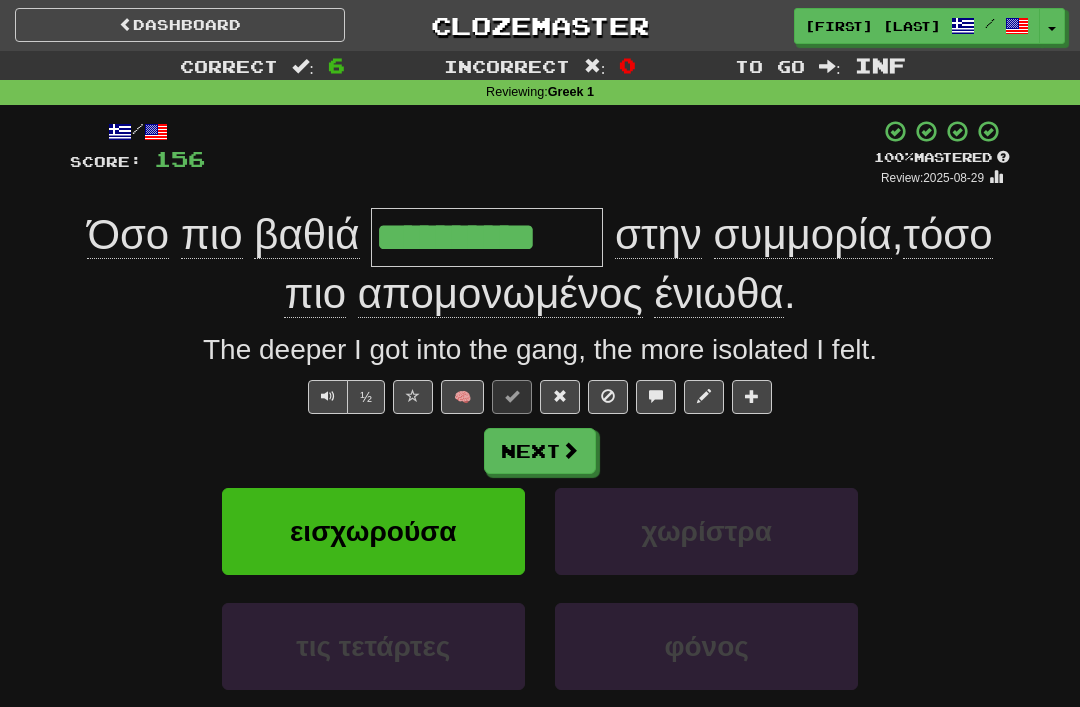 click at bounding box center (560, 396) 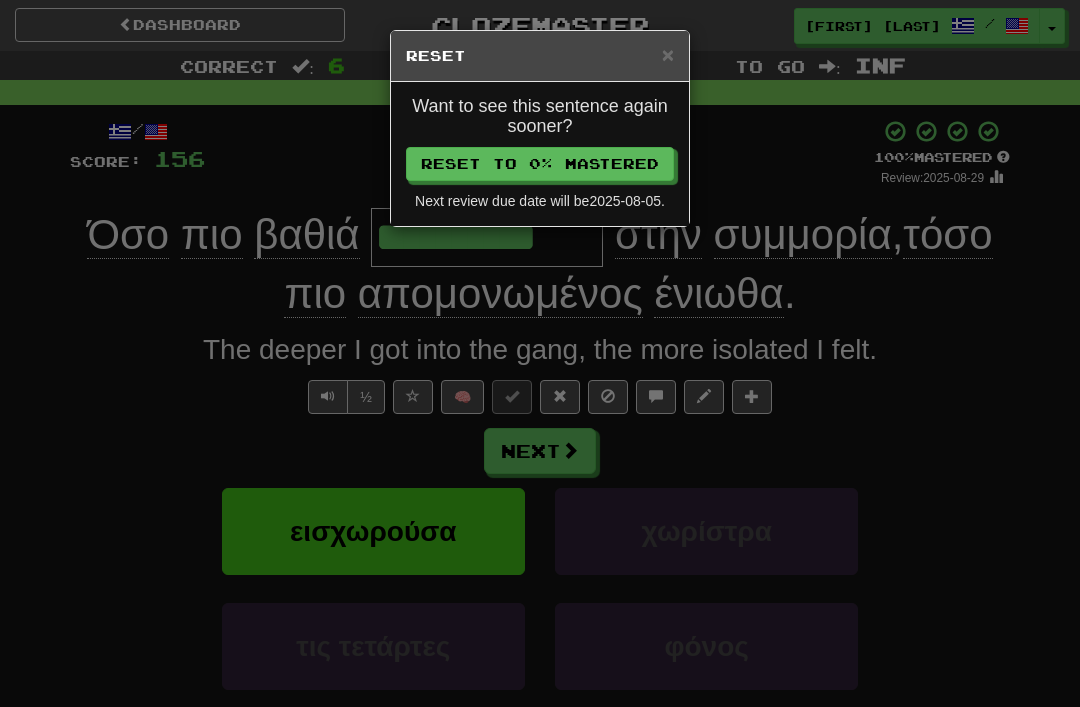 click on "Reset to 0% Mastered" at bounding box center [540, 164] 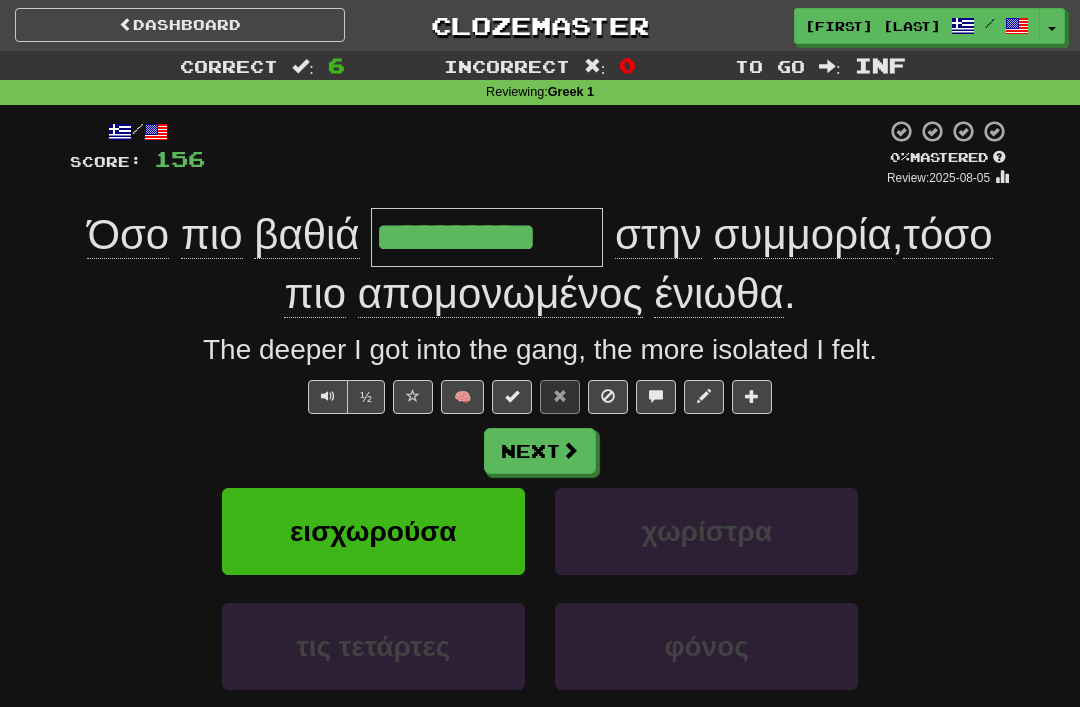 click at bounding box center [570, 450] 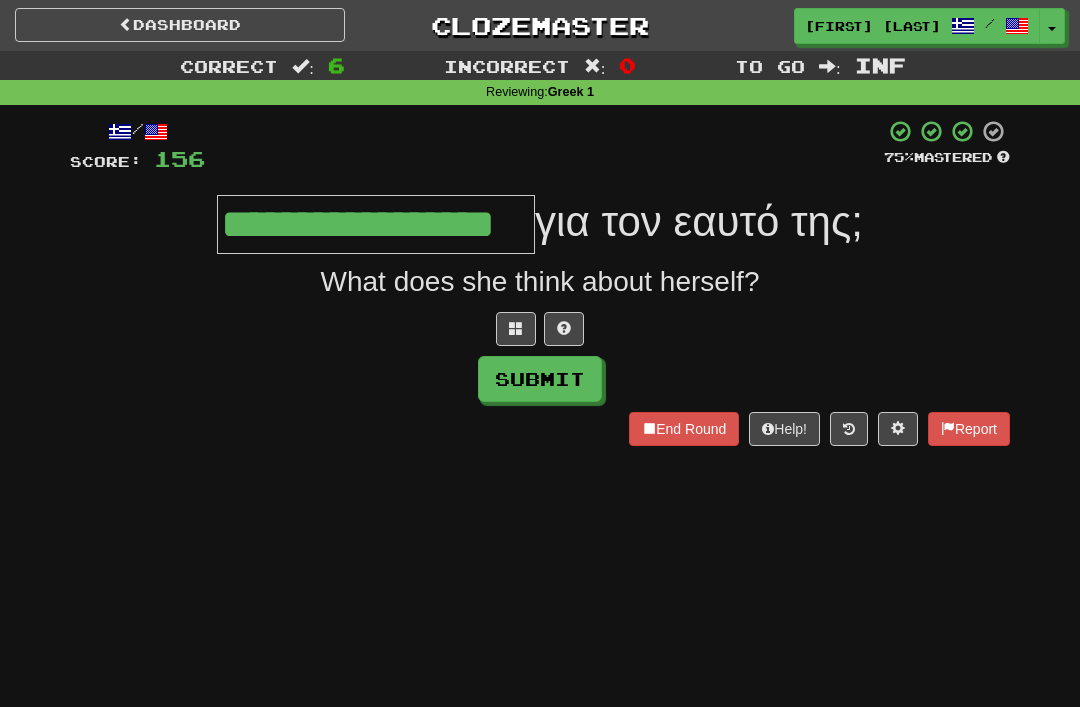 type on "**********" 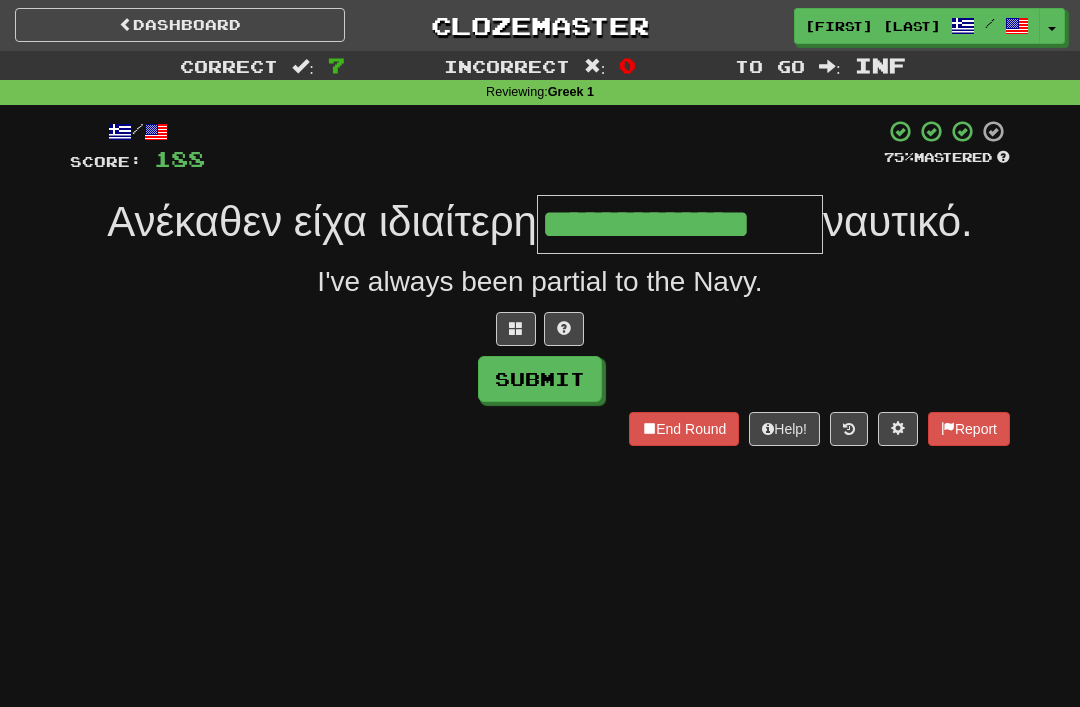 type on "**********" 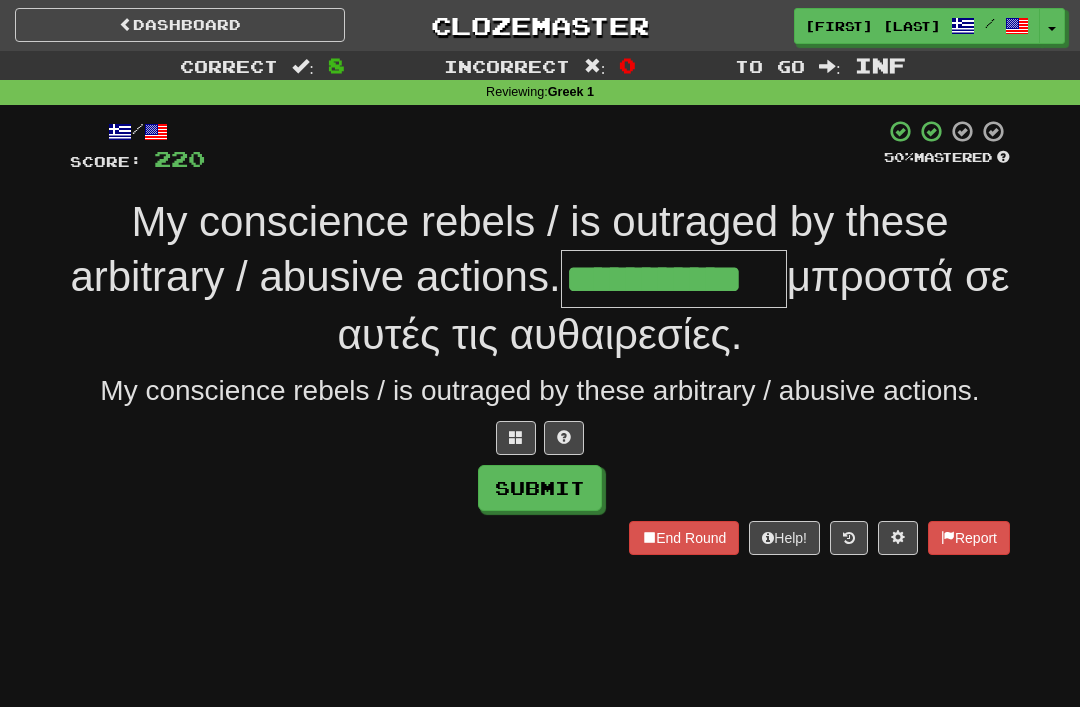 type on "**********" 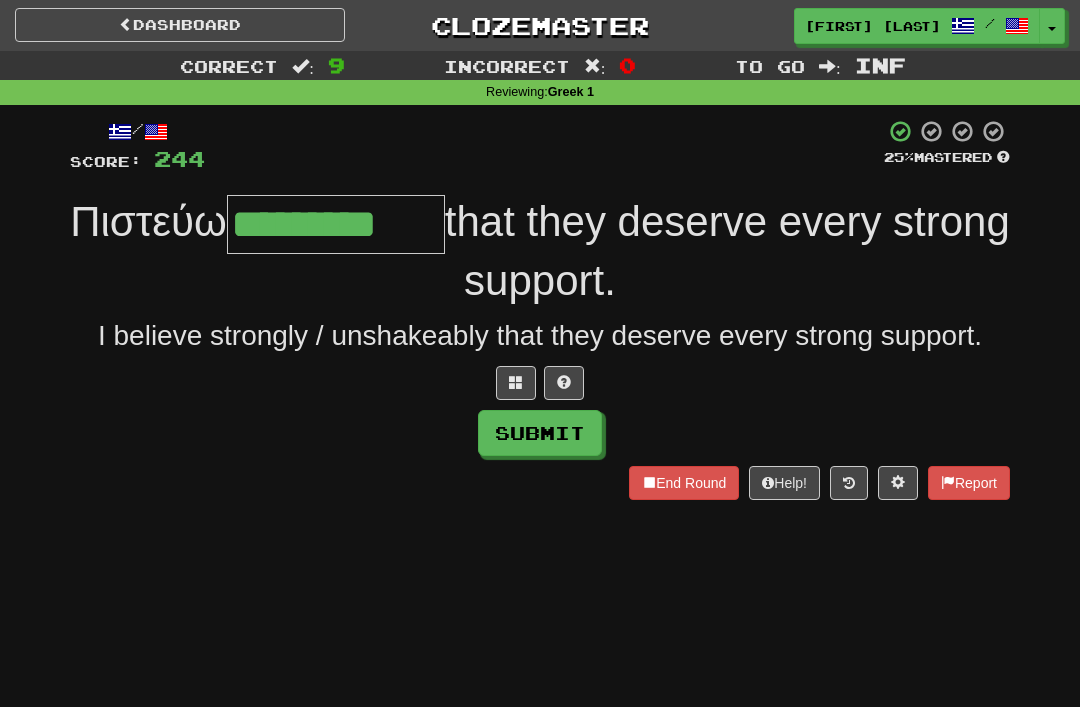 type on "*********" 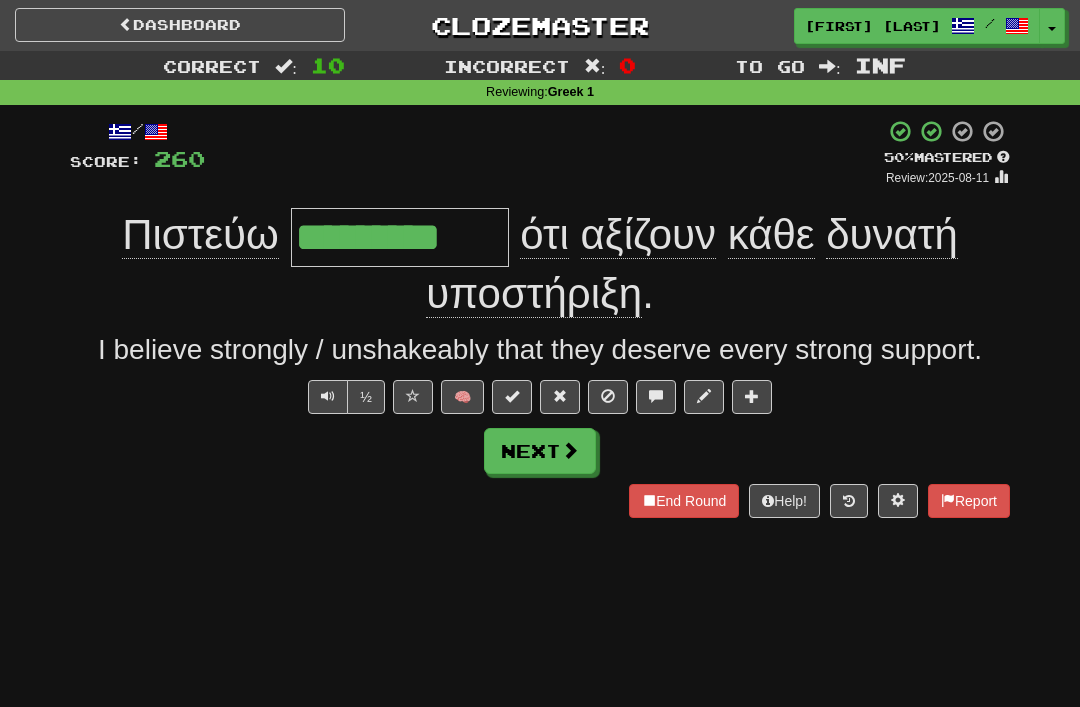 click on "End Round" at bounding box center (684, 501) 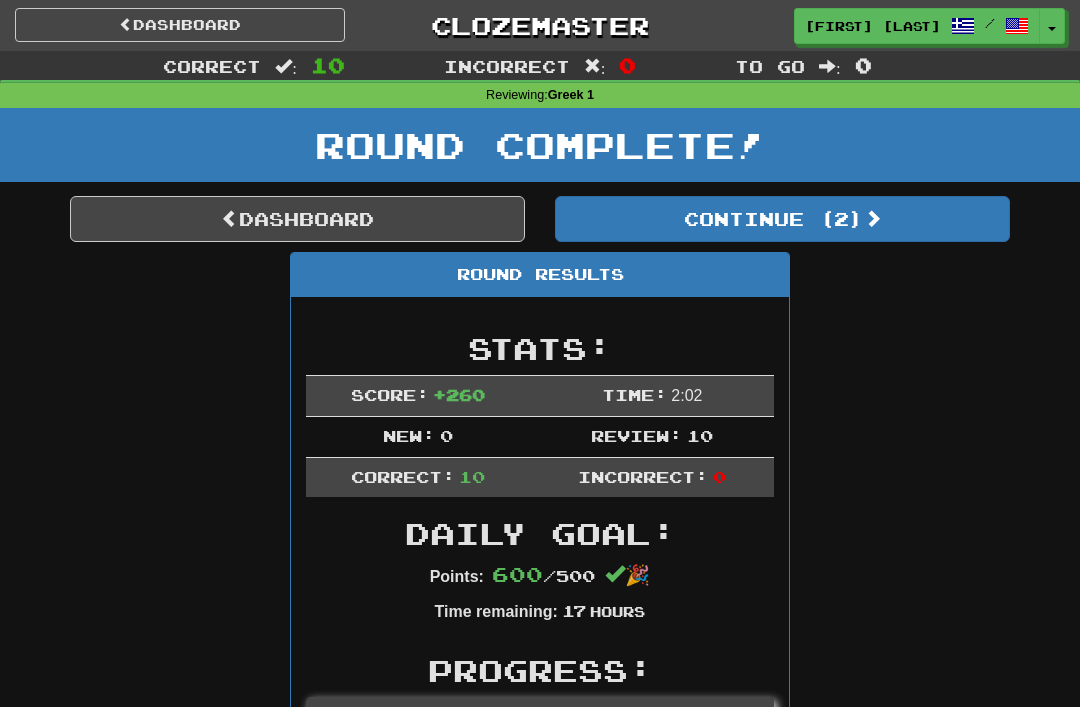 click on "Dashboard" at bounding box center (297, 219) 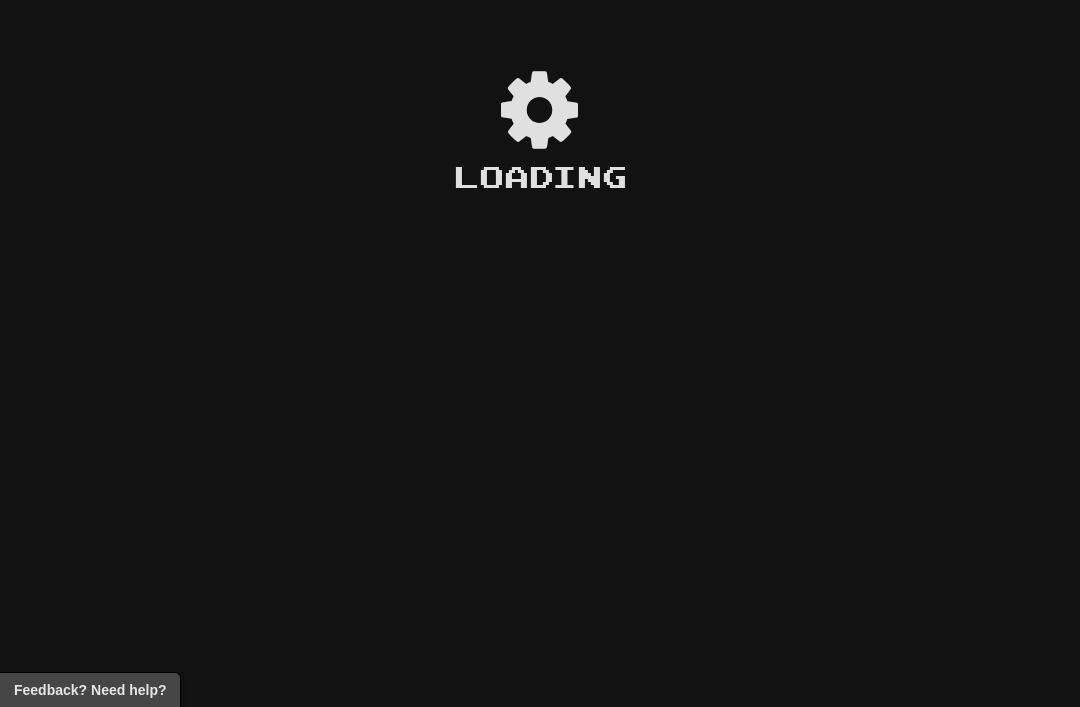 scroll, scrollTop: 0, scrollLeft: 0, axis: both 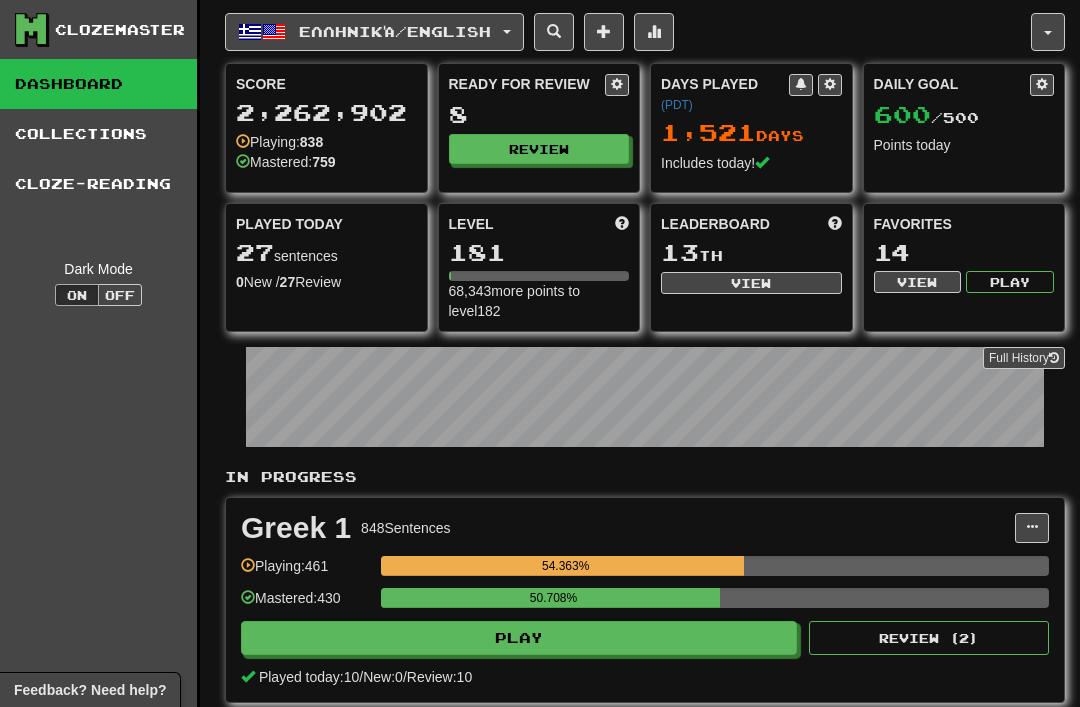 click on "Review" at bounding box center [539, 149] 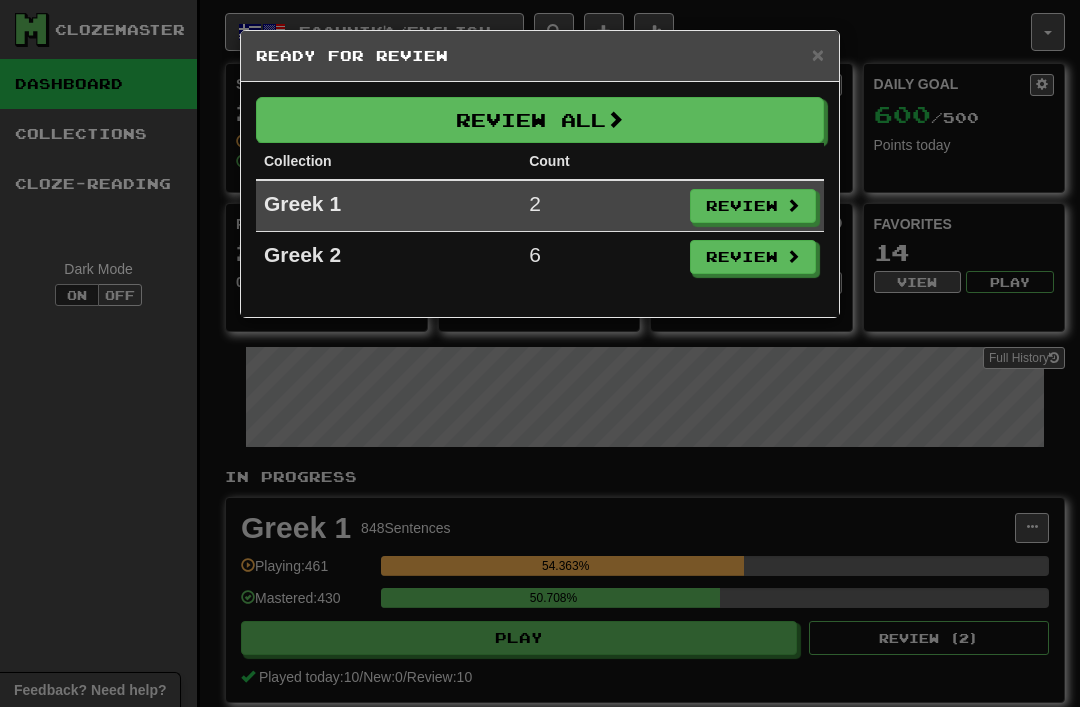 click on "Review" at bounding box center [753, 257] 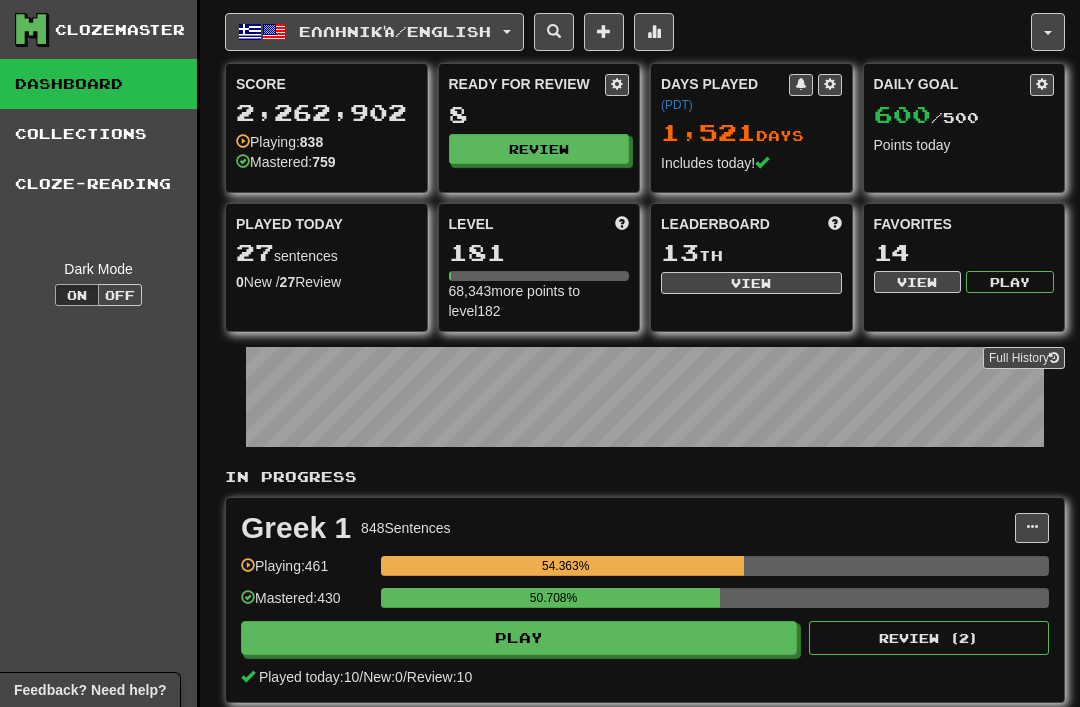 select on "********" 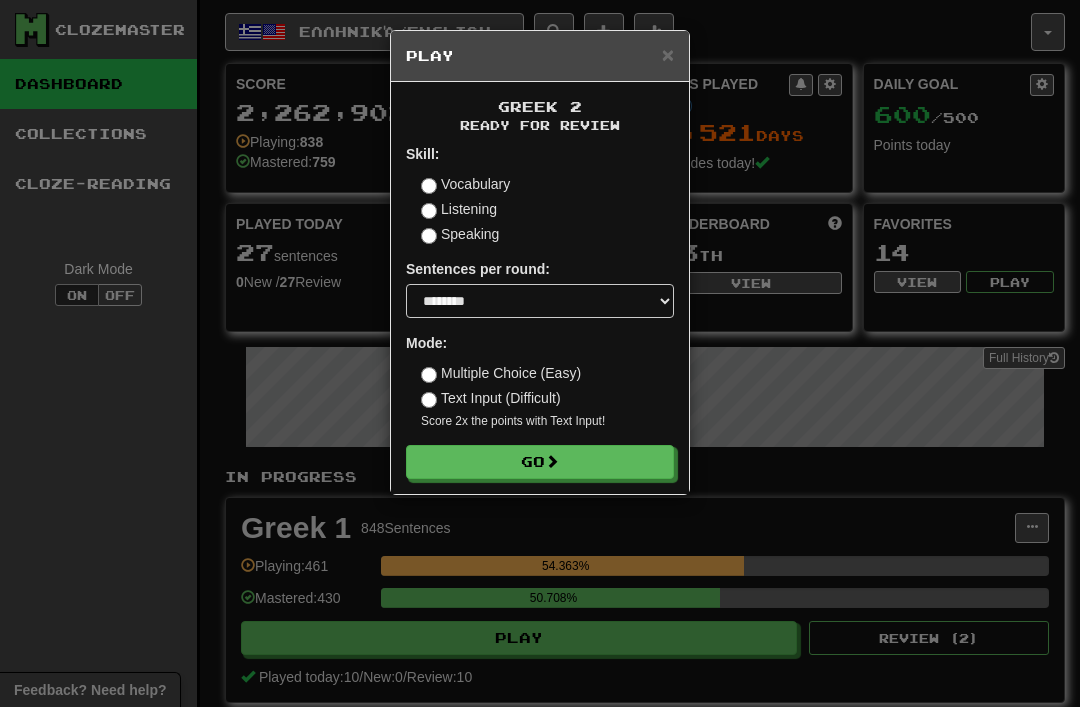 click on "Go" at bounding box center [540, 462] 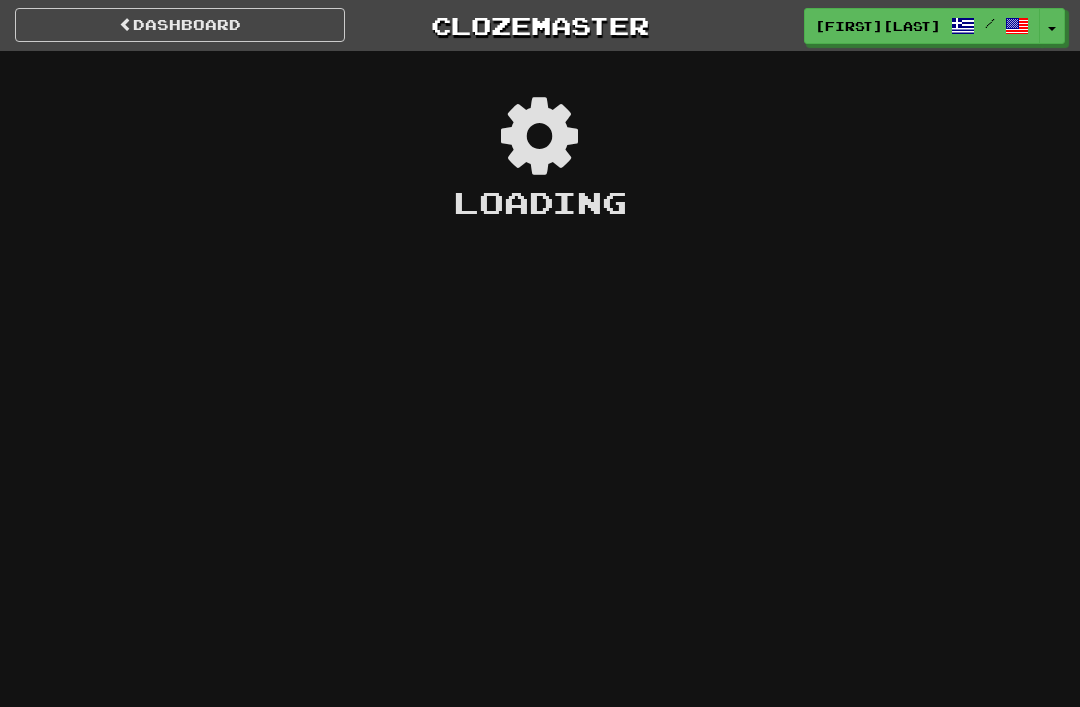 scroll, scrollTop: 0, scrollLeft: 0, axis: both 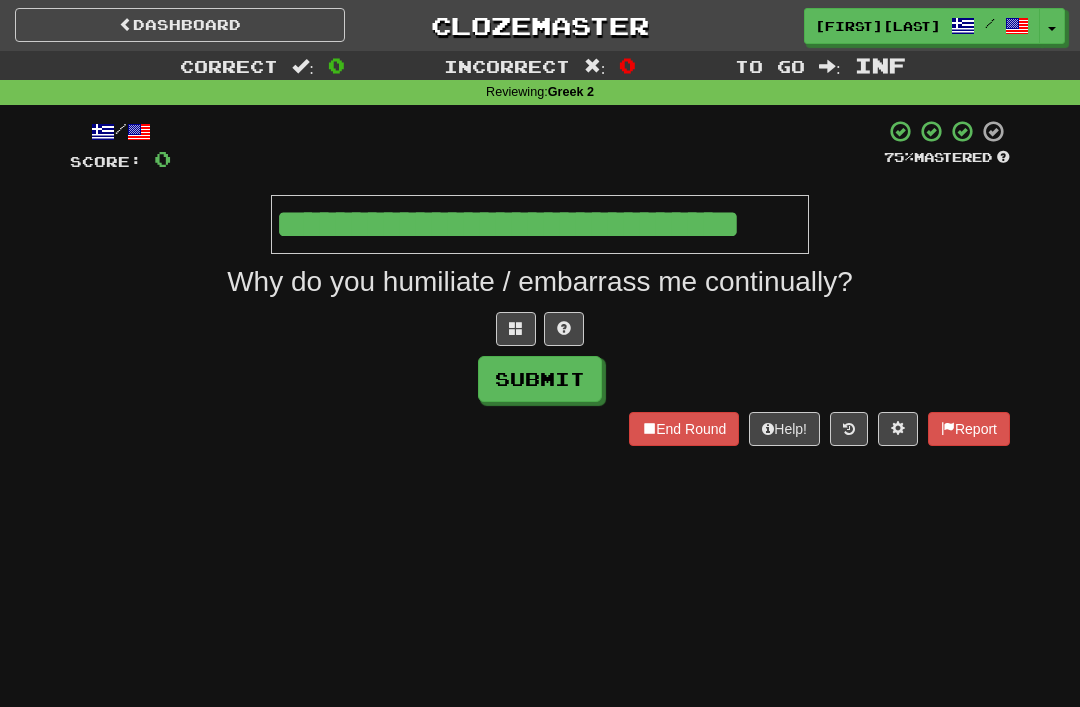 type on "**********" 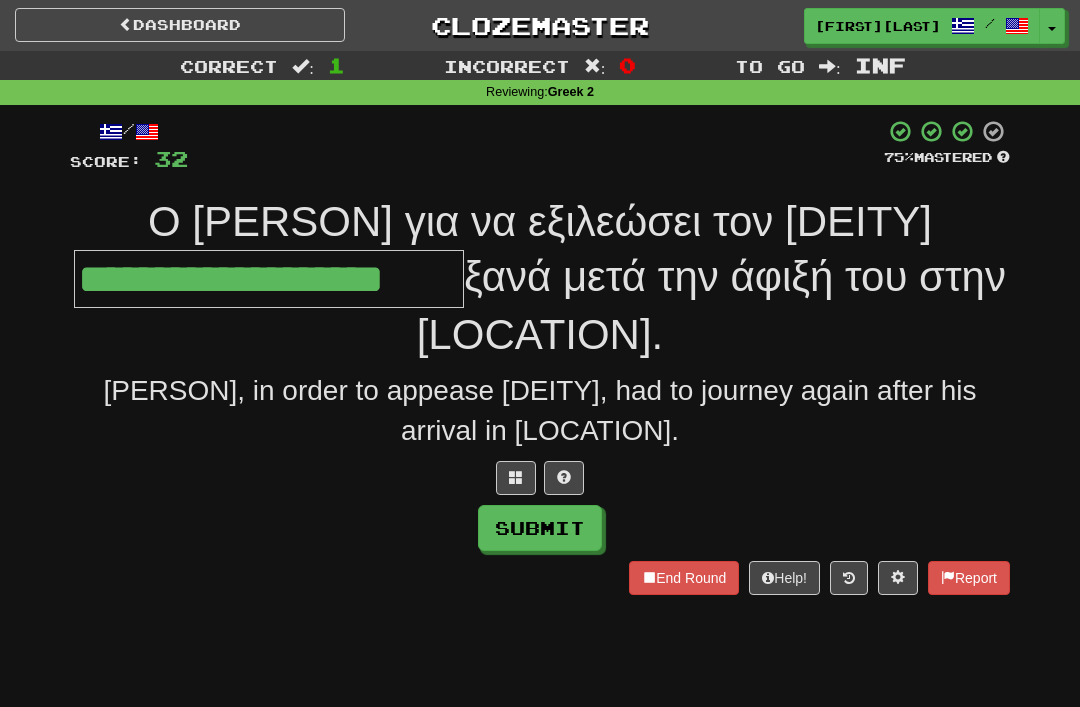 type on "**********" 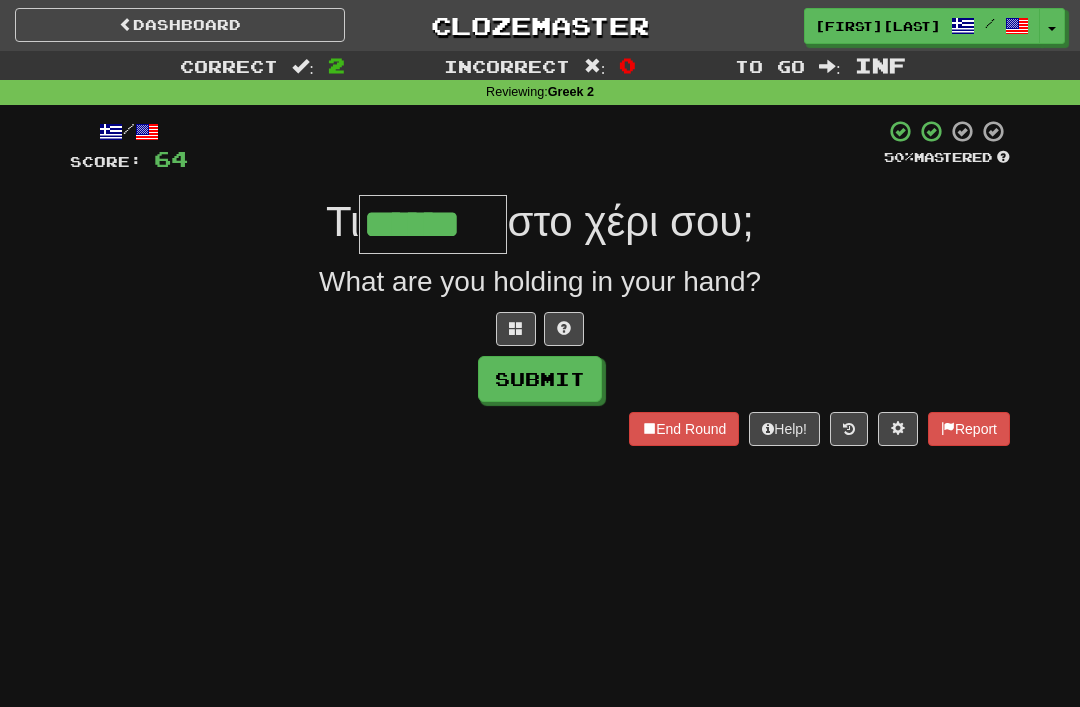 type on "******" 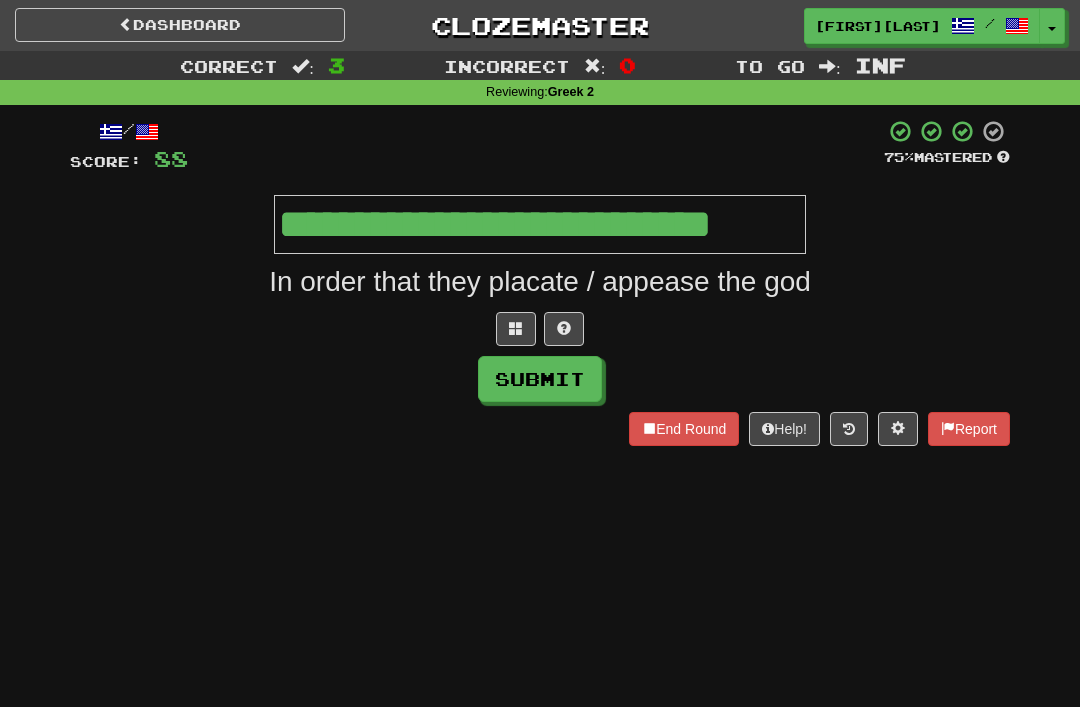 type on "**********" 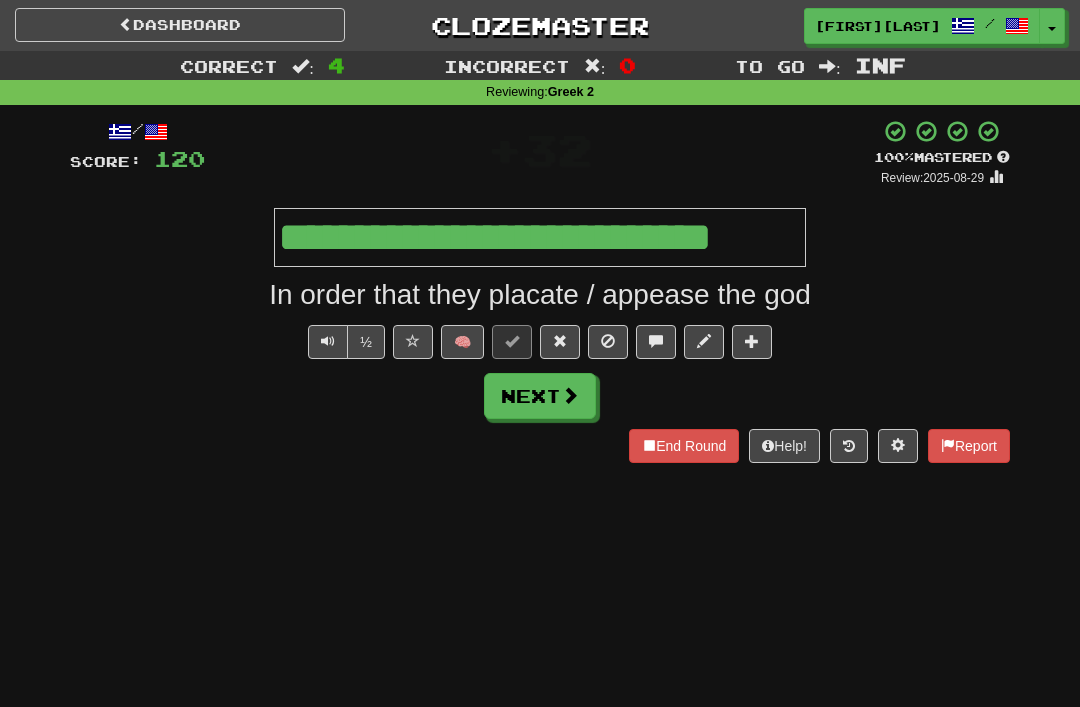 click at bounding box center [560, 341] 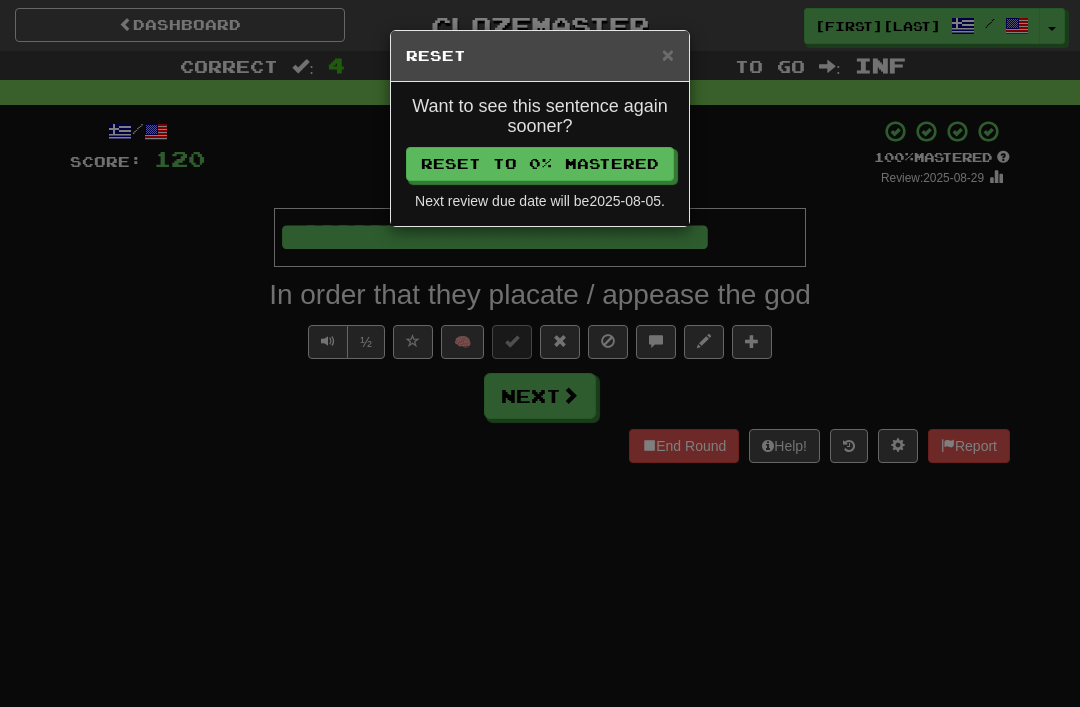 click on "Reset to 0% Mastered" at bounding box center [540, 164] 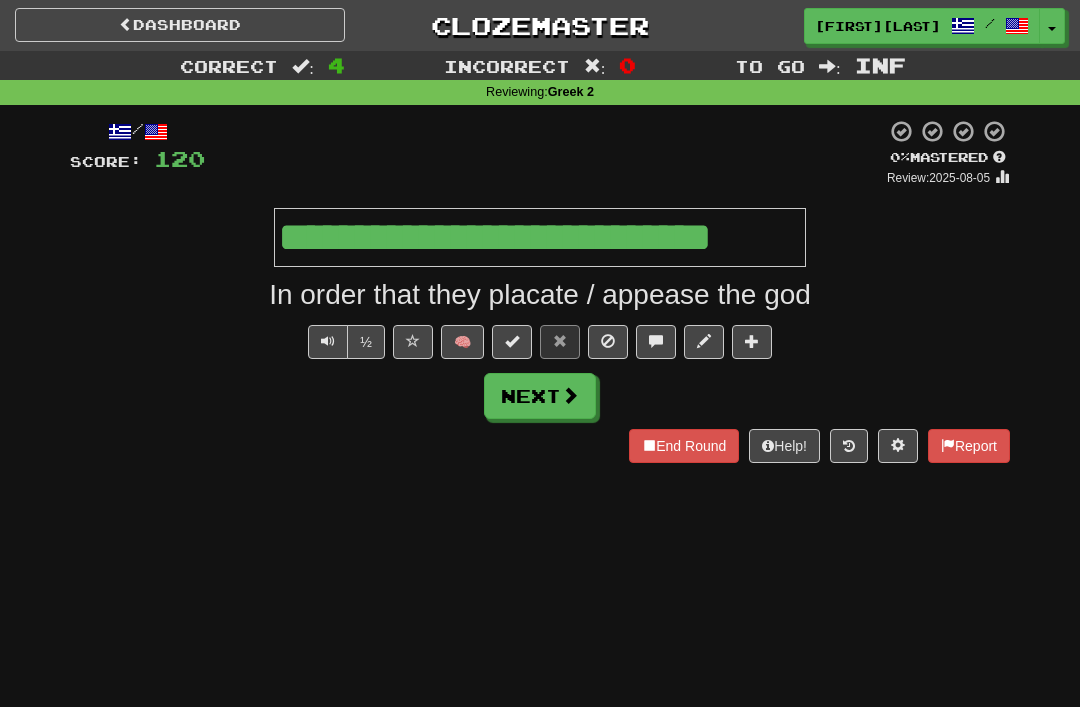 click on "Next" at bounding box center (540, 396) 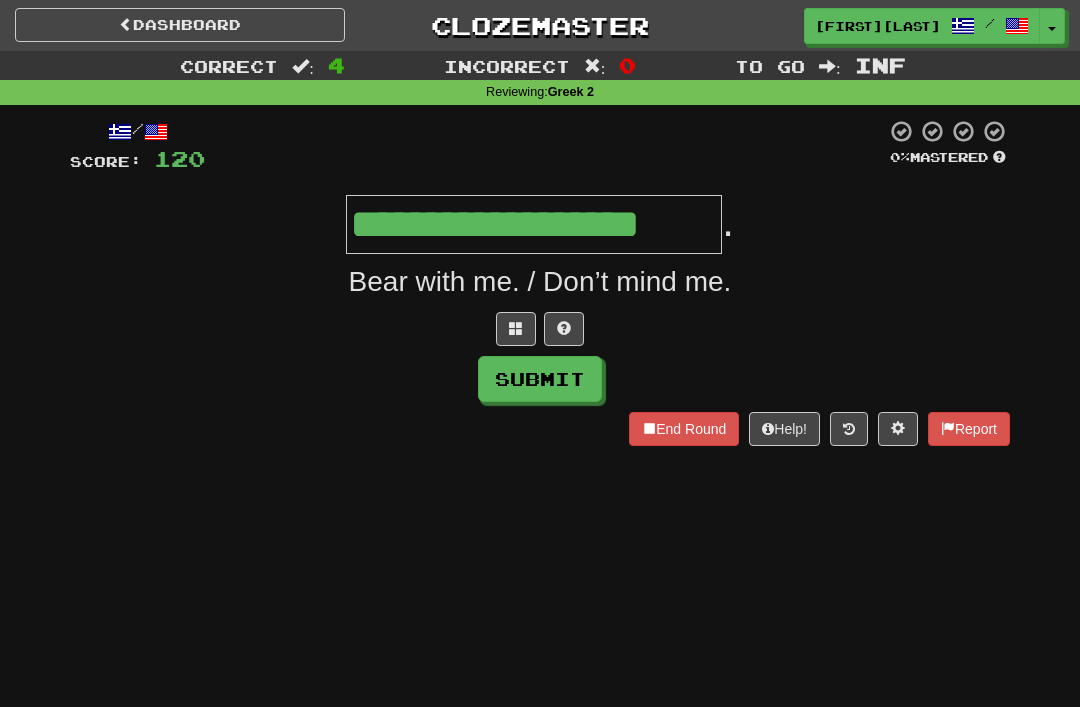 type on "**********" 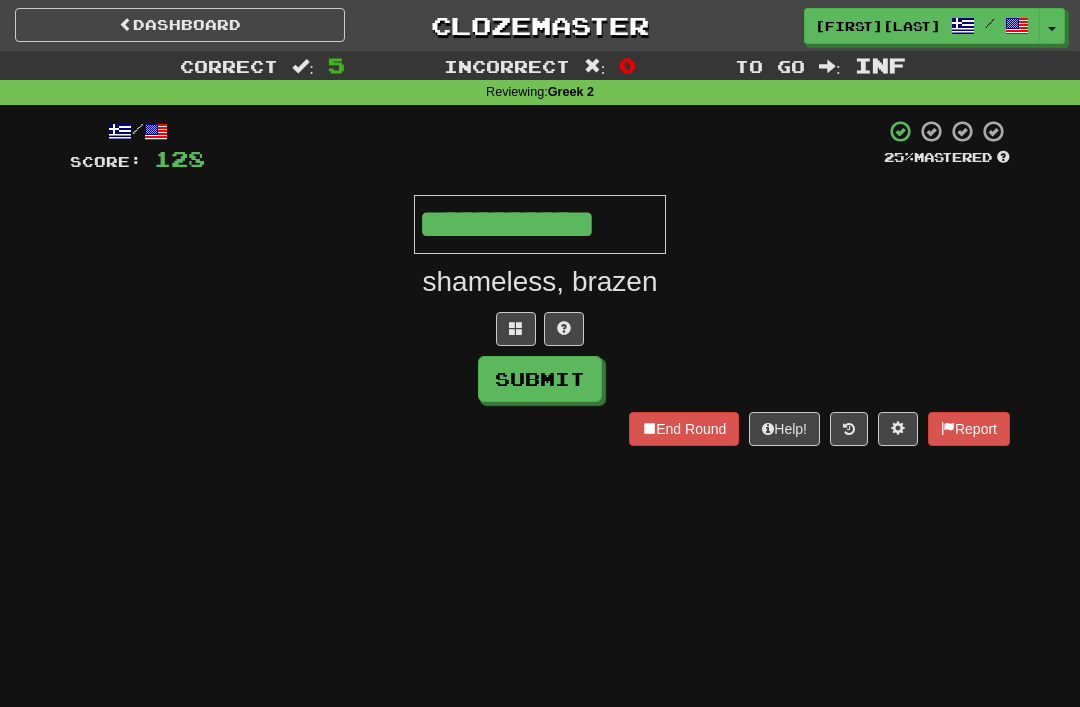 type on "**********" 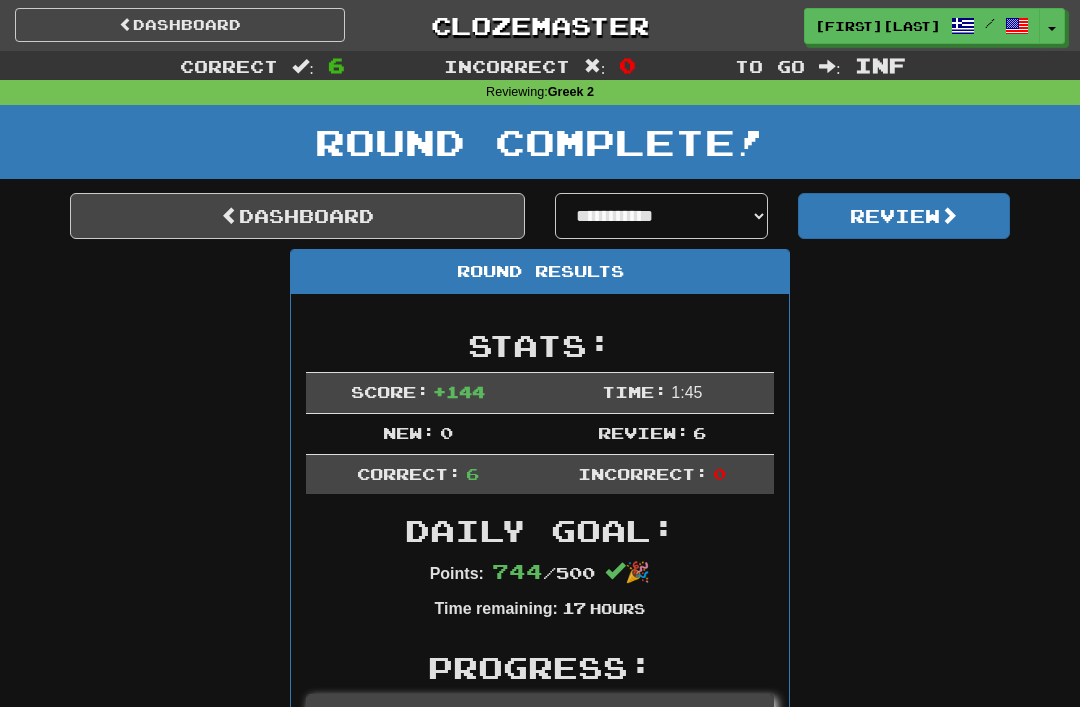 click on "Dashboard" at bounding box center (297, 216) 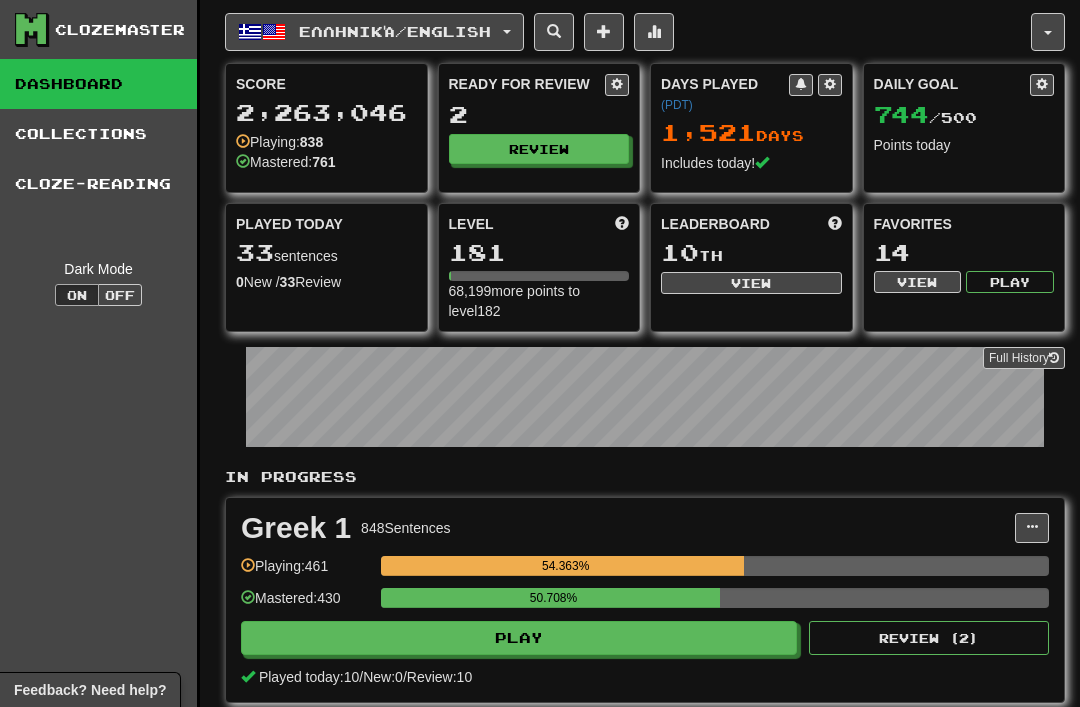scroll, scrollTop: 0, scrollLeft: 0, axis: both 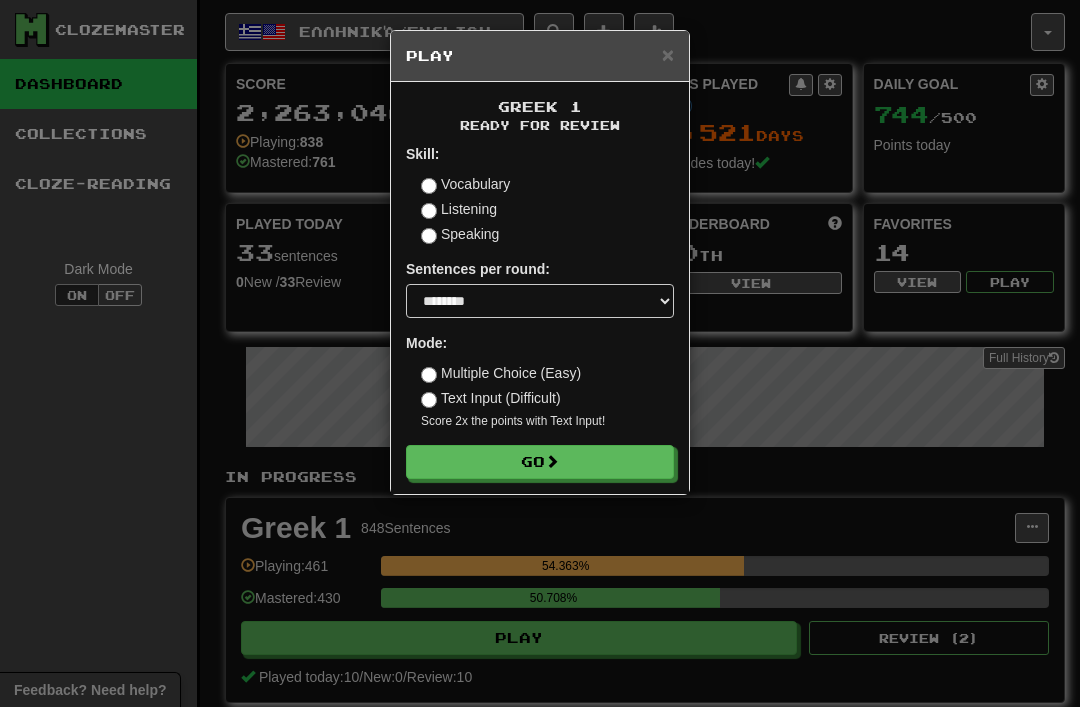 click on "Go" at bounding box center (540, 462) 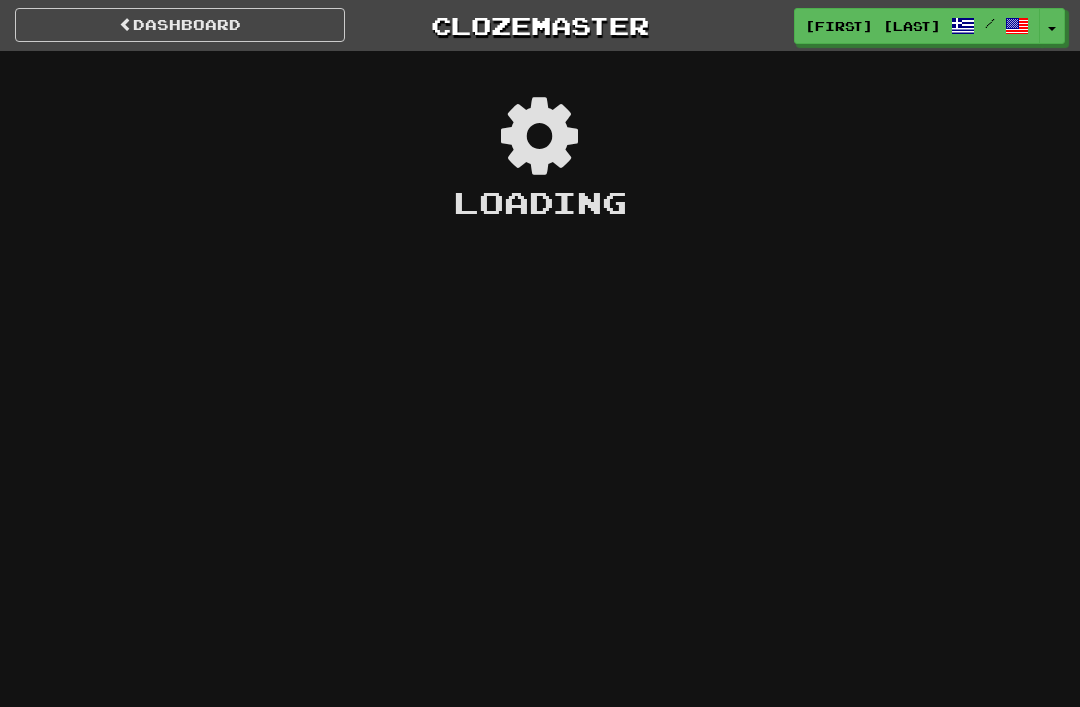 scroll, scrollTop: 0, scrollLeft: 0, axis: both 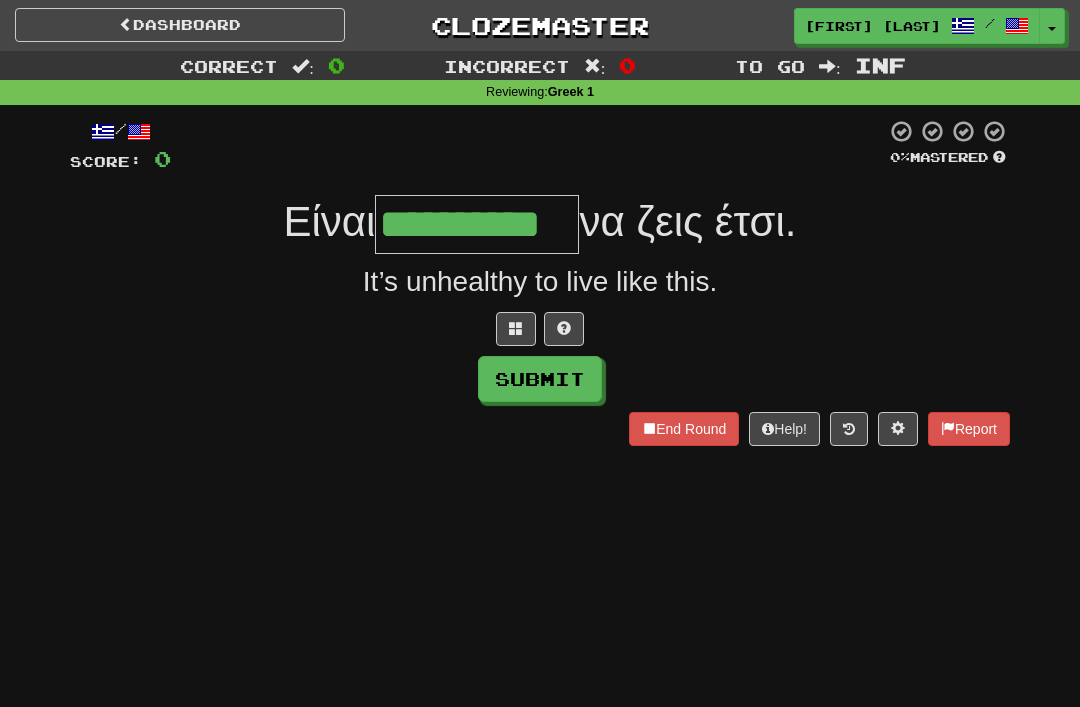 type on "**********" 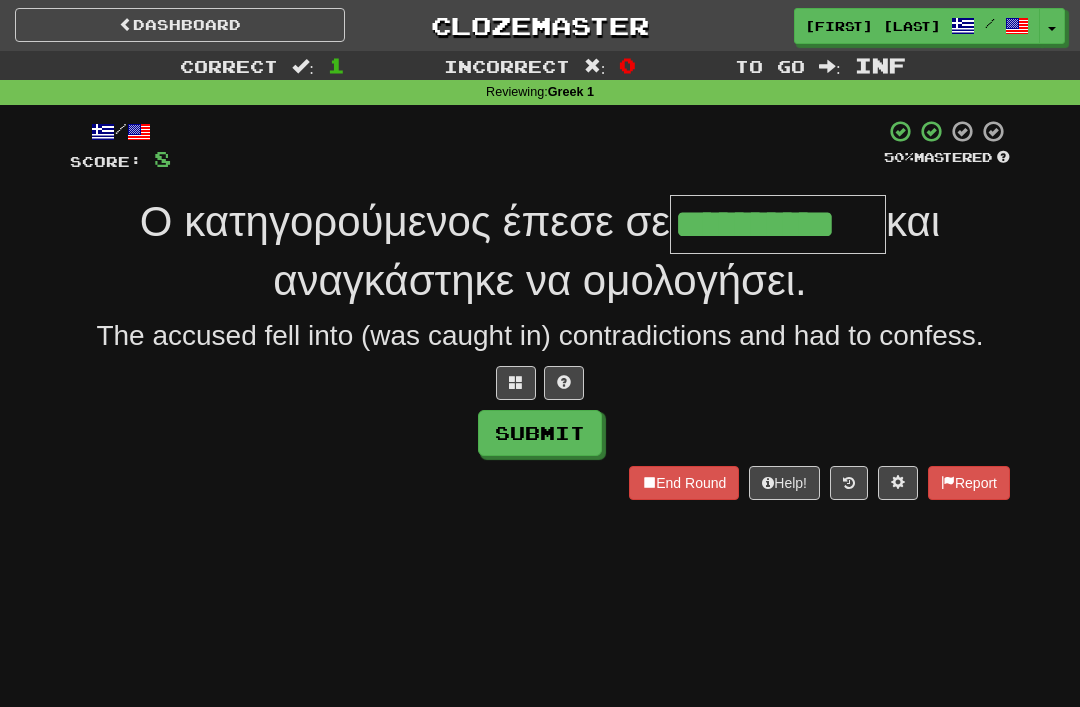 type on "**********" 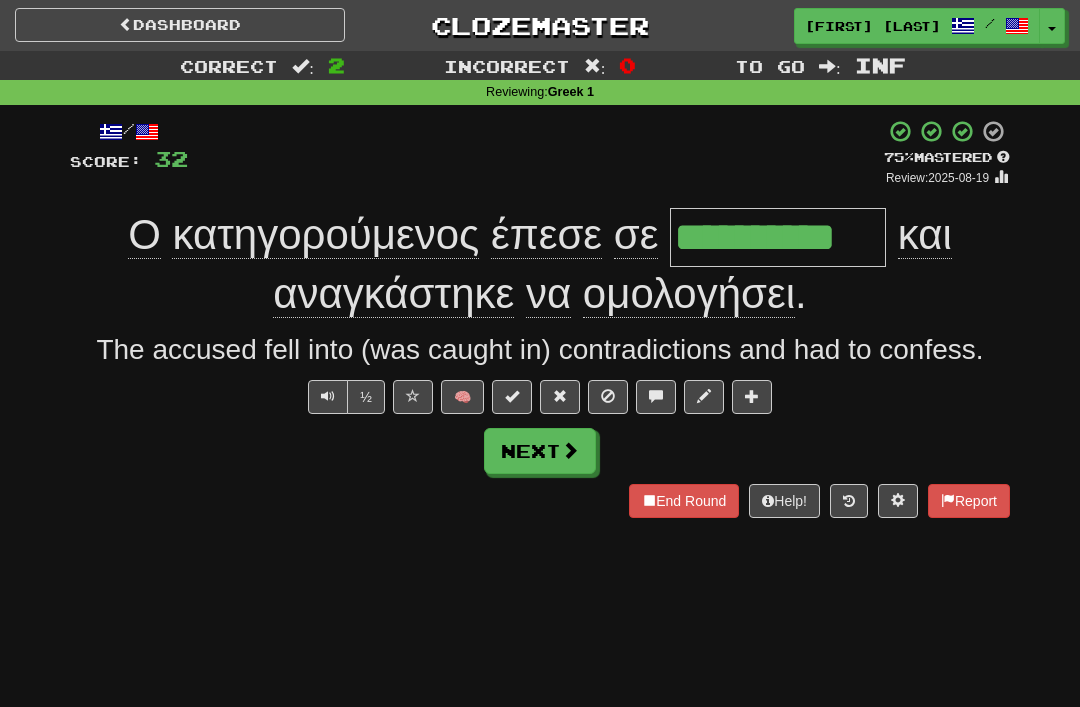 click at bounding box center [570, 450] 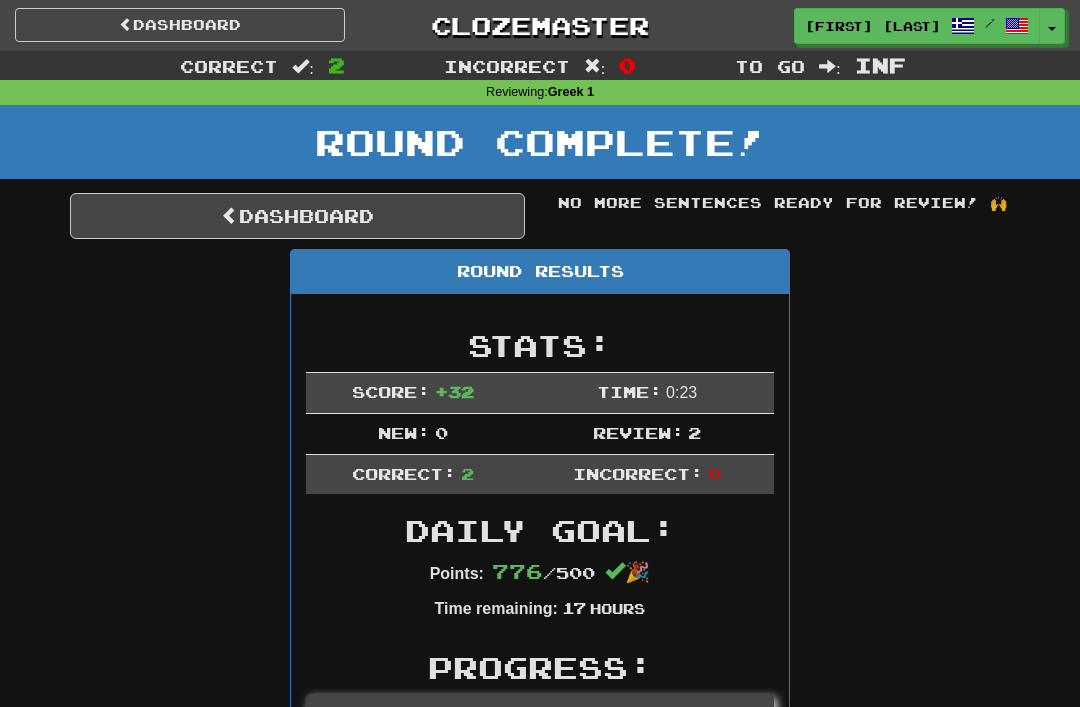 click on "Dashboard" at bounding box center (297, 216) 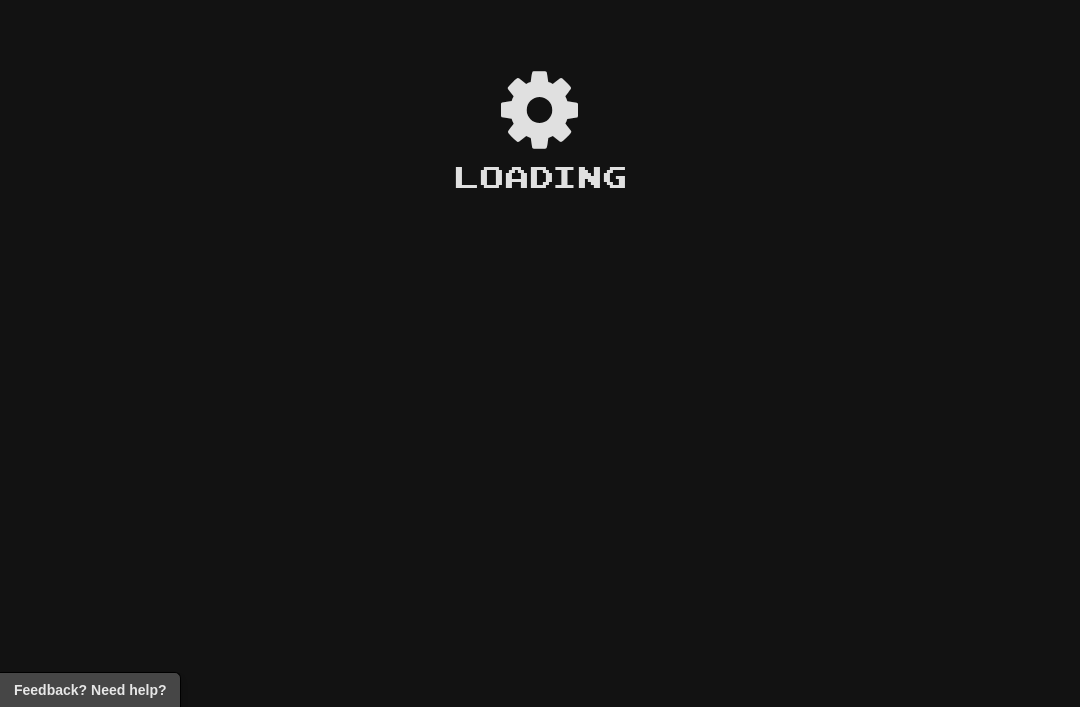 scroll, scrollTop: 0, scrollLeft: 0, axis: both 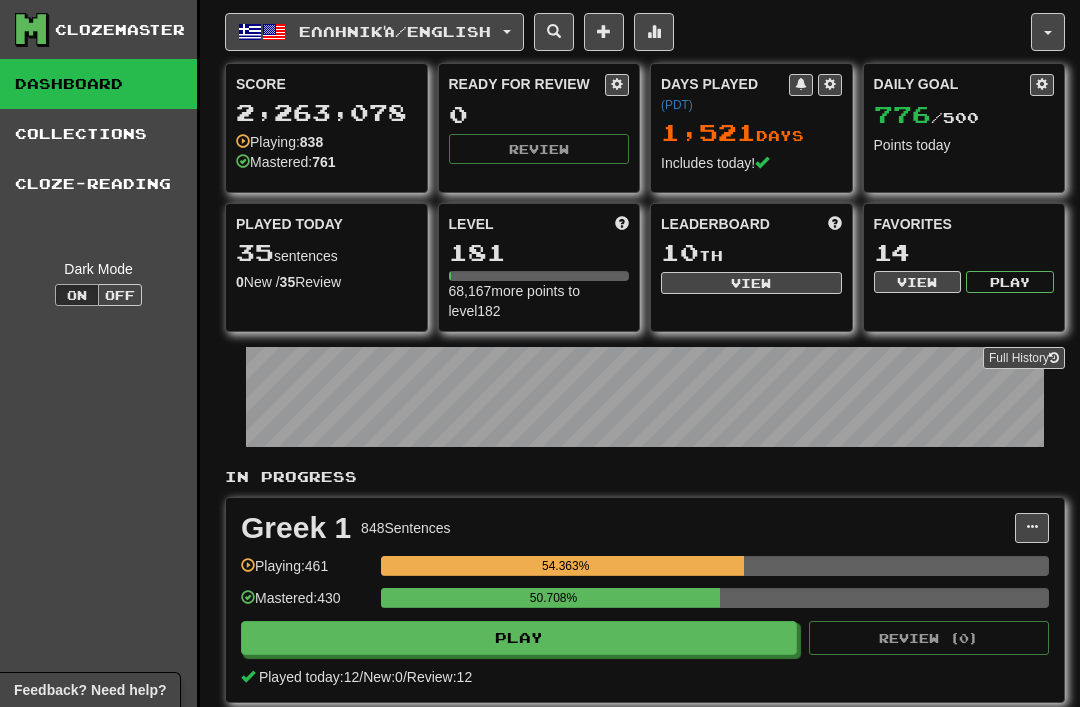 click on "View" at bounding box center (751, 283) 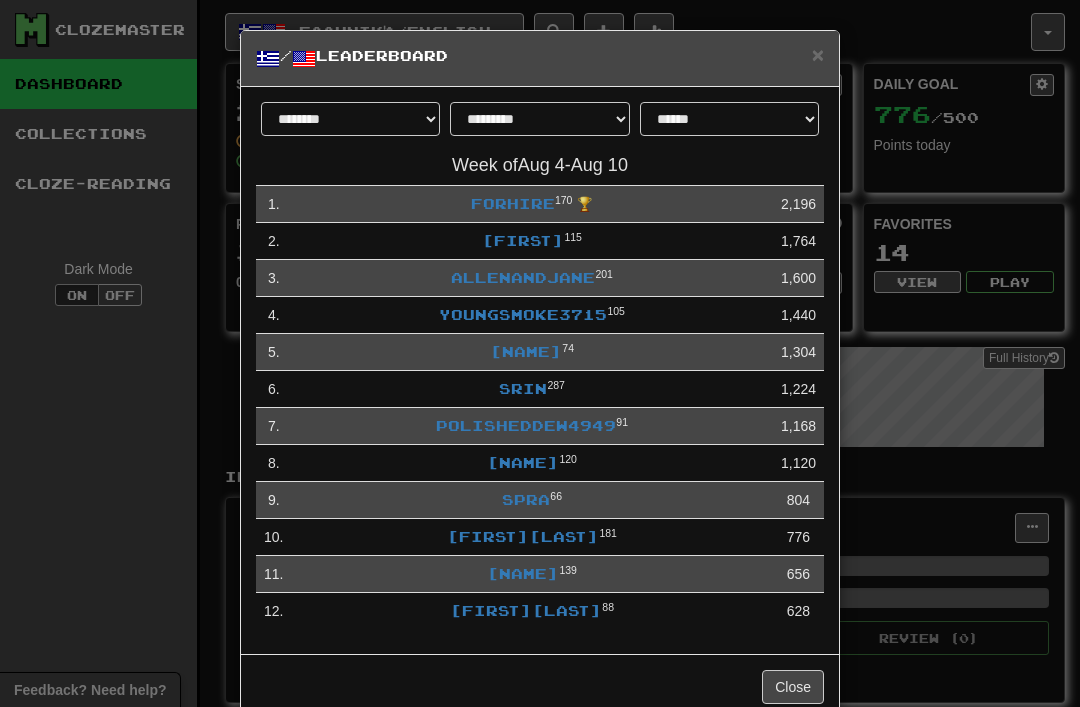scroll, scrollTop: 0, scrollLeft: 0, axis: both 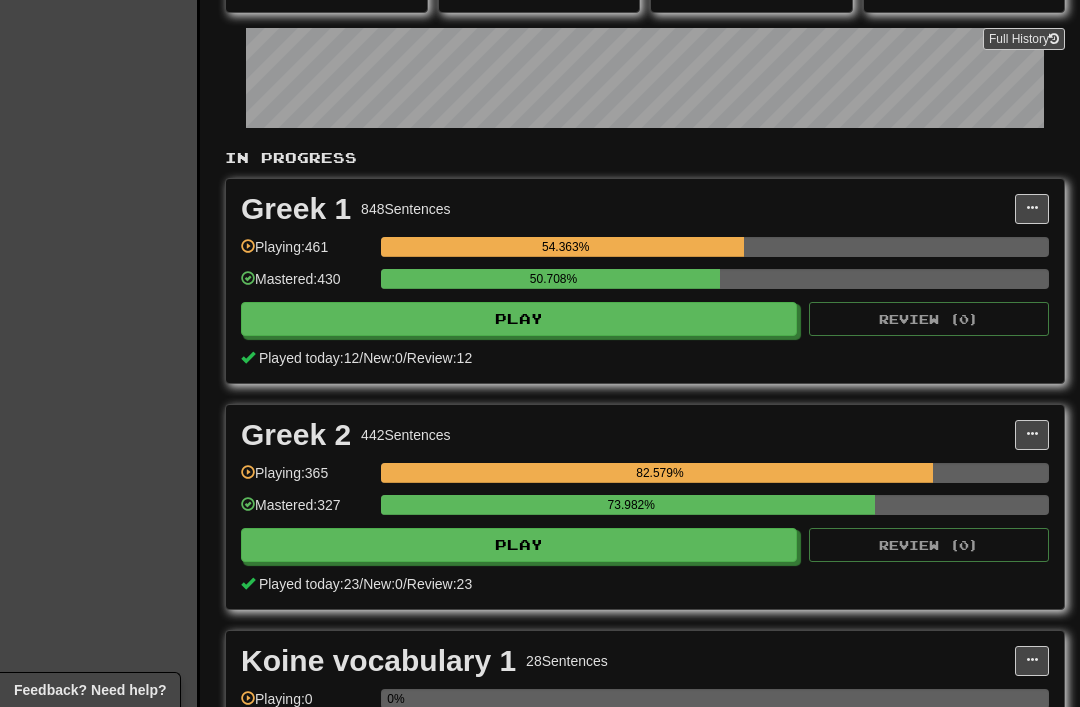click on "Play" at bounding box center [519, 319] 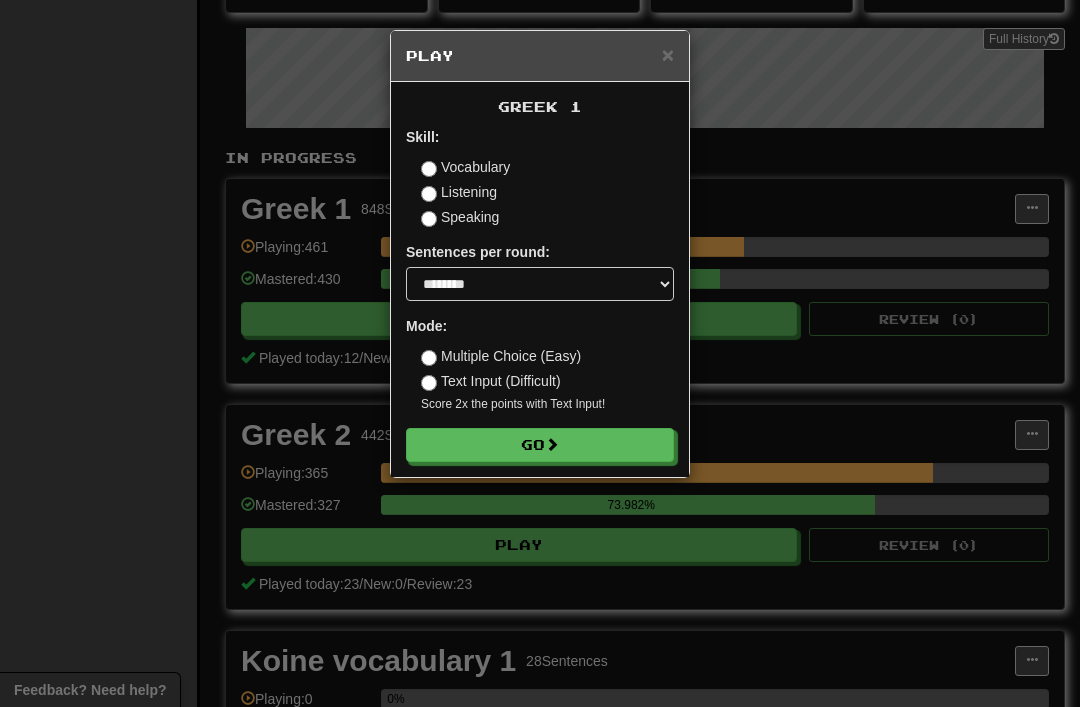 click on "Go" at bounding box center (540, 445) 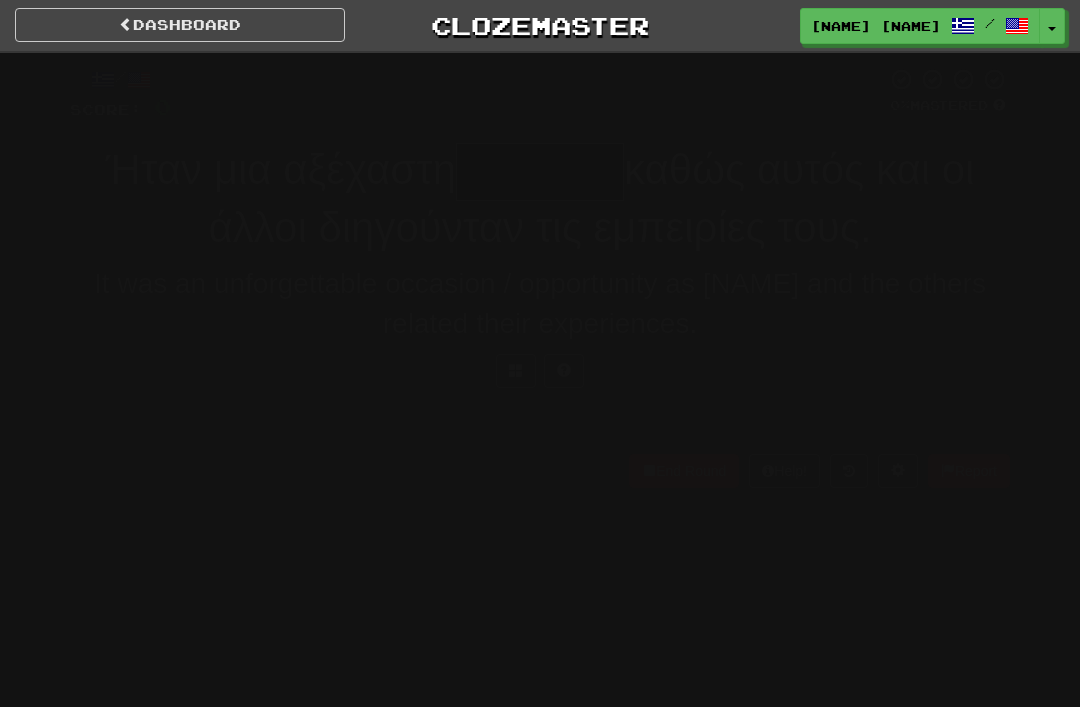scroll, scrollTop: 0, scrollLeft: 0, axis: both 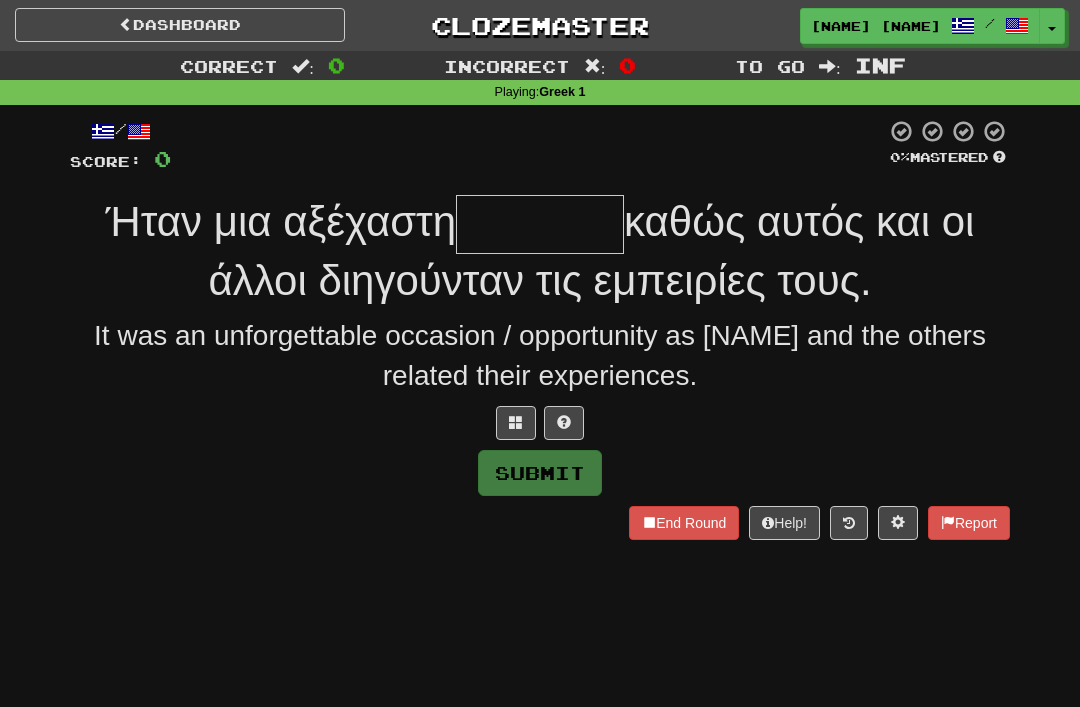 click on "It was an unforgettable occasion / opportunity as [NAME] and the others related their experiences." at bounding box center [540, 356] 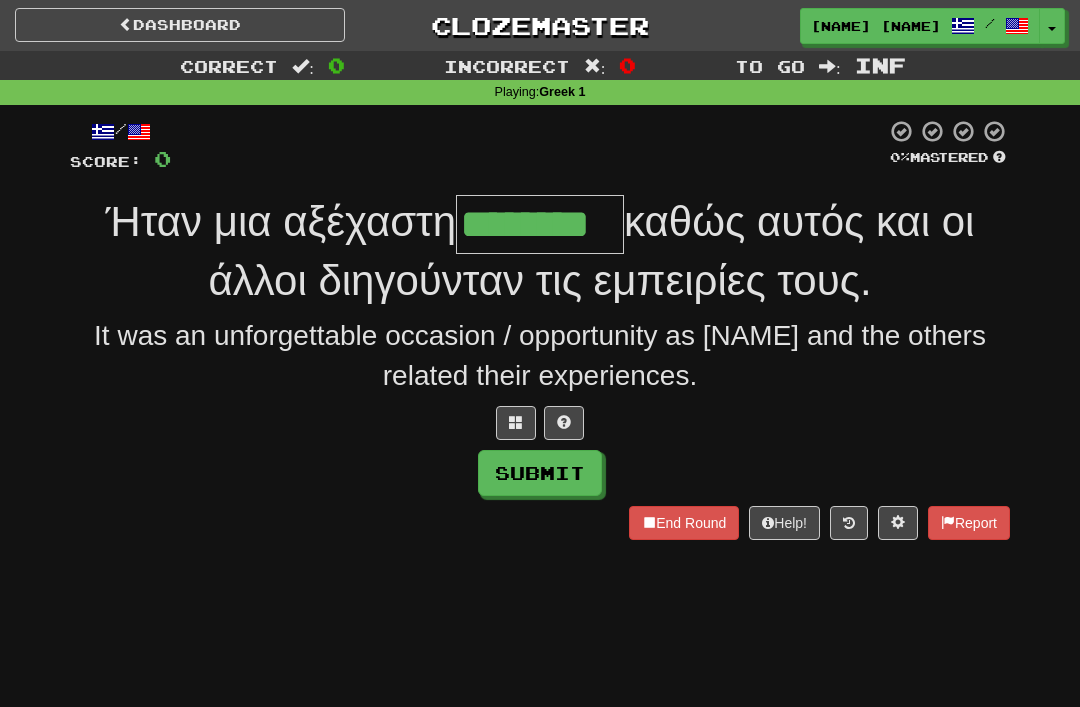 type on "********" 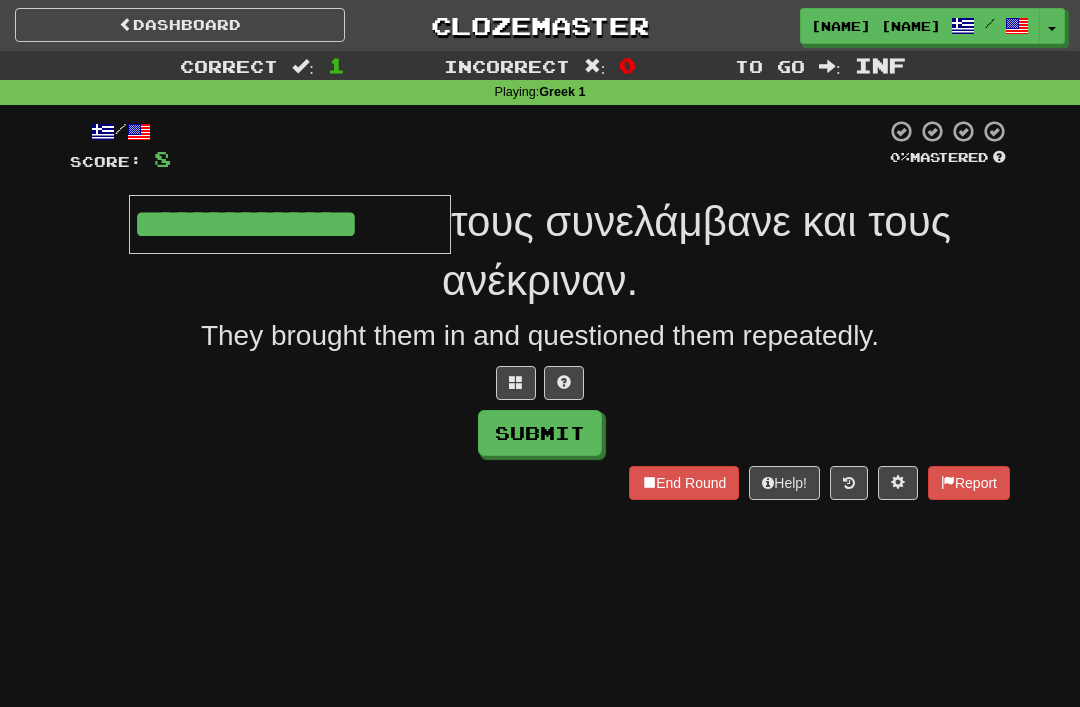 type on "**********" 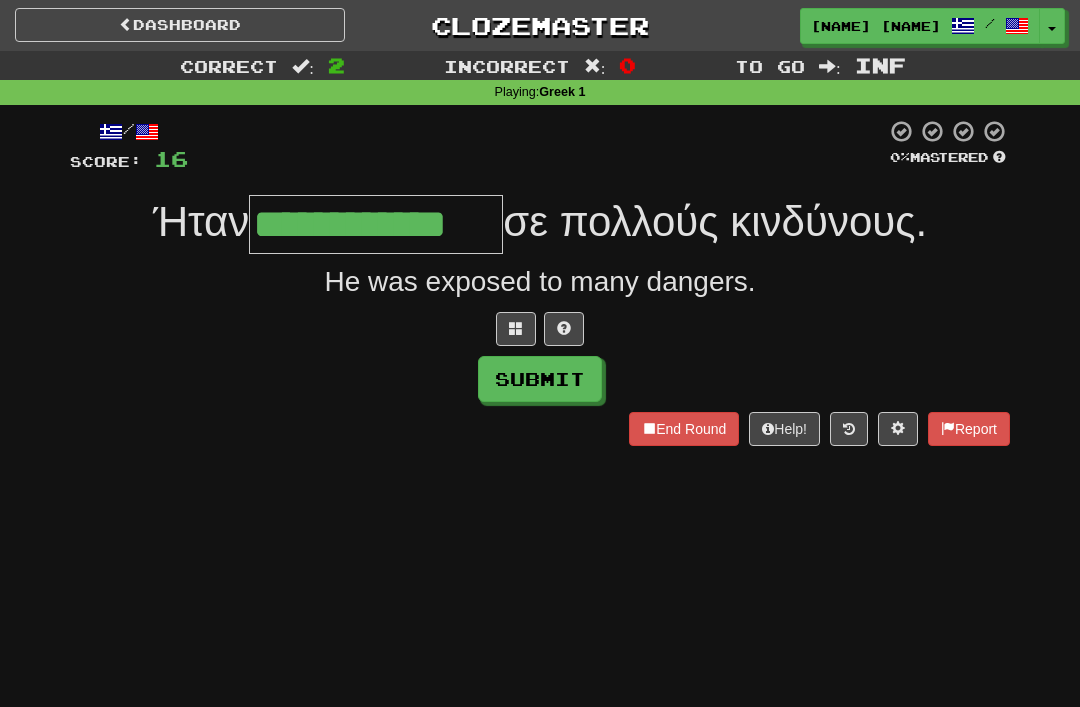 type on "**********" 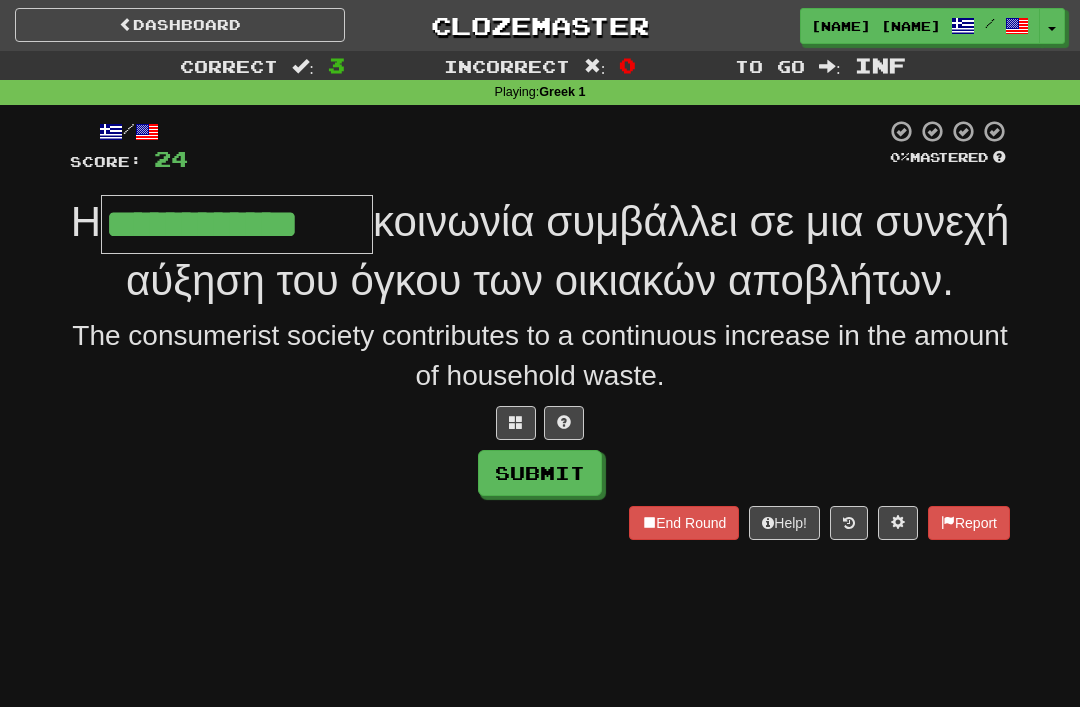 type on "**********" 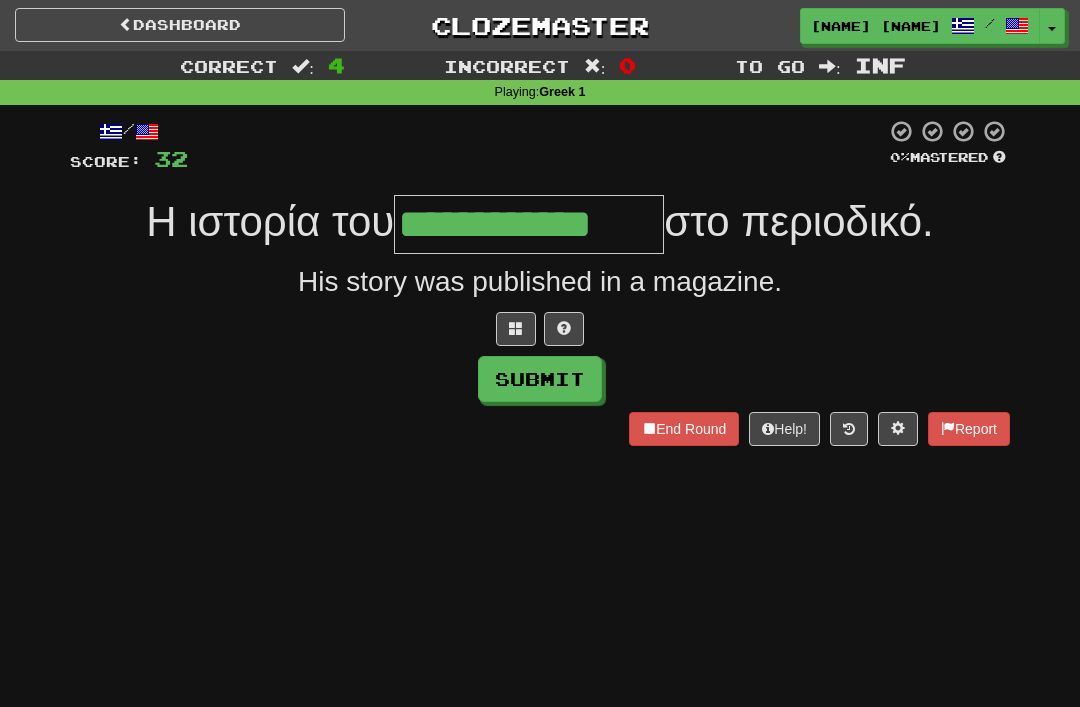 type on "**********" 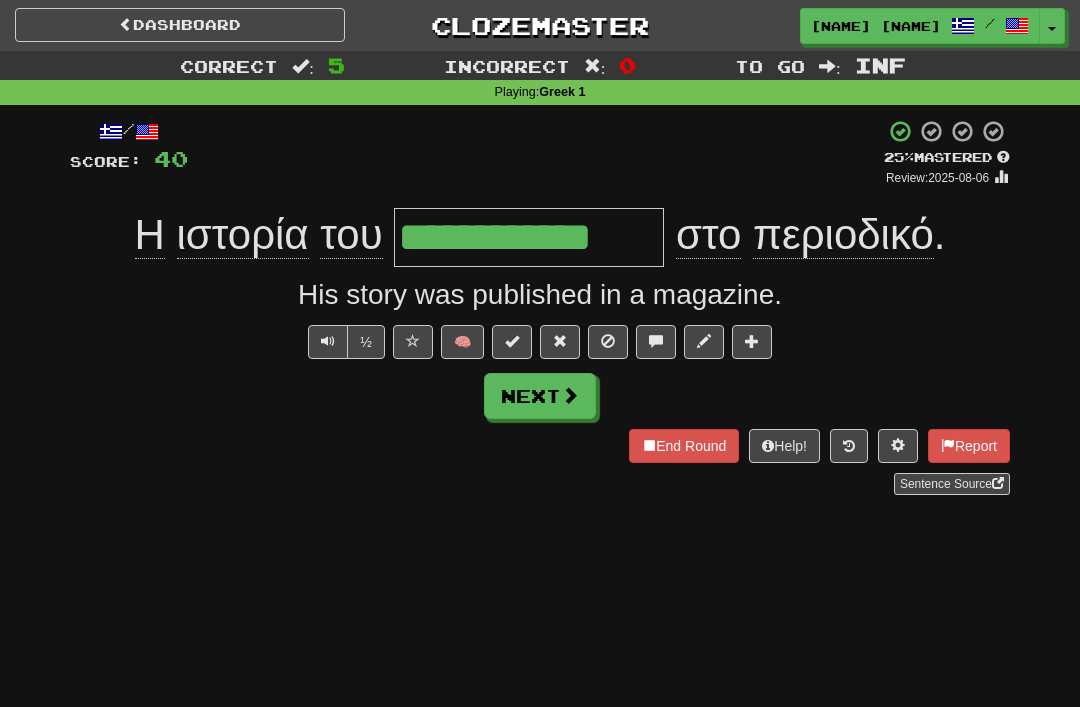 click on "End Round" at bounding box center [684, 446] 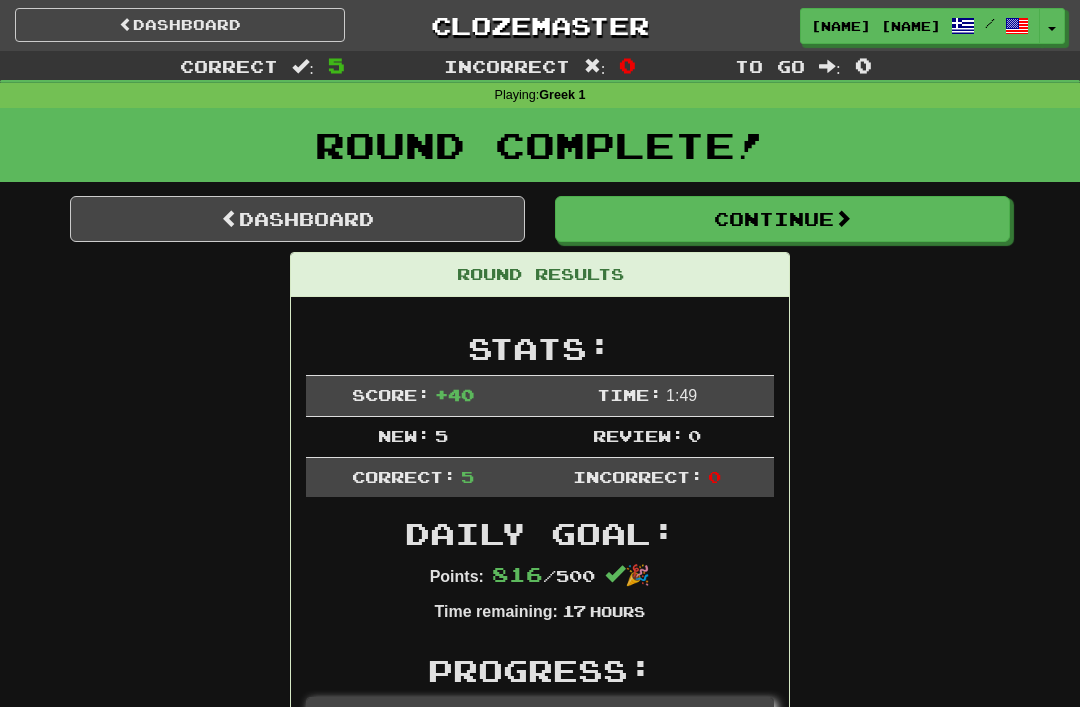 click on "Dashboard" at bounding box center [297, 219] 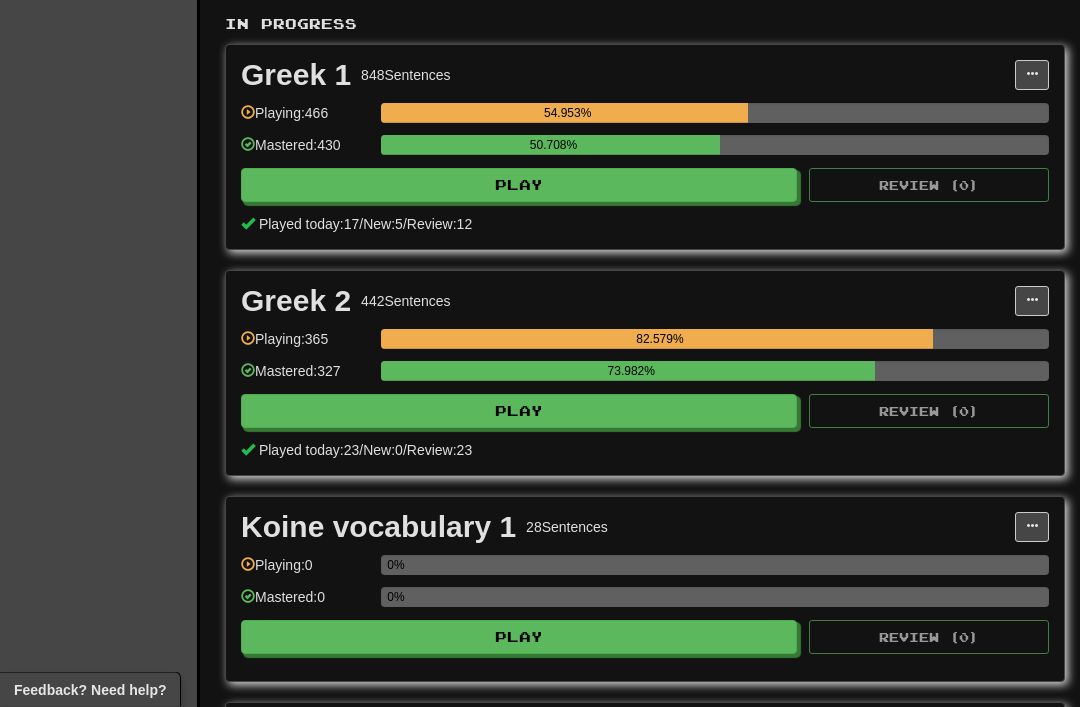 scroll, scrollTop: 453, scrollLeft: 0, axis: vertical 